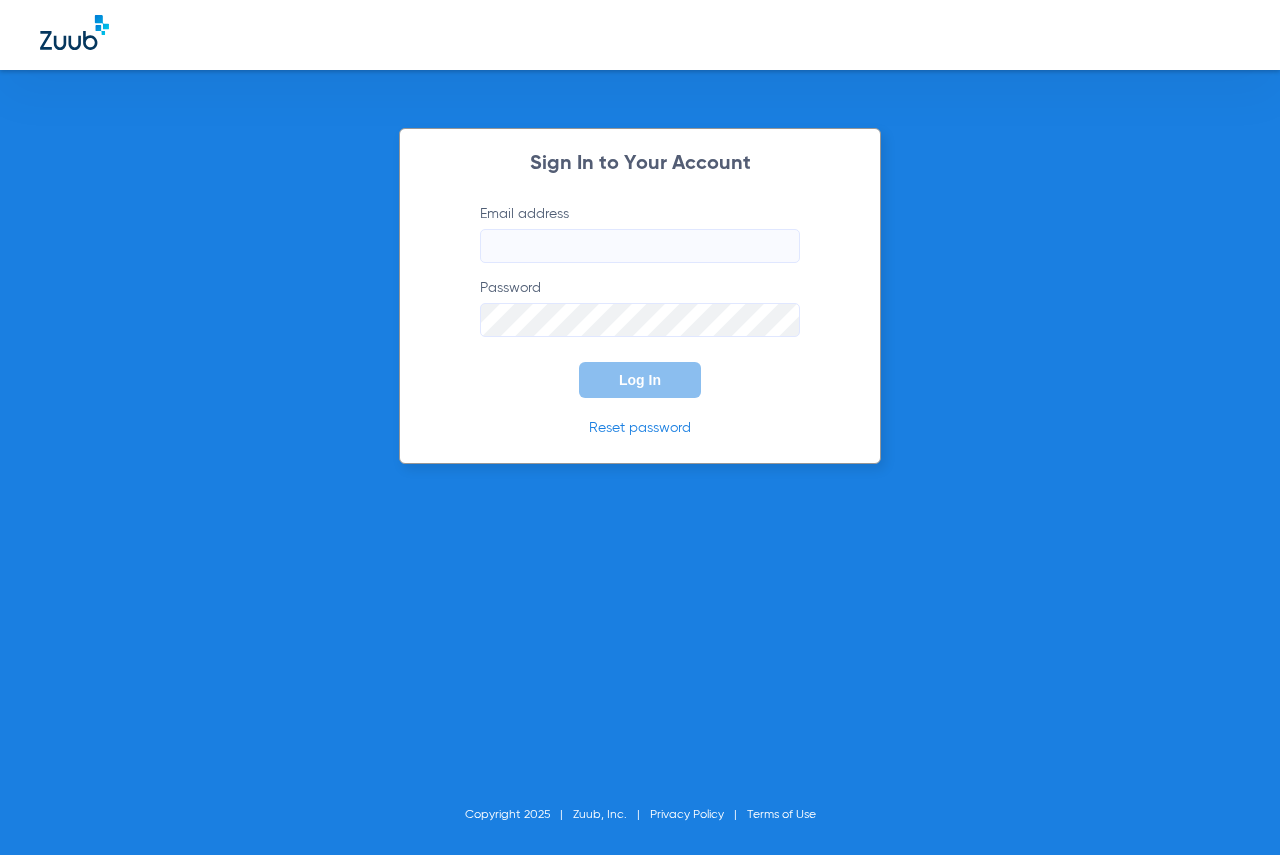 scroll, scrollTop: 0, scrollLeft: 0, axis: both 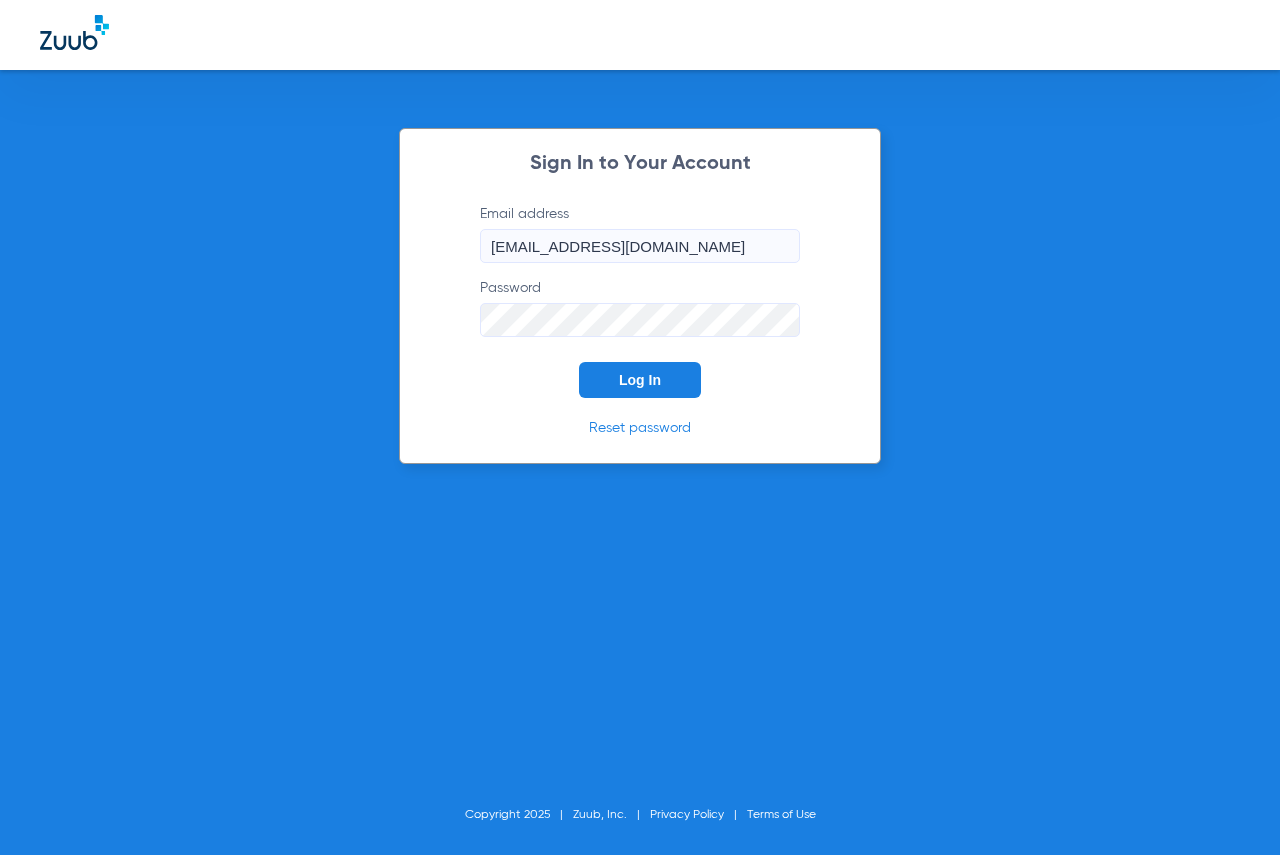 click on "Log In" 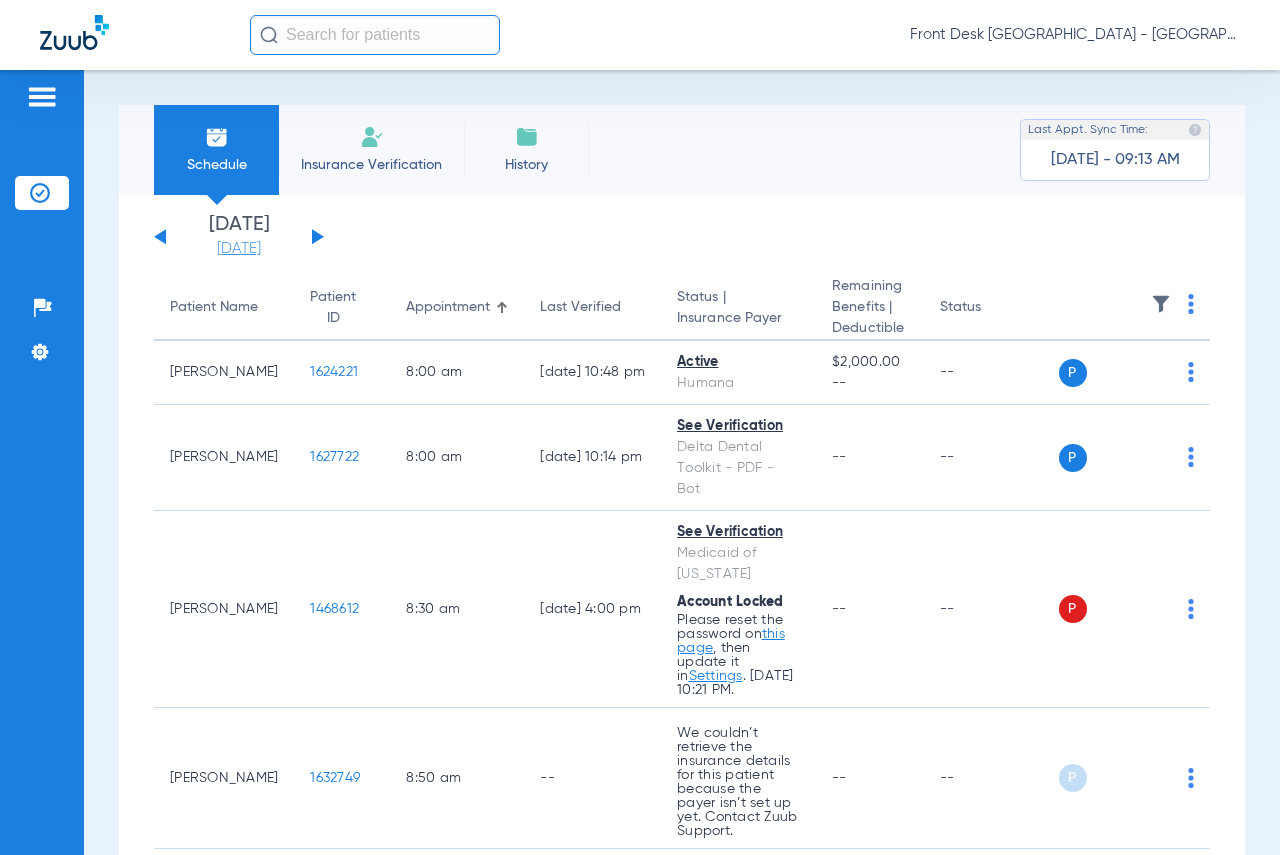 click on "[DATE]" 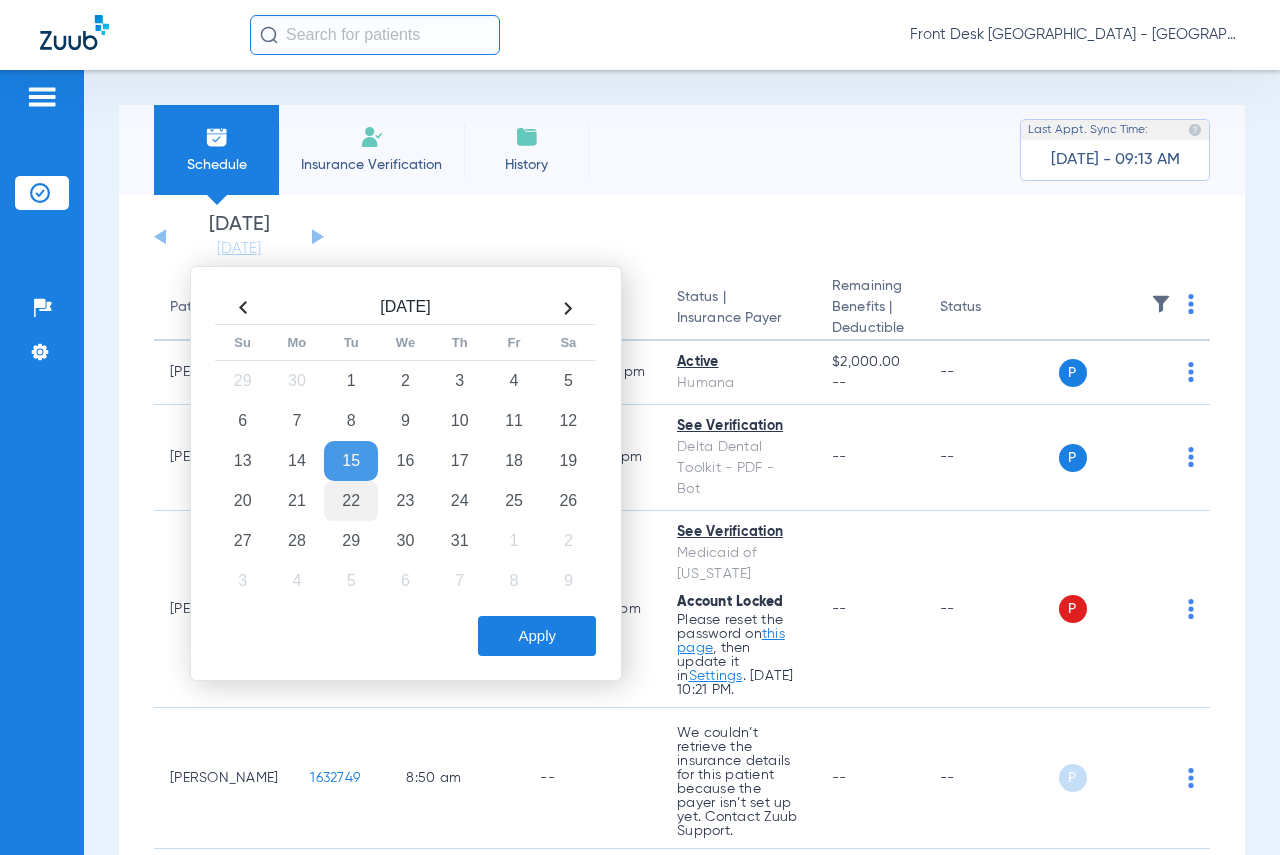 click on "22" 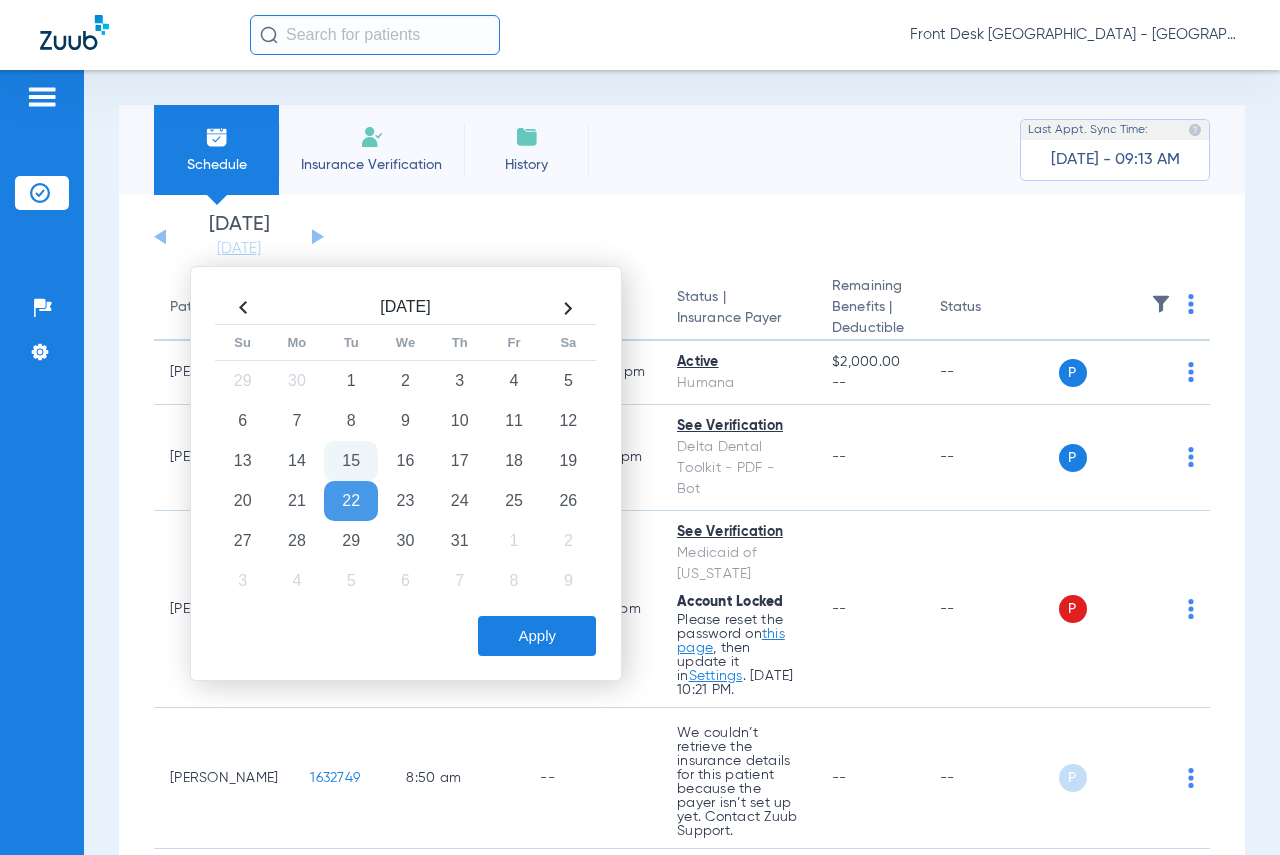 click on "Apply" 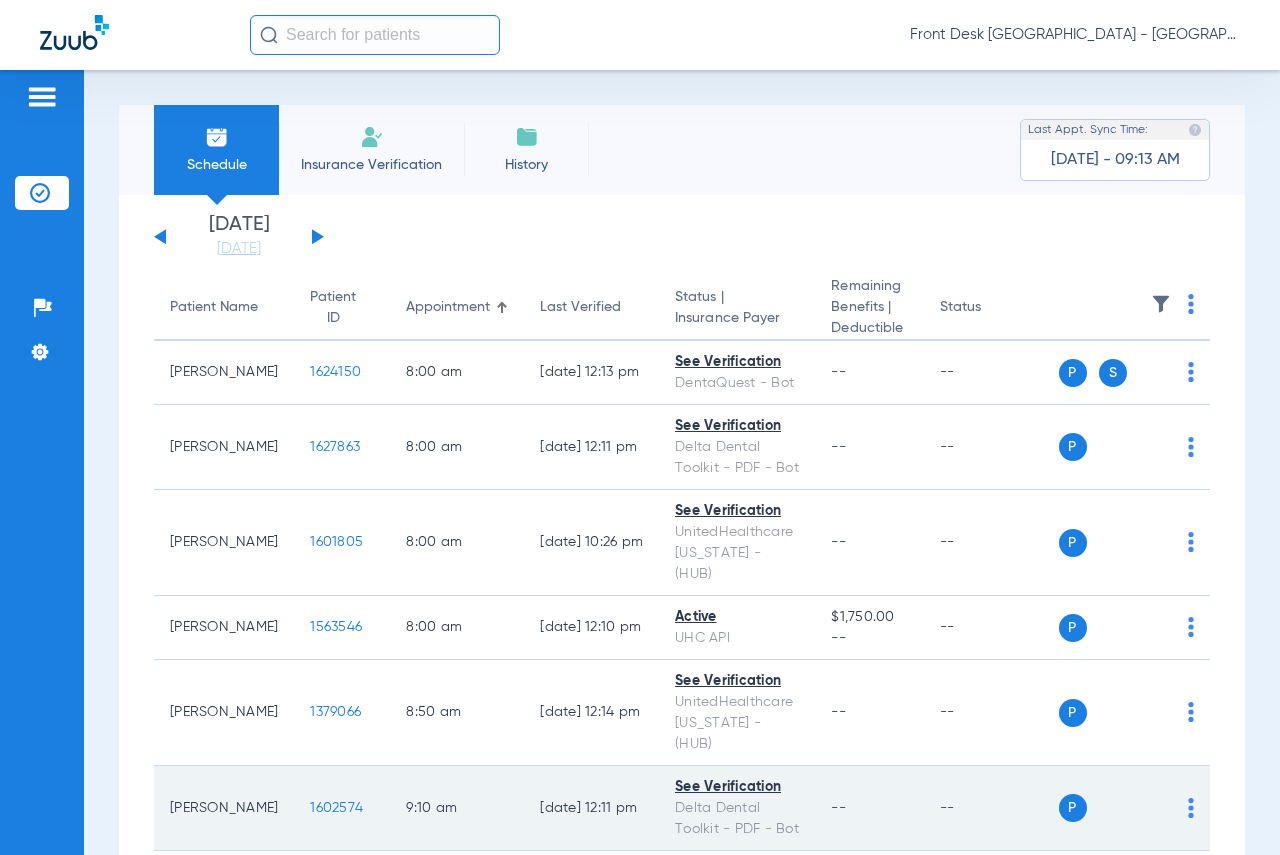 click on "1602574" 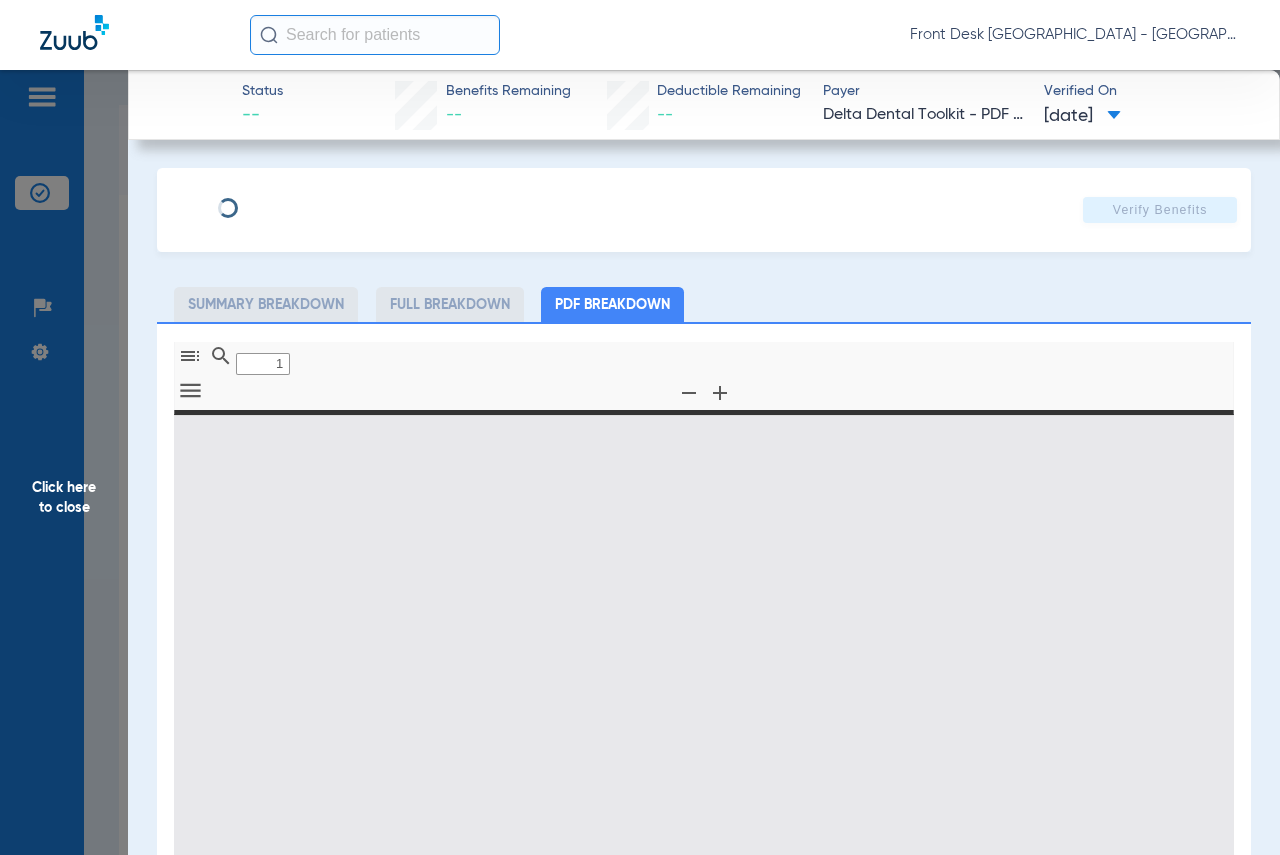 type on "0" 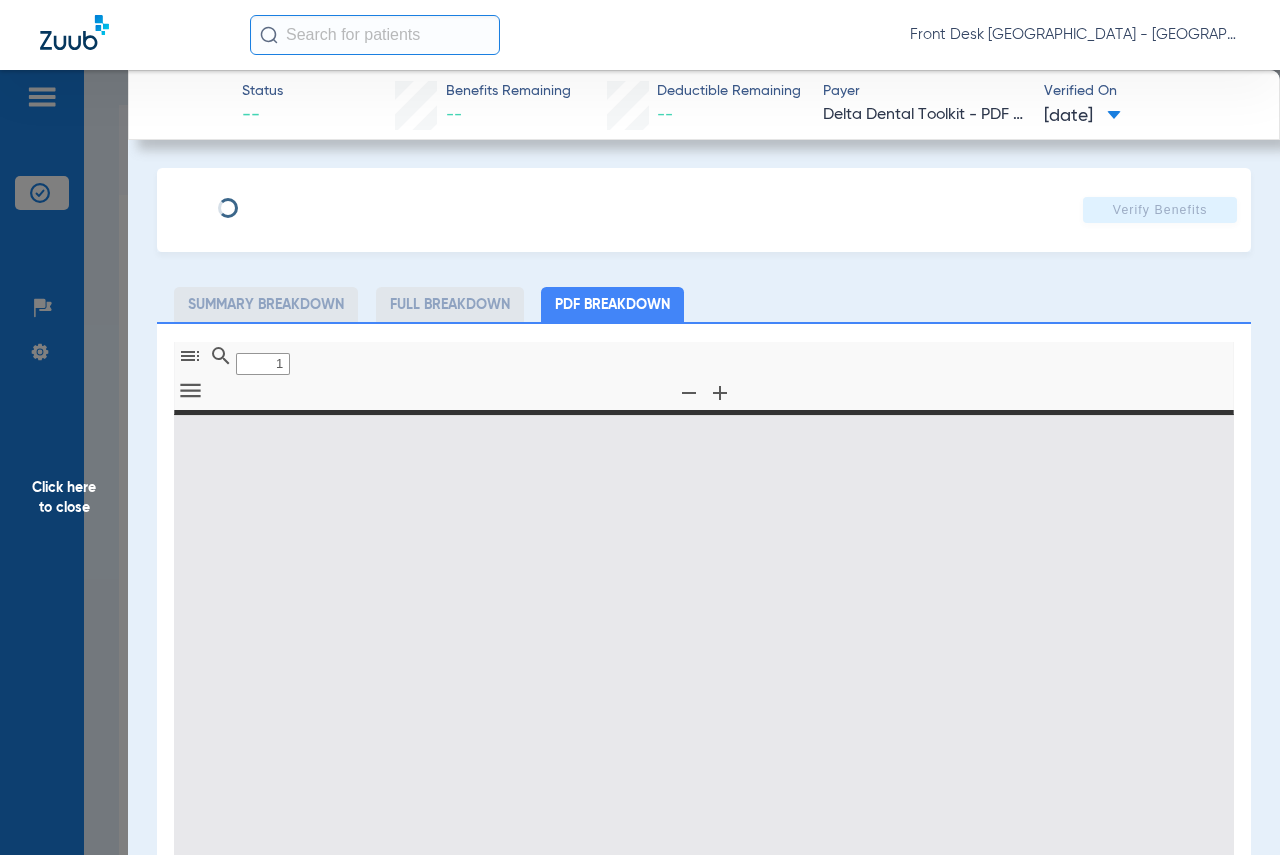 select on "page-width" 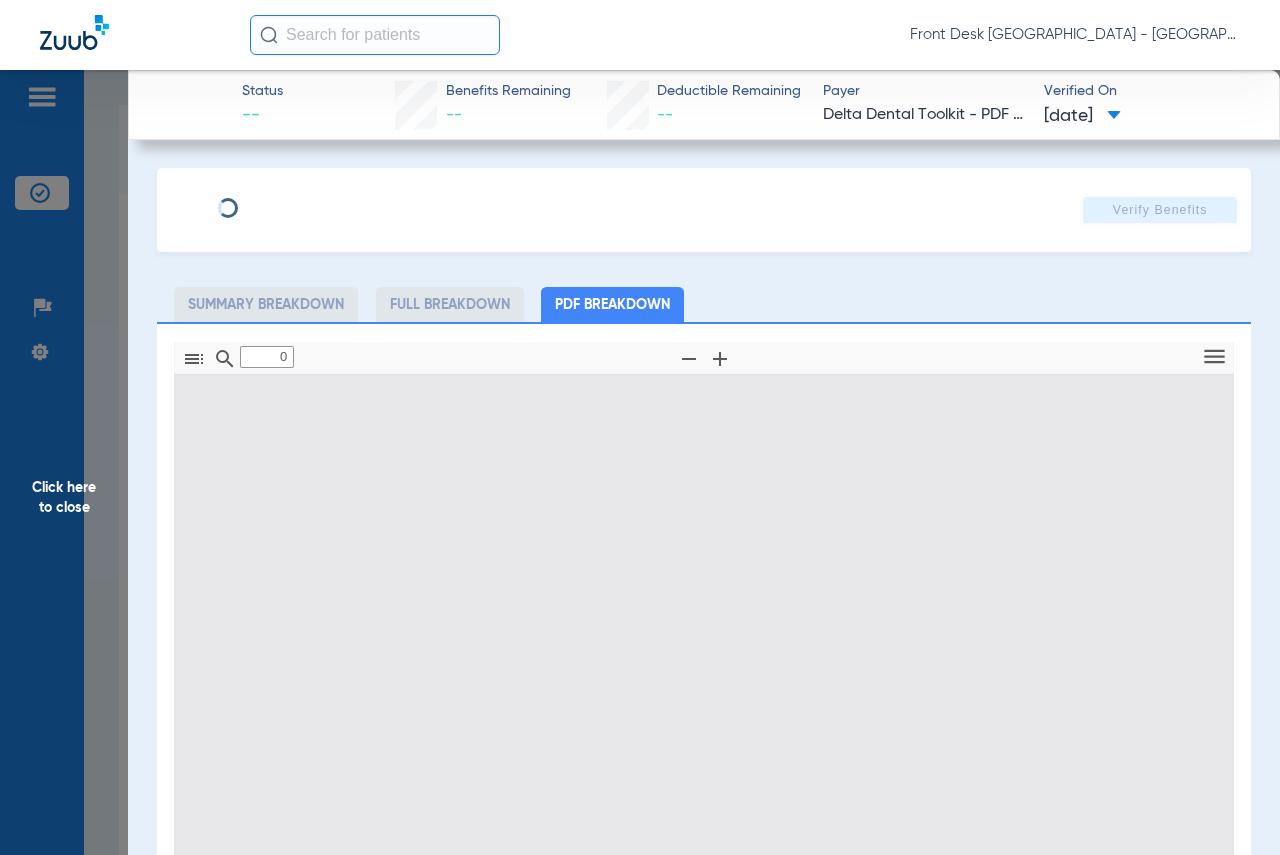 type on "1" 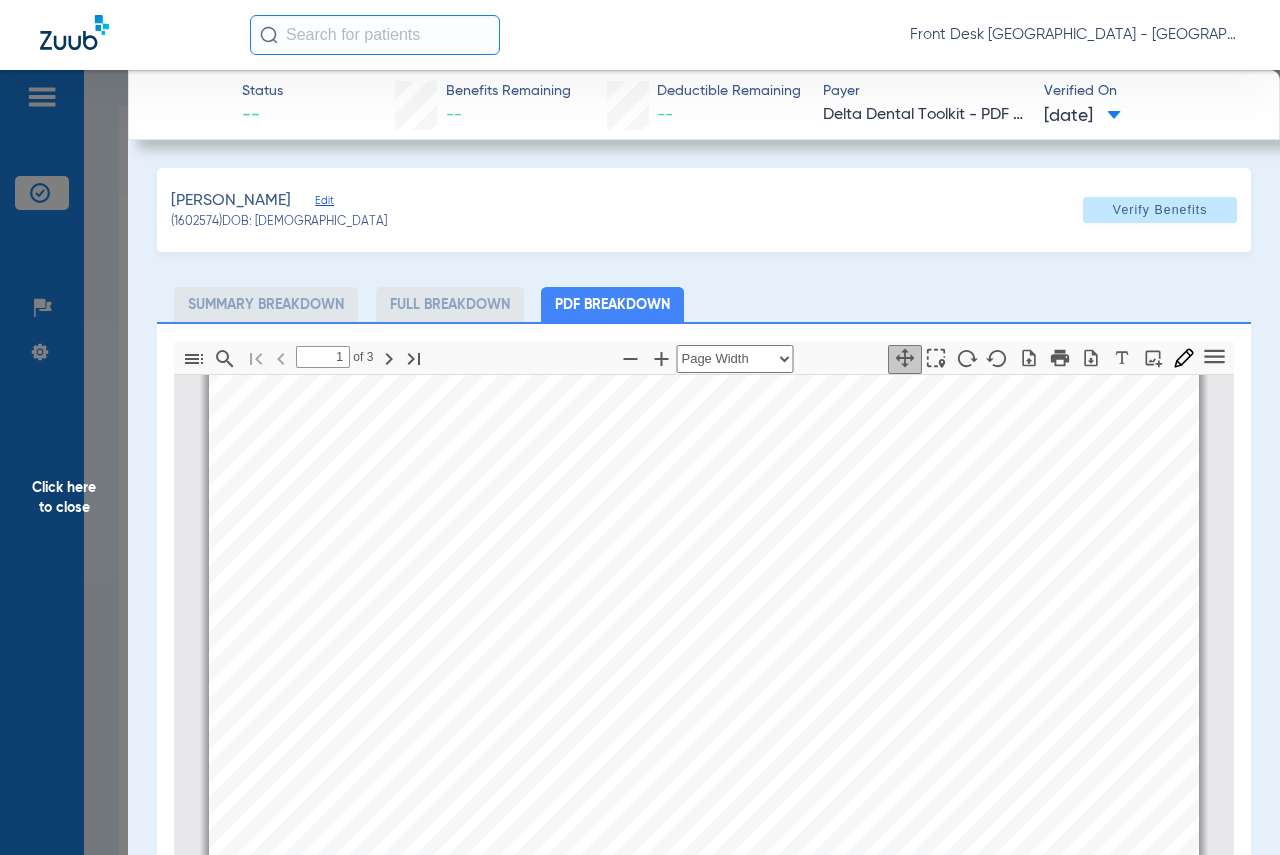 scroll, scrollTop: 610, scrollLeft: 0, axis: vertical 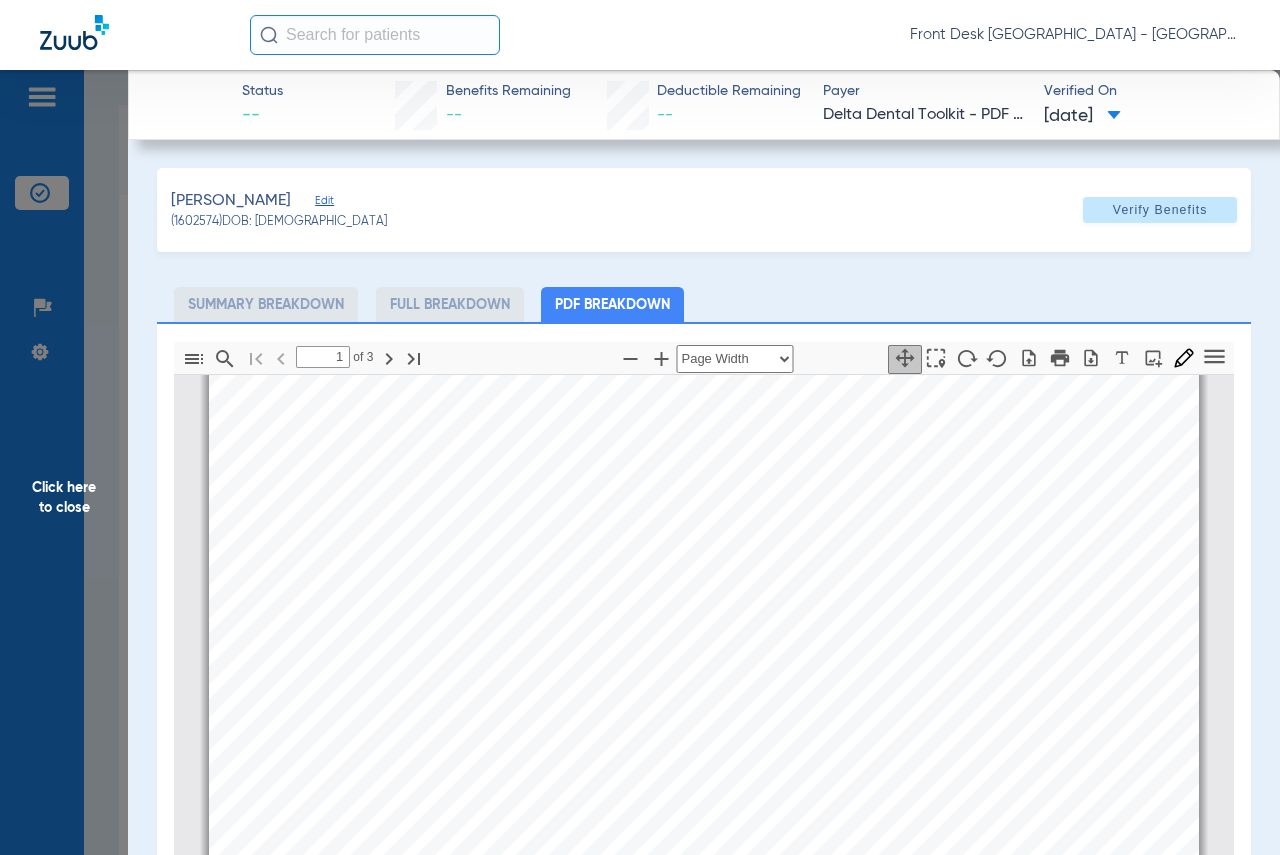 click on "Click here to close" 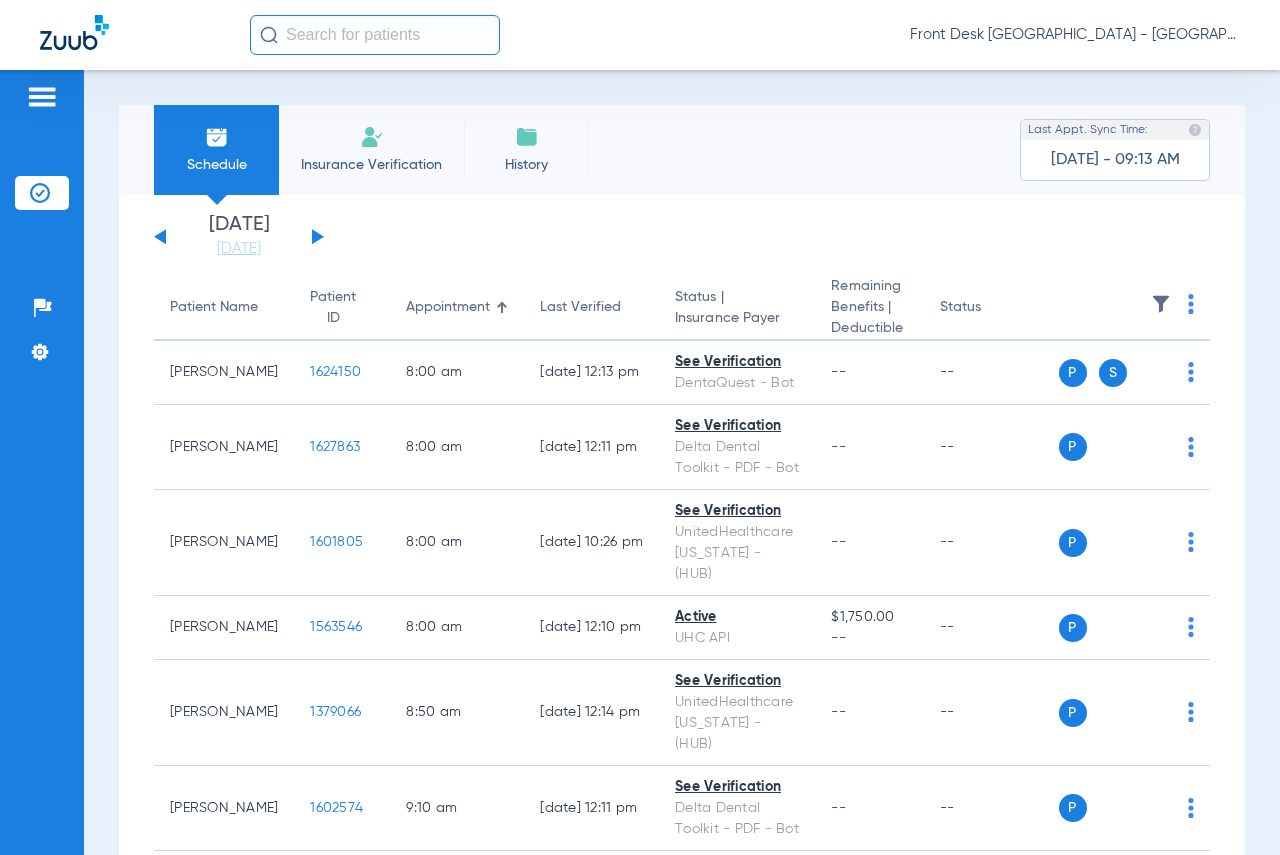 click on "[DATE]   [DATE]   [DATE]   [DATE]   [DATE]   [DATE]   [DATE]   [DATE]   [DATE]   [DATE]   [DATE]   [DATE]   [DATE]   [DATE]   [DATE]   [DATE]   [DATE]   [DATE]   [DATE]   [DATE]   [DATE]   [DATE]   [DATE]   [DATE]   [DATE]   [DATE]   [DATE]   [DATE]   [DATE]   [DATE]   [DATE]   [DATE]   [DATE]   [DATE]   [DATE]   [DATE]   [DATE]   [DATE]   [DATE]   [DATE]   [DATE]   [DATE]   [DATE]   [DATE]   [DATE]" 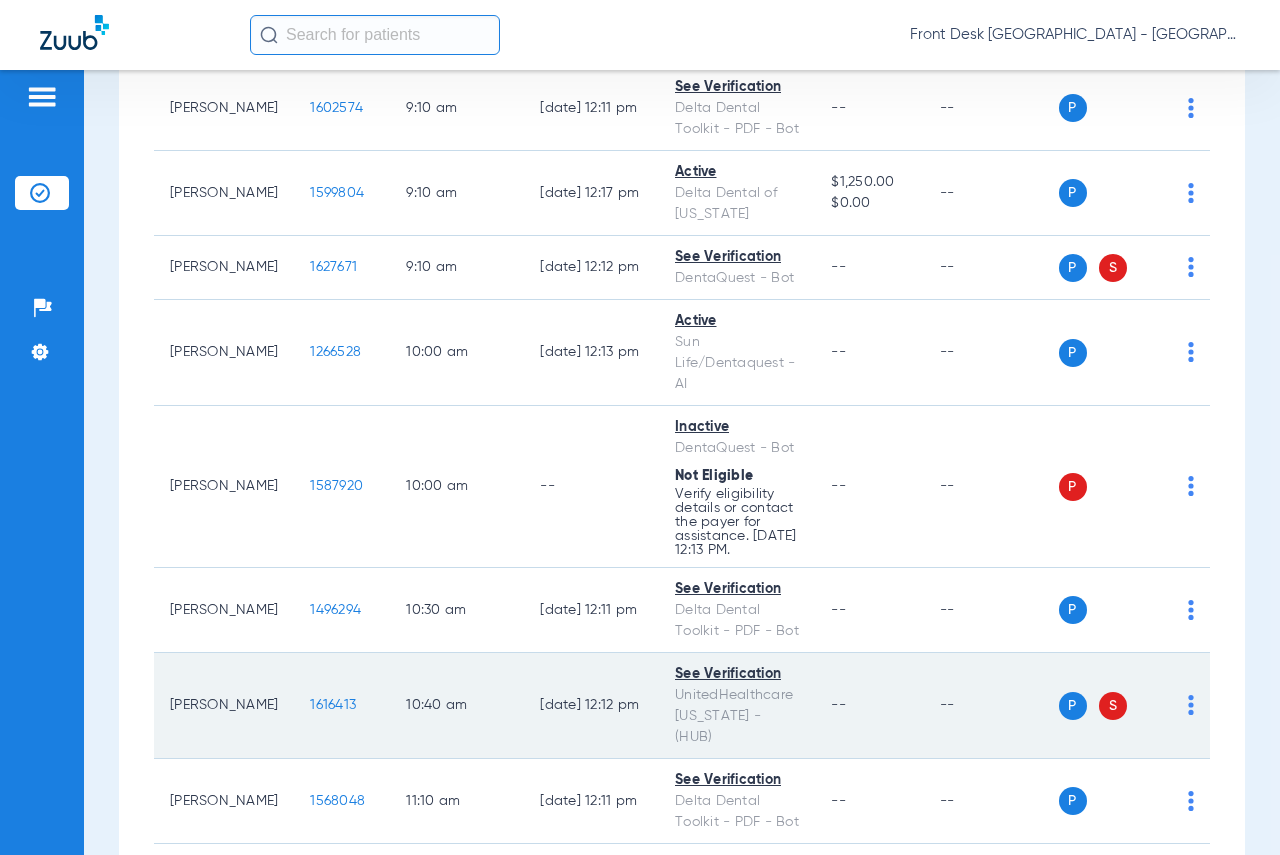 scroll, scrollTop: 800, scrollLeft: 0, axis: vertical 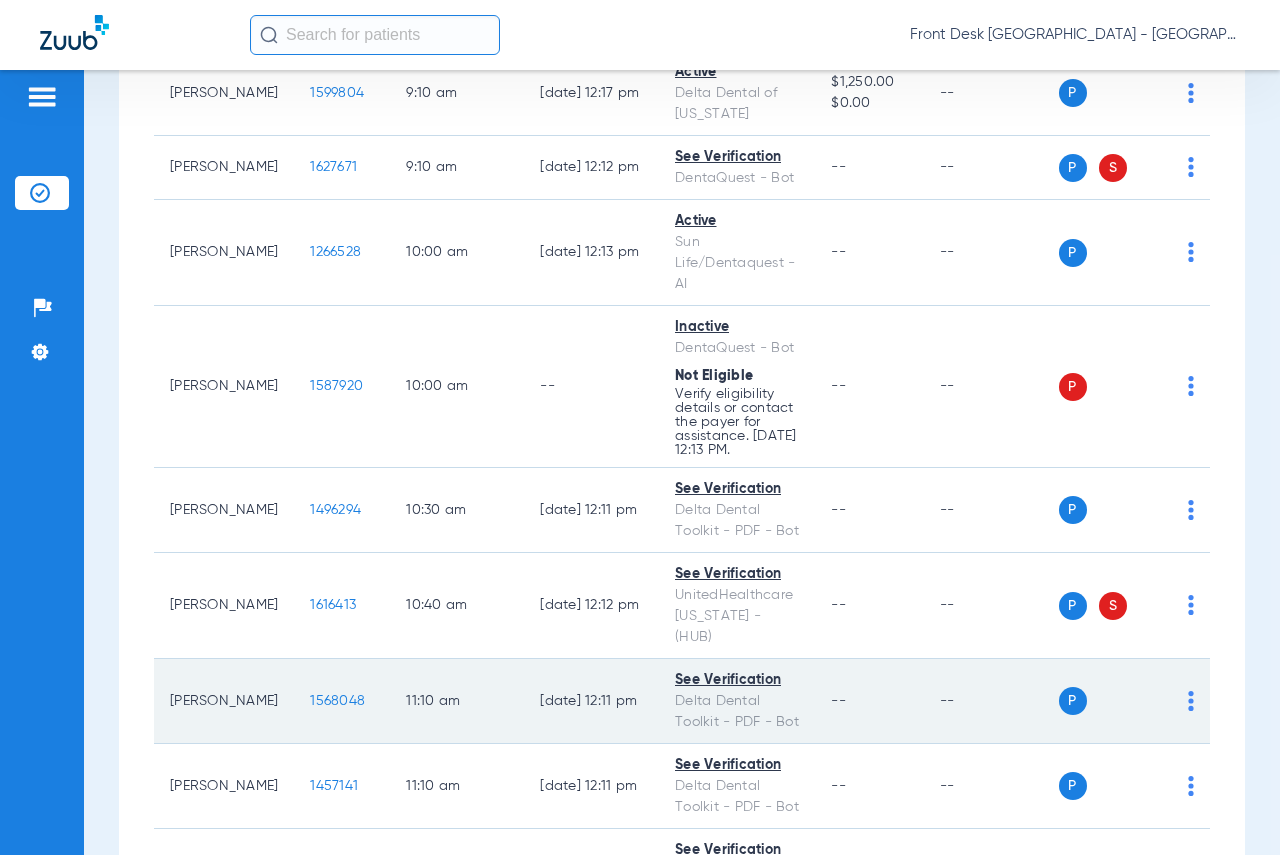 click on "1568048" 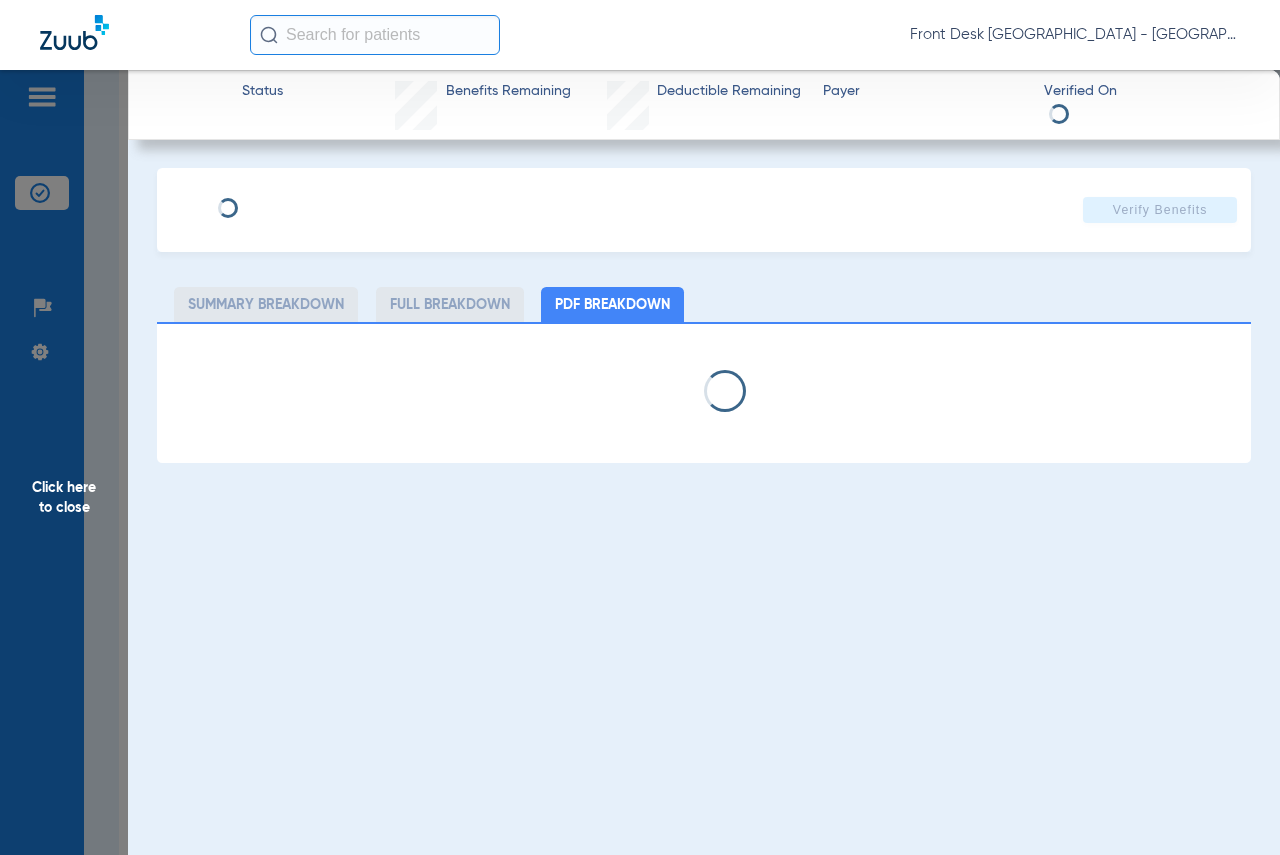 select on "page-width" 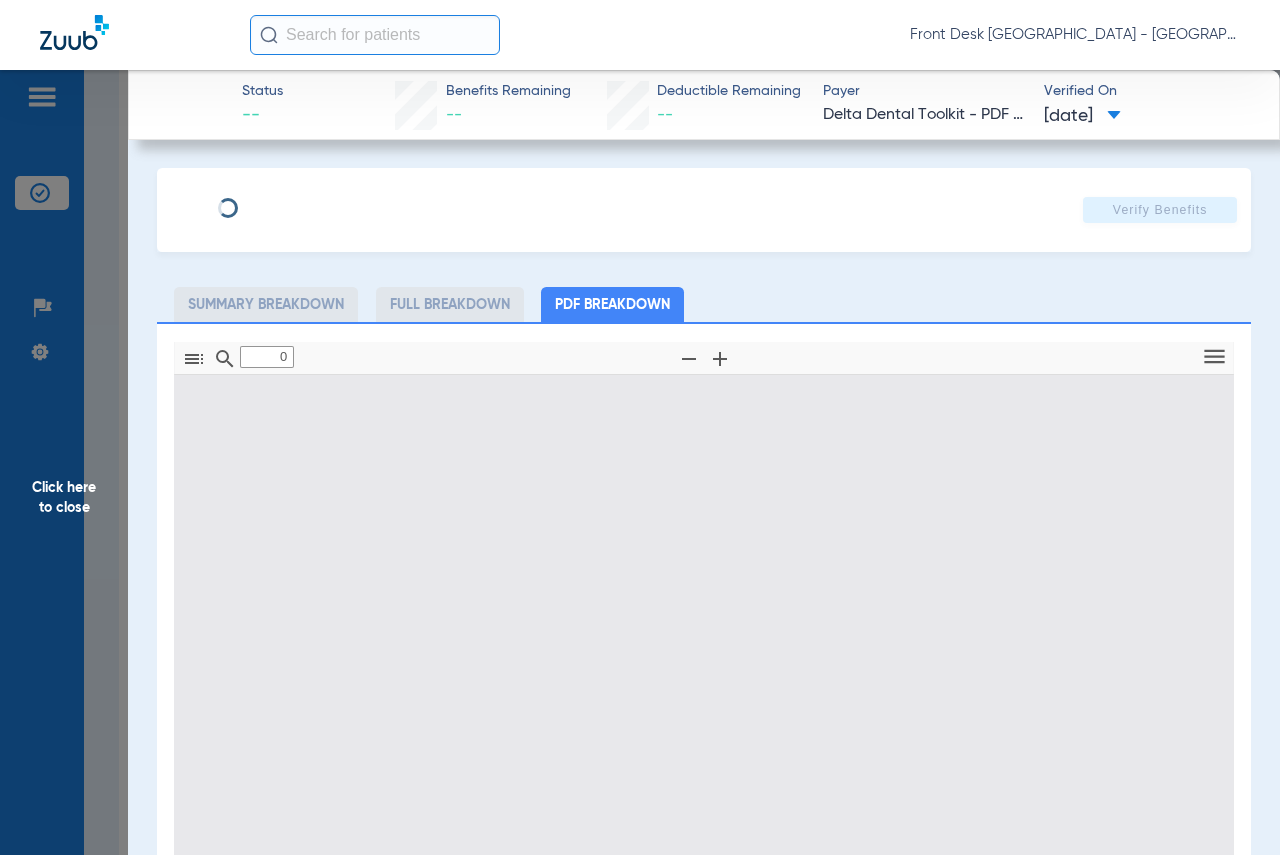 type on "1" 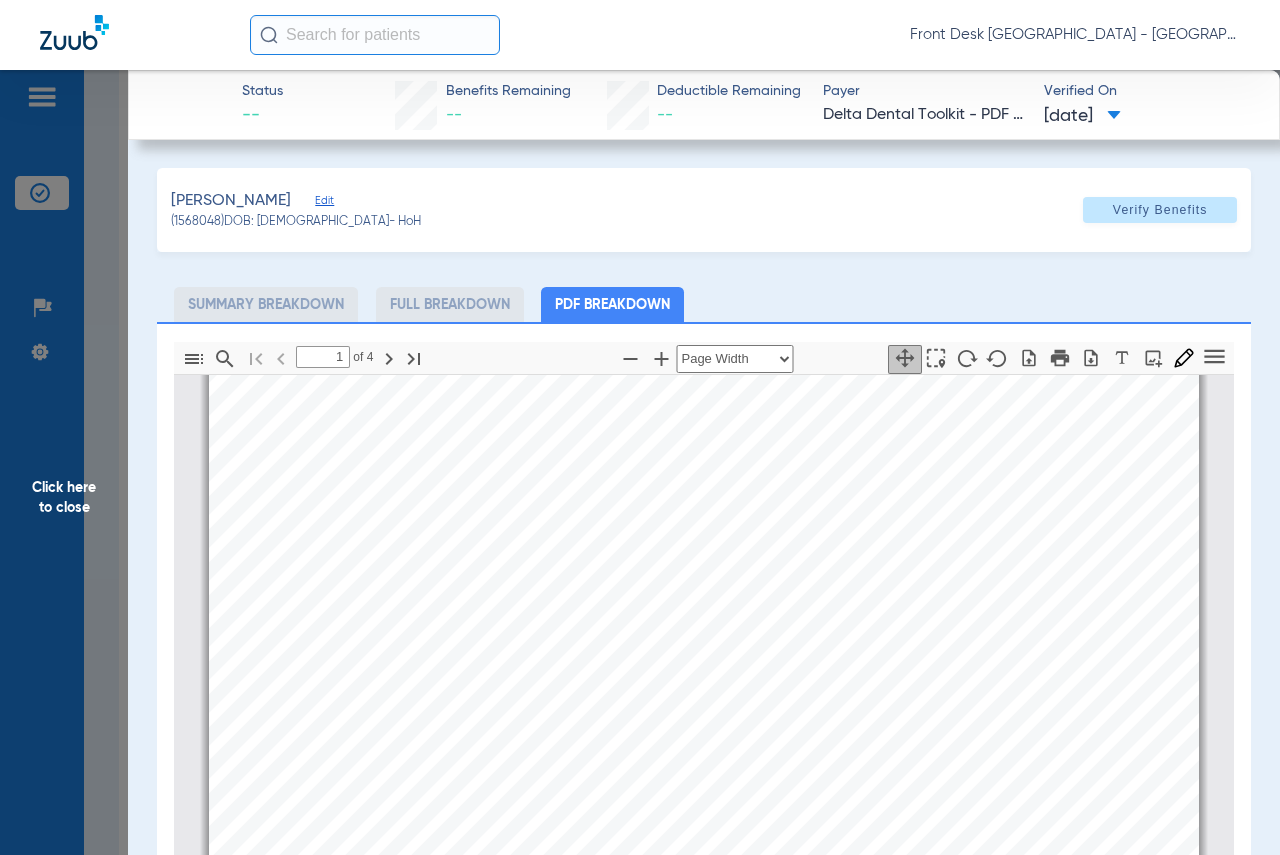 scroll, scrollTop: 210, scrollLeft: 0, axis: vertical 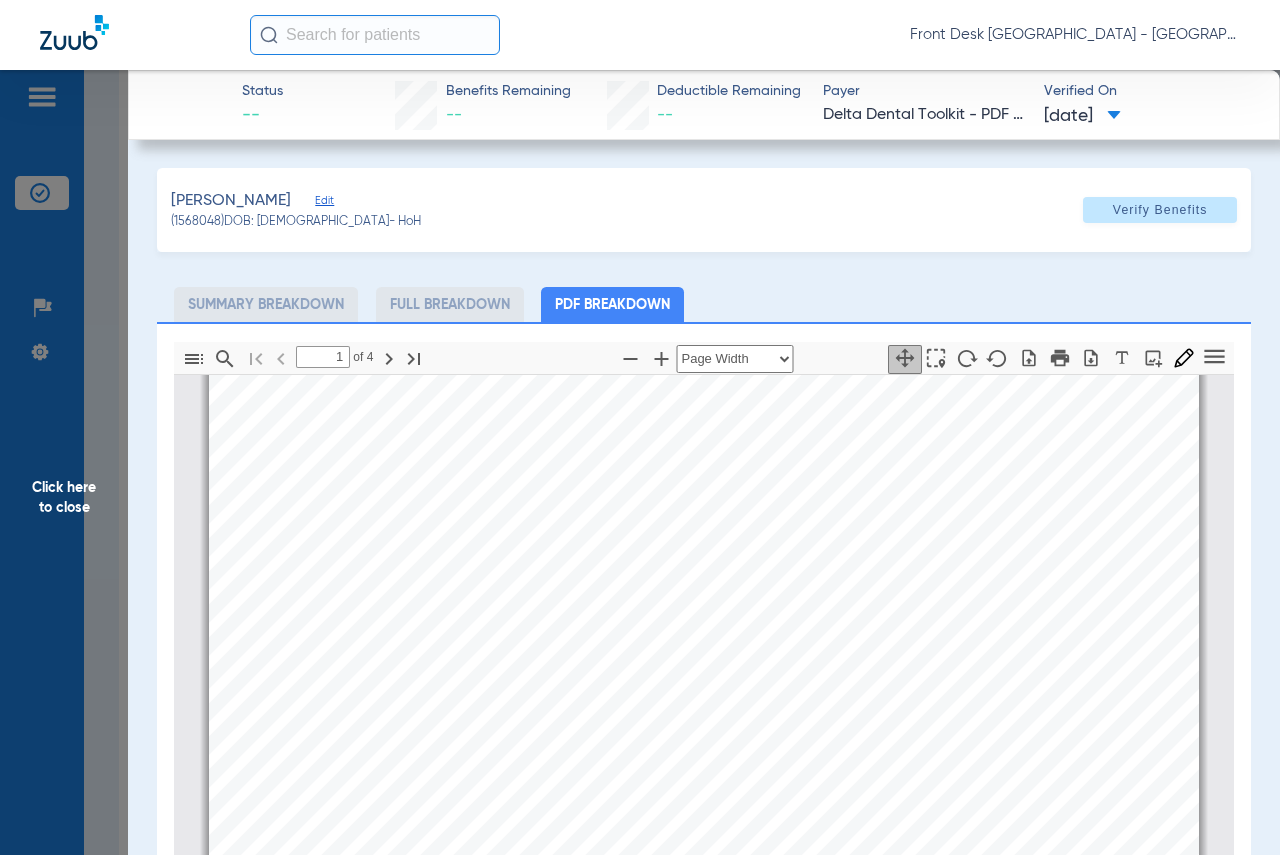 click on "Click here to close" 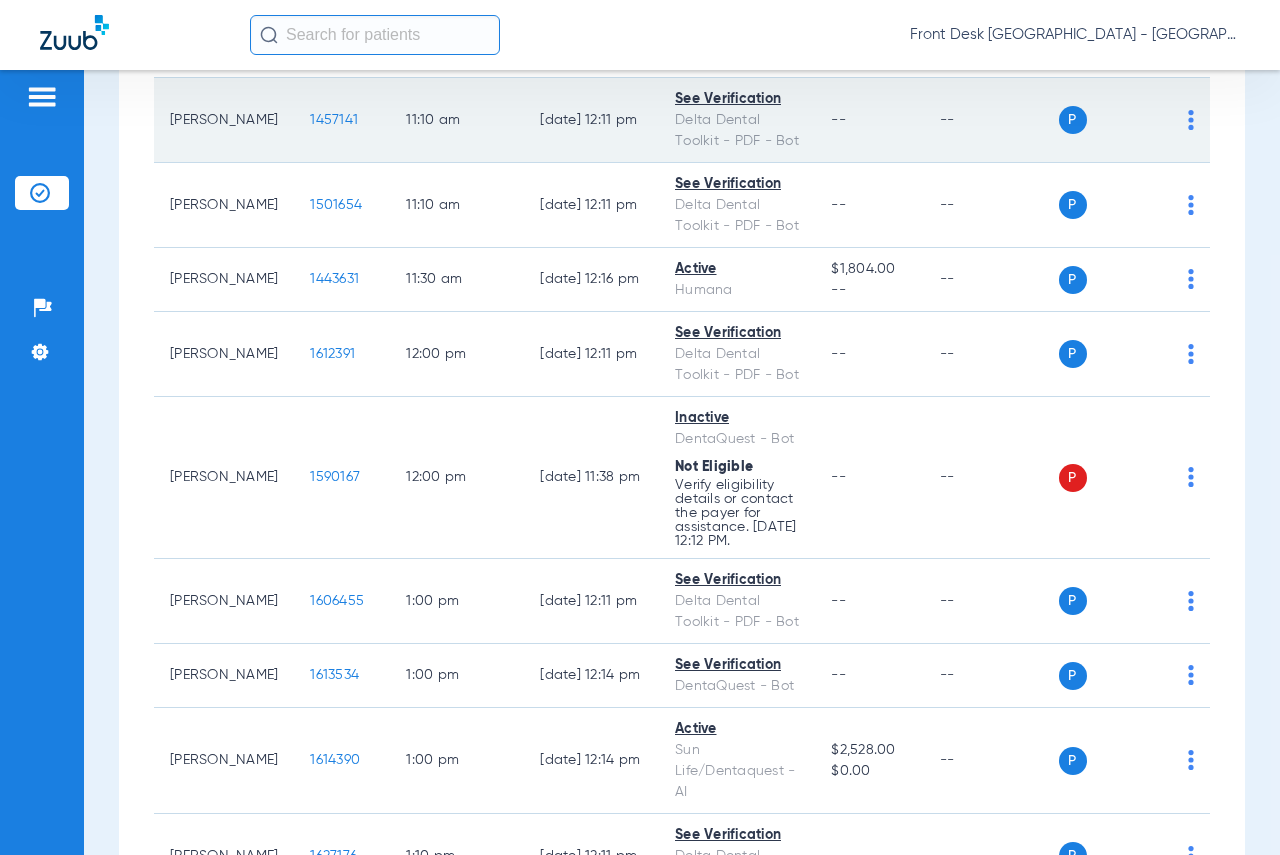 scroll, scrollTop: 1500, scrollLeft: 0, axis: vertical 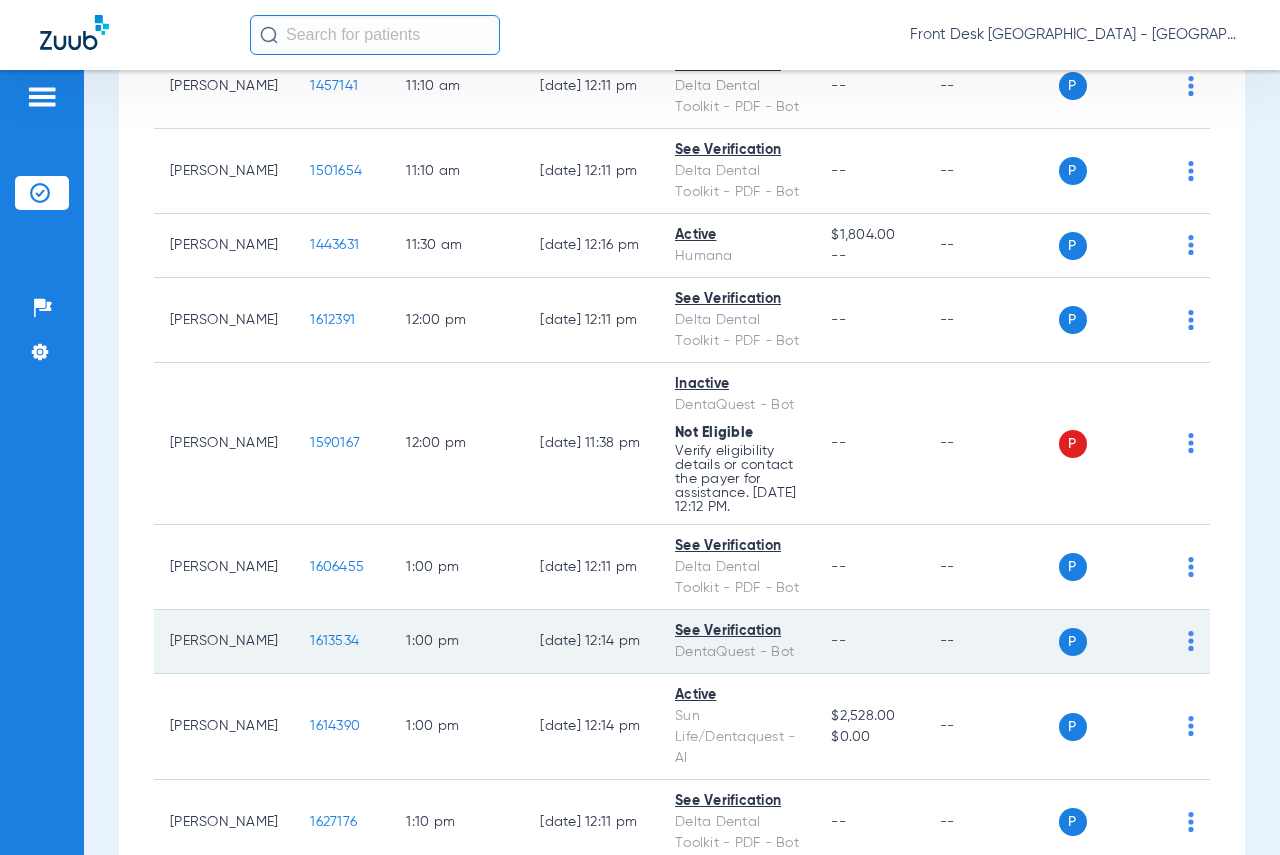 click on "1613534" 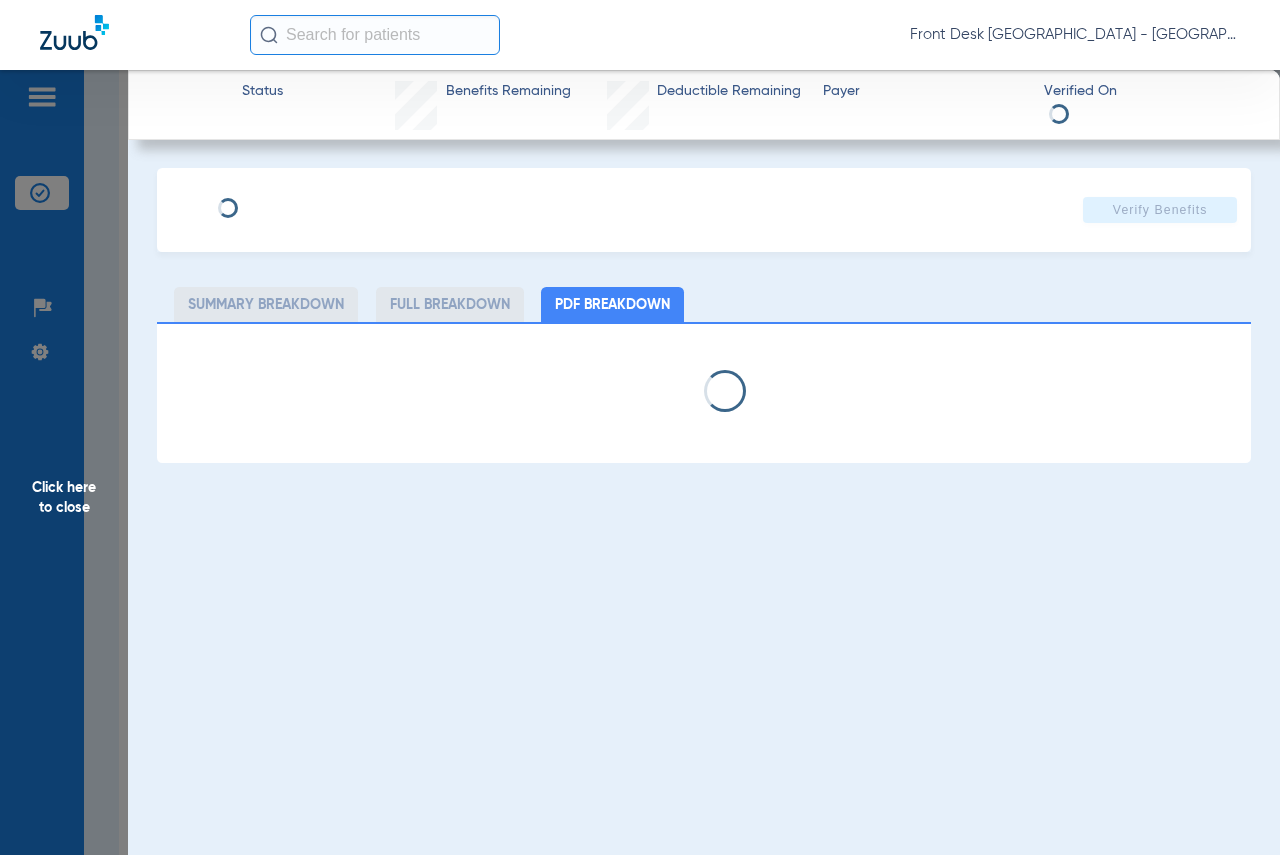 select on "page-width" 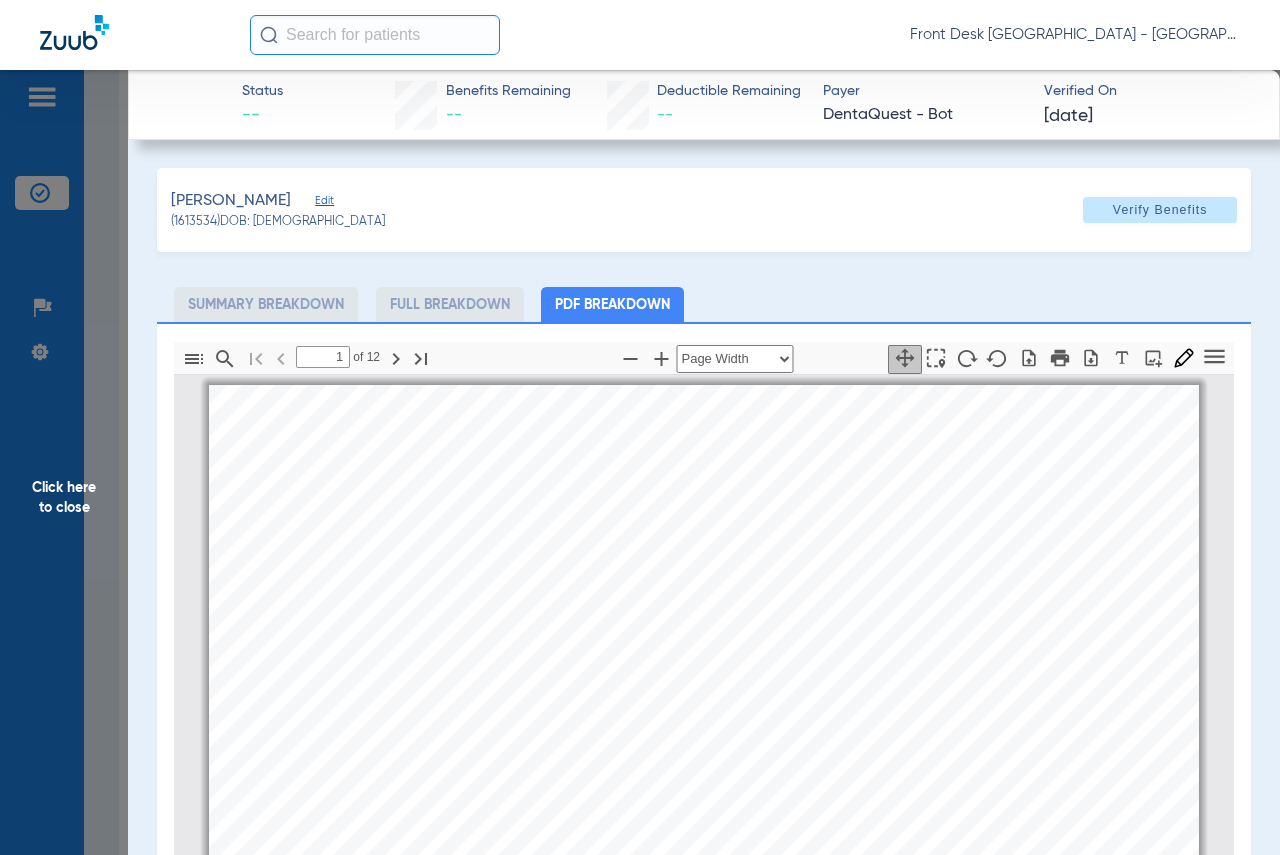 scroll, scrollTop: 10, scrollLeft: 0, axis: vertical 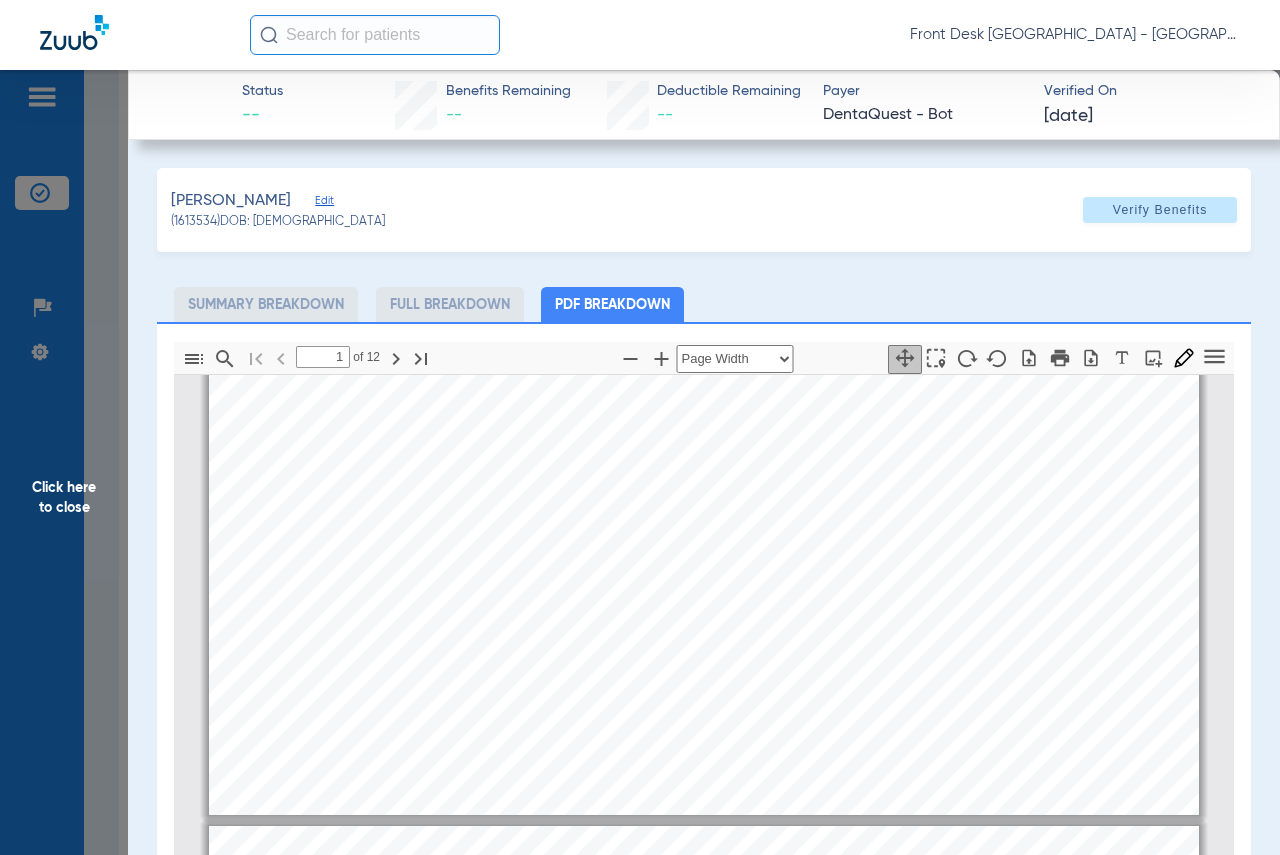 type on "2" 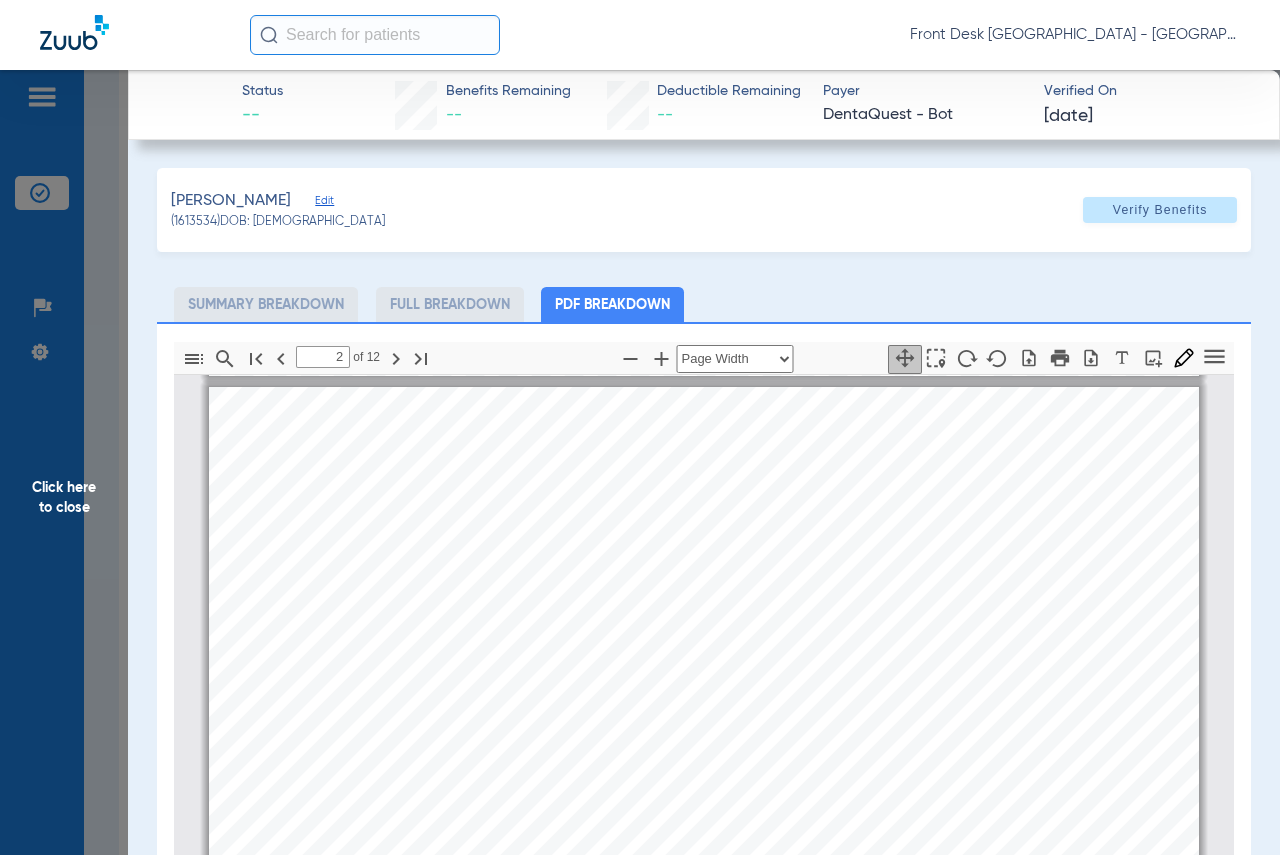 scroll, scrollTop: 810, scrollLeft: 0, axis: vertical 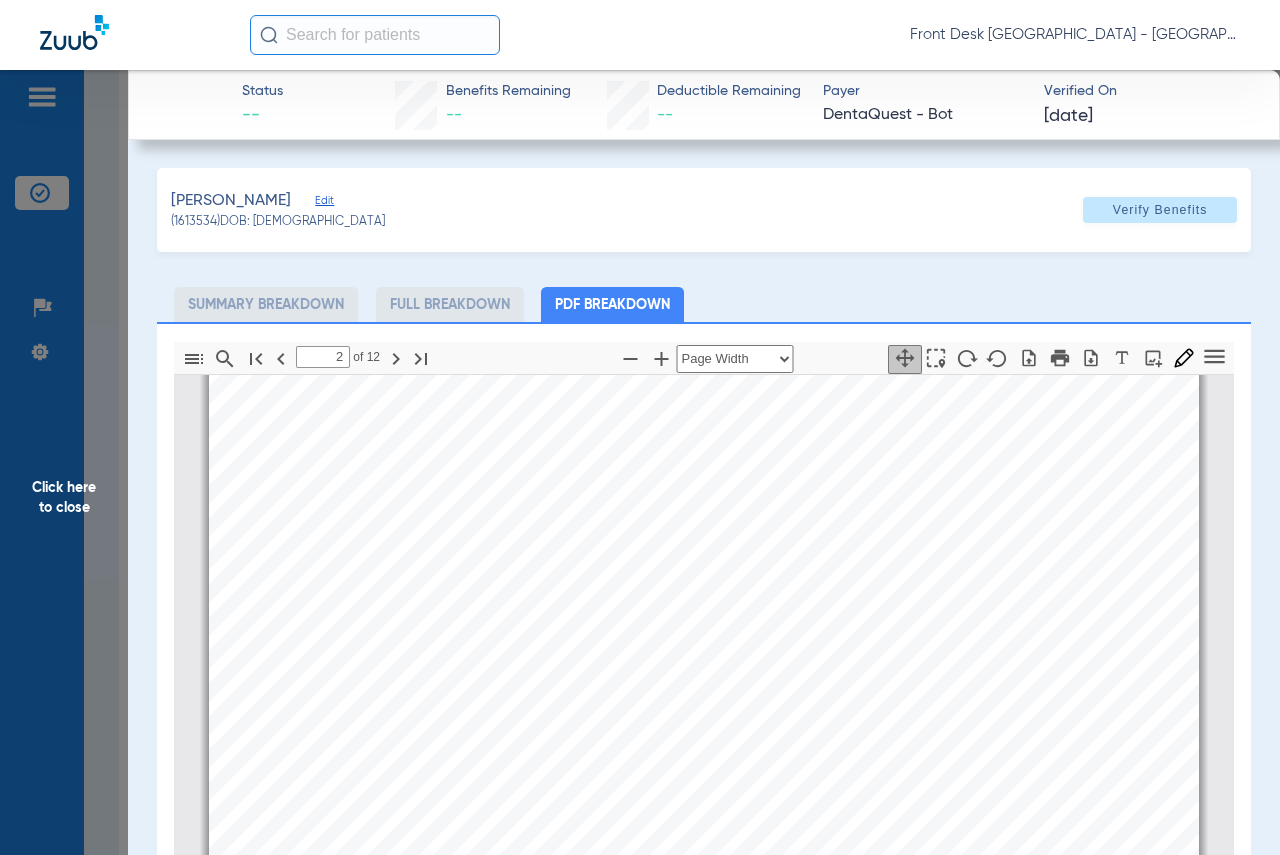 click on "Click here to close" 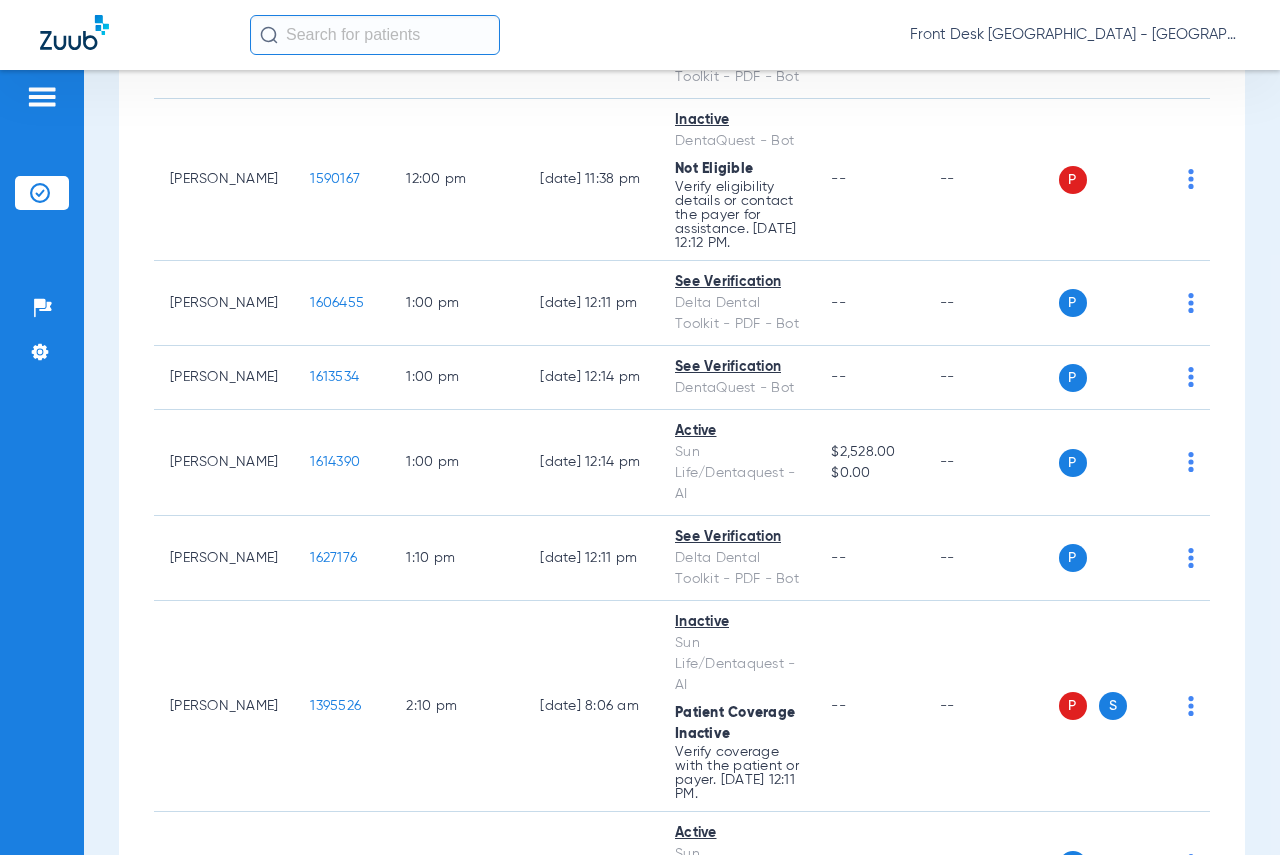 scroll, scrollTop: 1800, scrollLeft: 0, axis: vertical 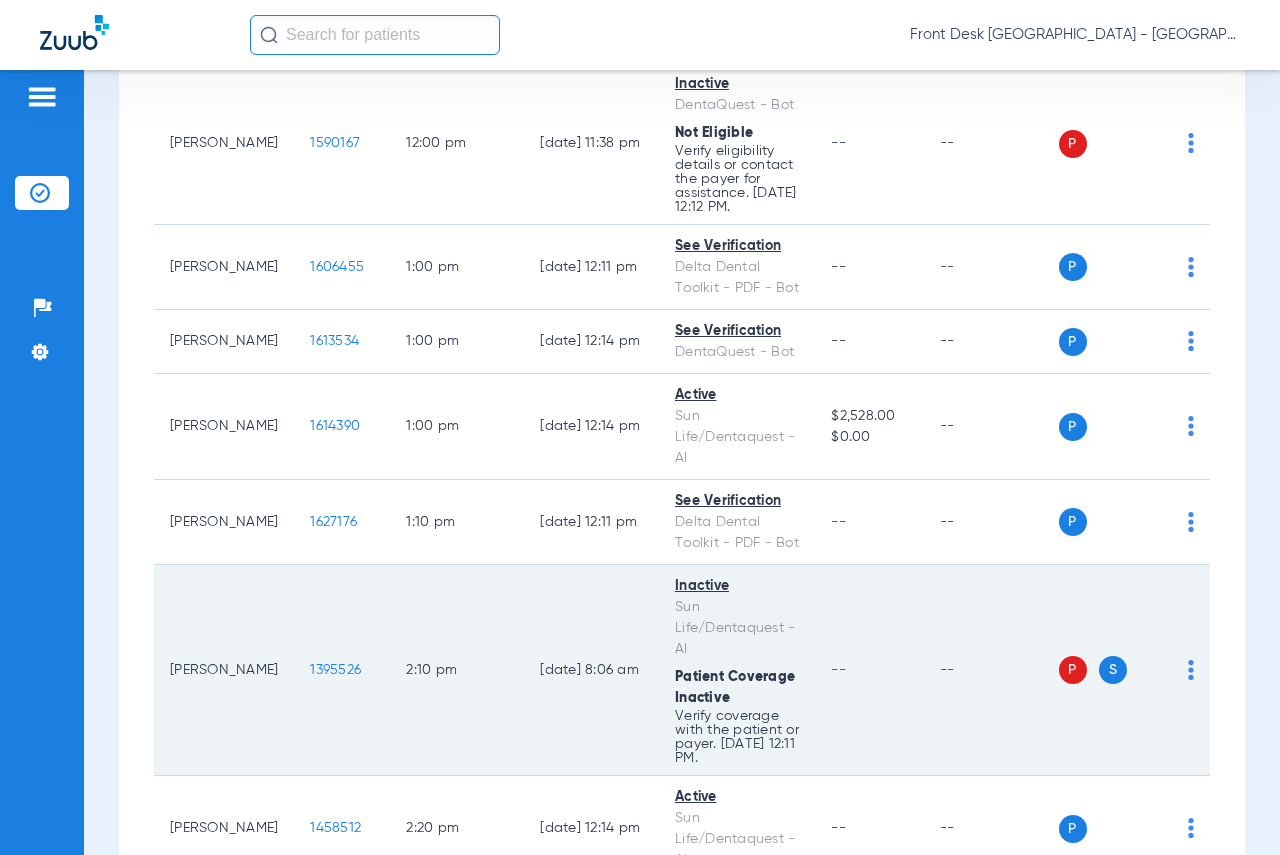 click on "1395526" 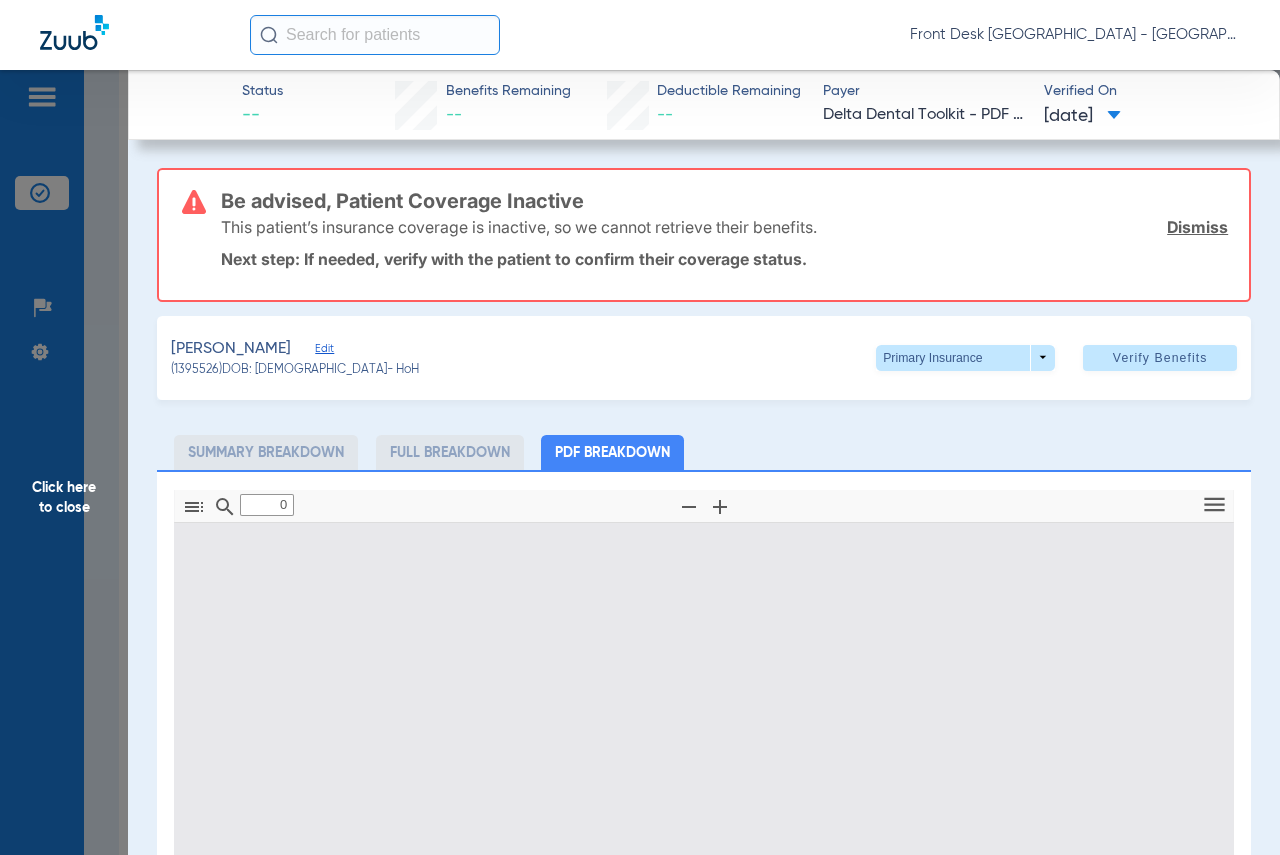 type on "1" 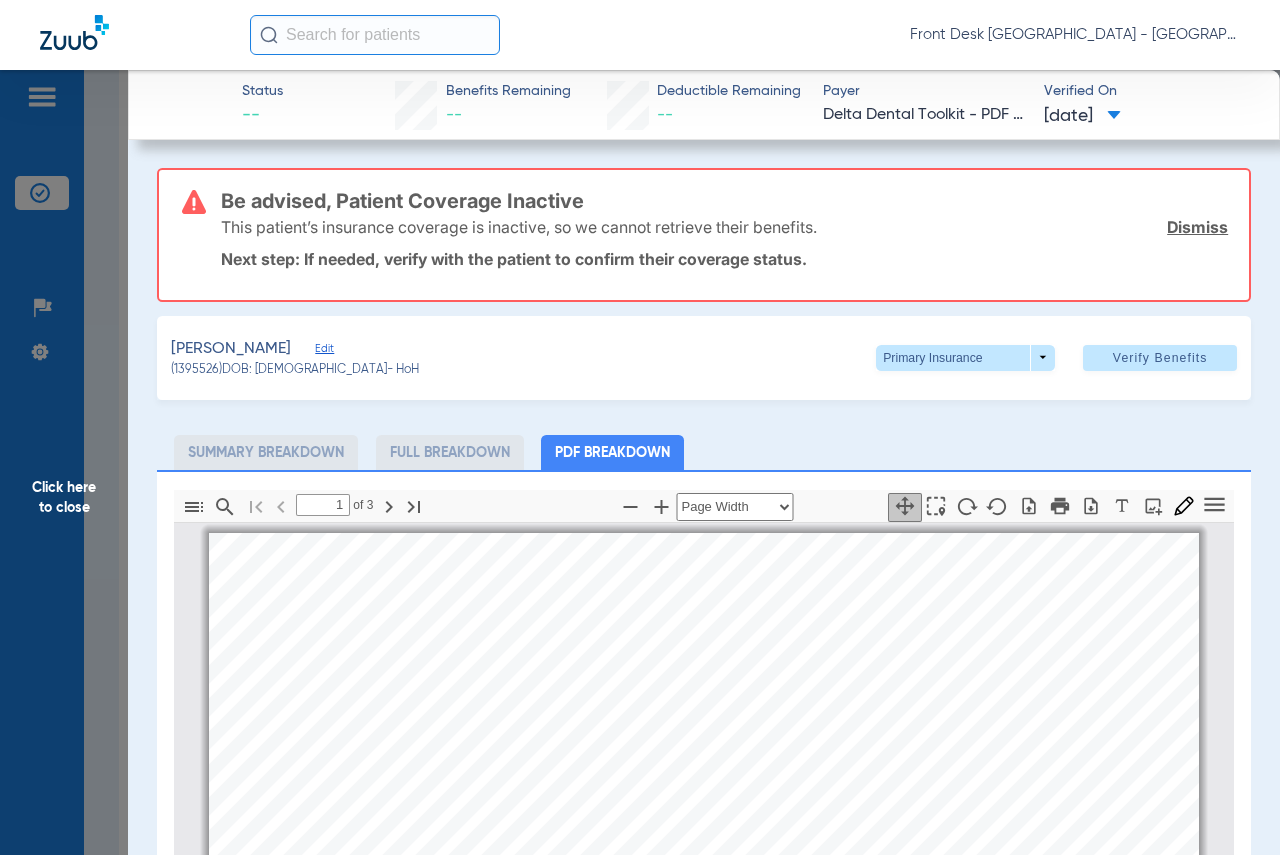 scroll, scrollTop: 10, scrollLeft: 0, axis: vertical 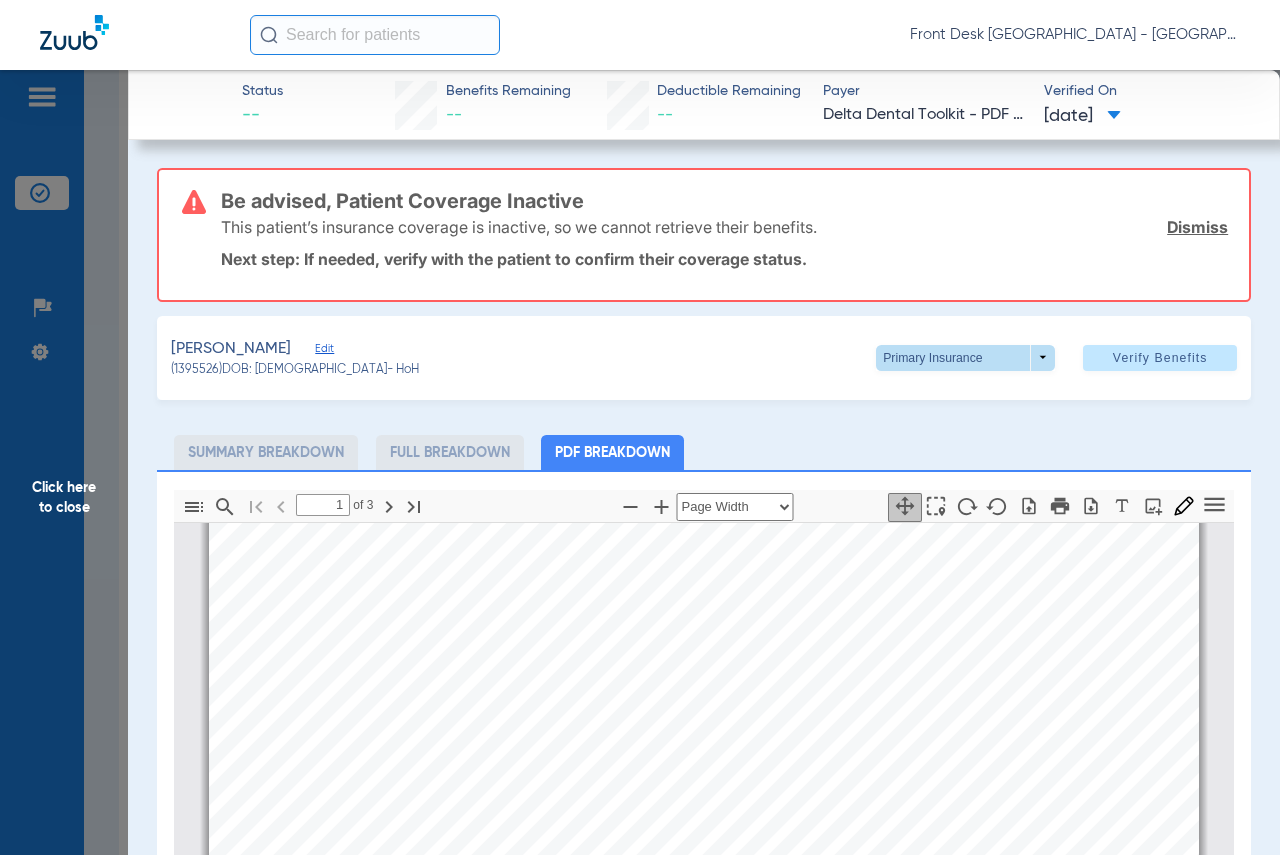 click 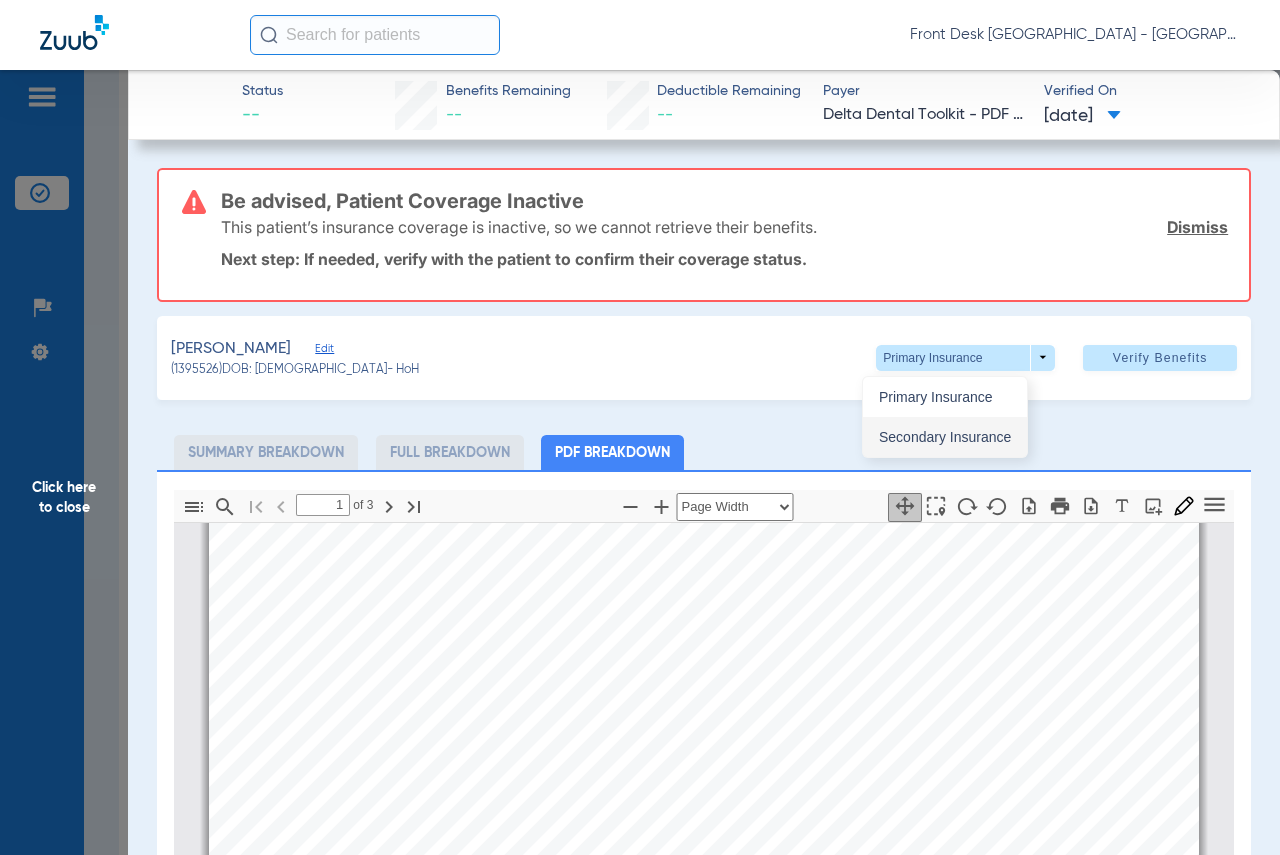 click on "Secondary Insurance" at bounding box center [945, 437] 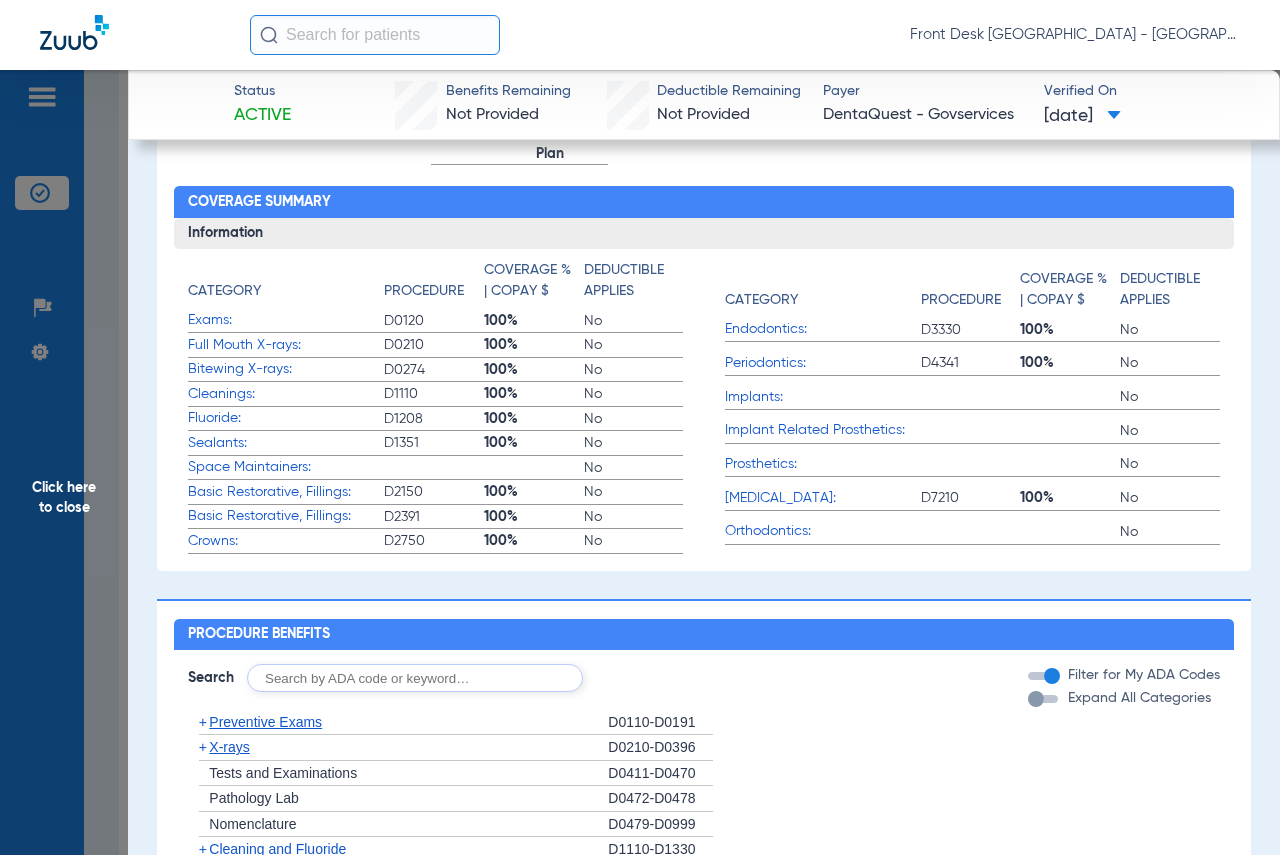 scroll, scrollTop: 600, scrollLeft: 0, axis: vertical 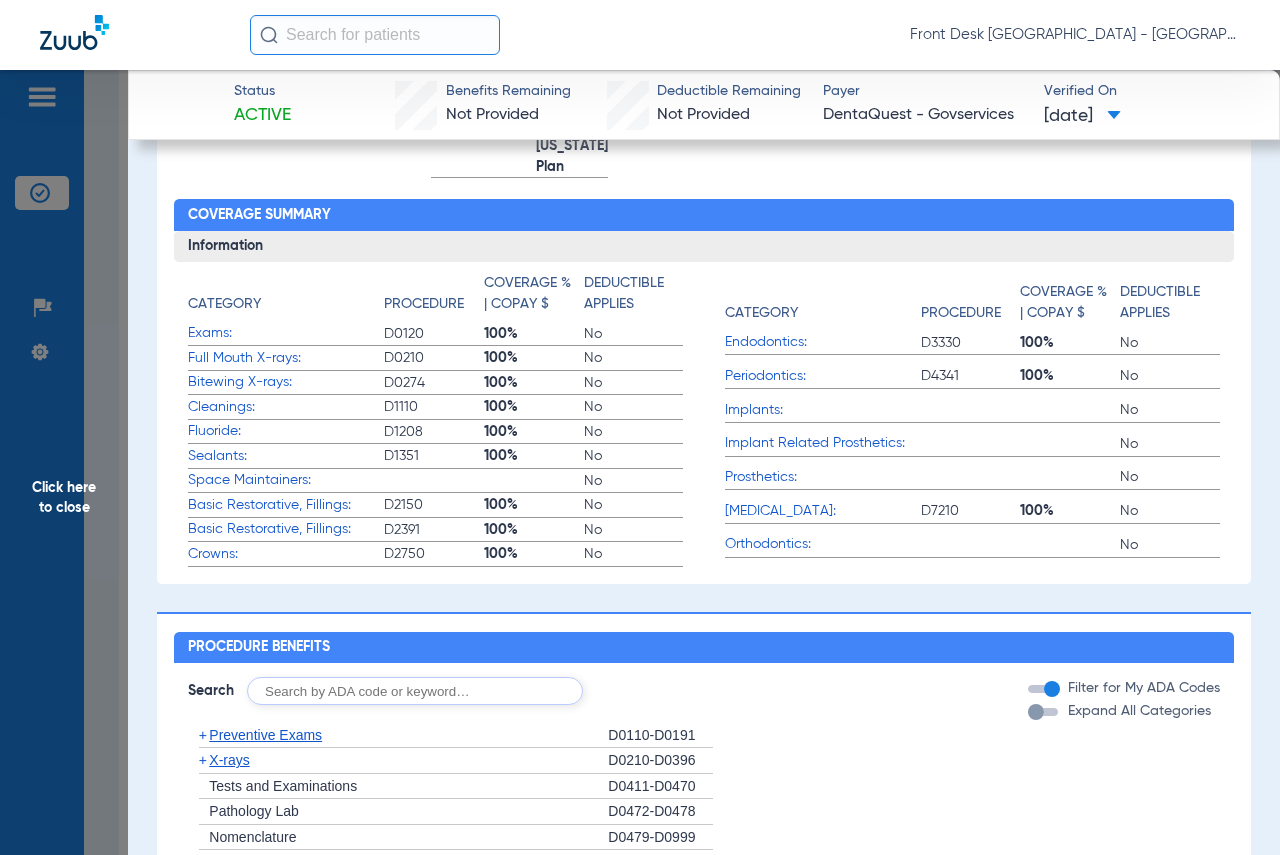 drag, startPoint x: 72, startPoint y: 498, endPoint x: 81, endPoint y: 487, distance: 14.21267 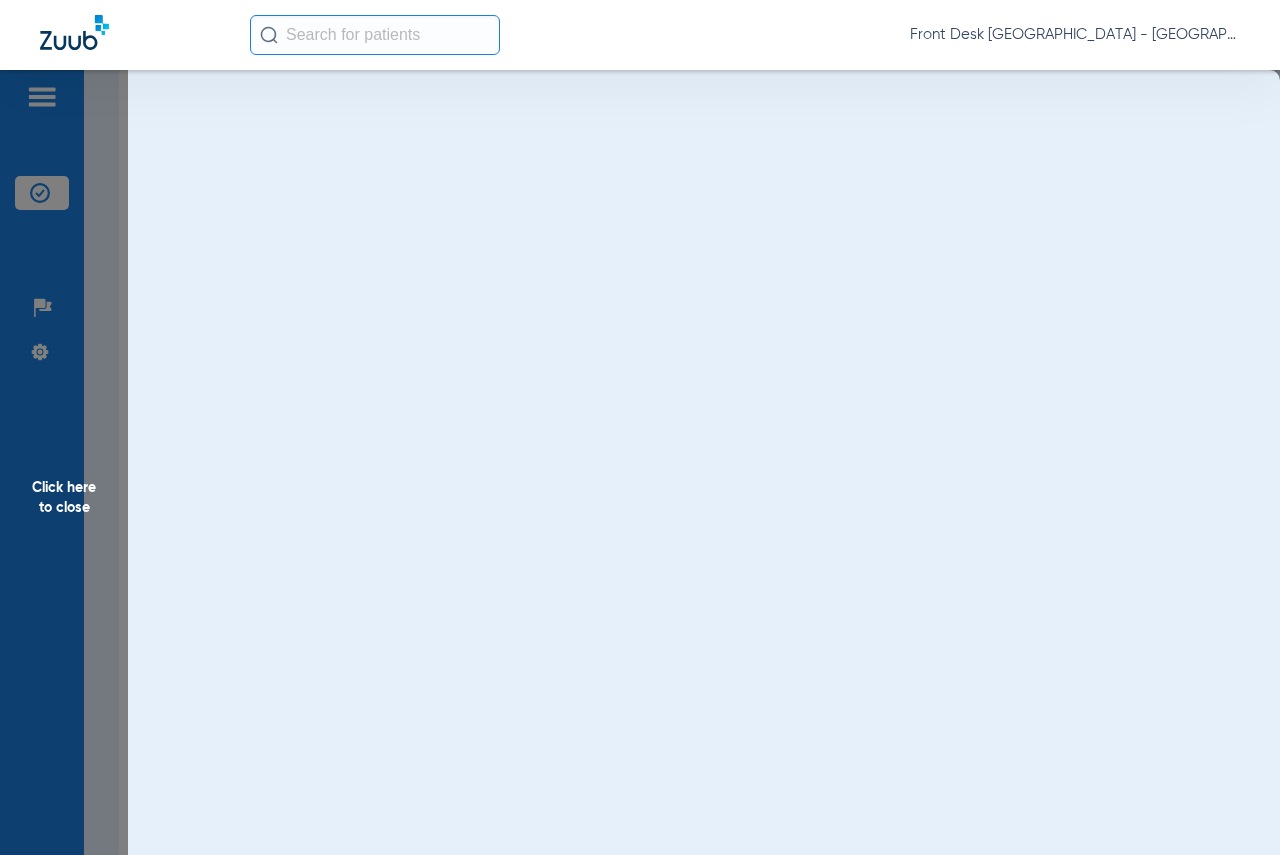 scroll, scrollTop: 0, scrollLeft: 0, axis: both 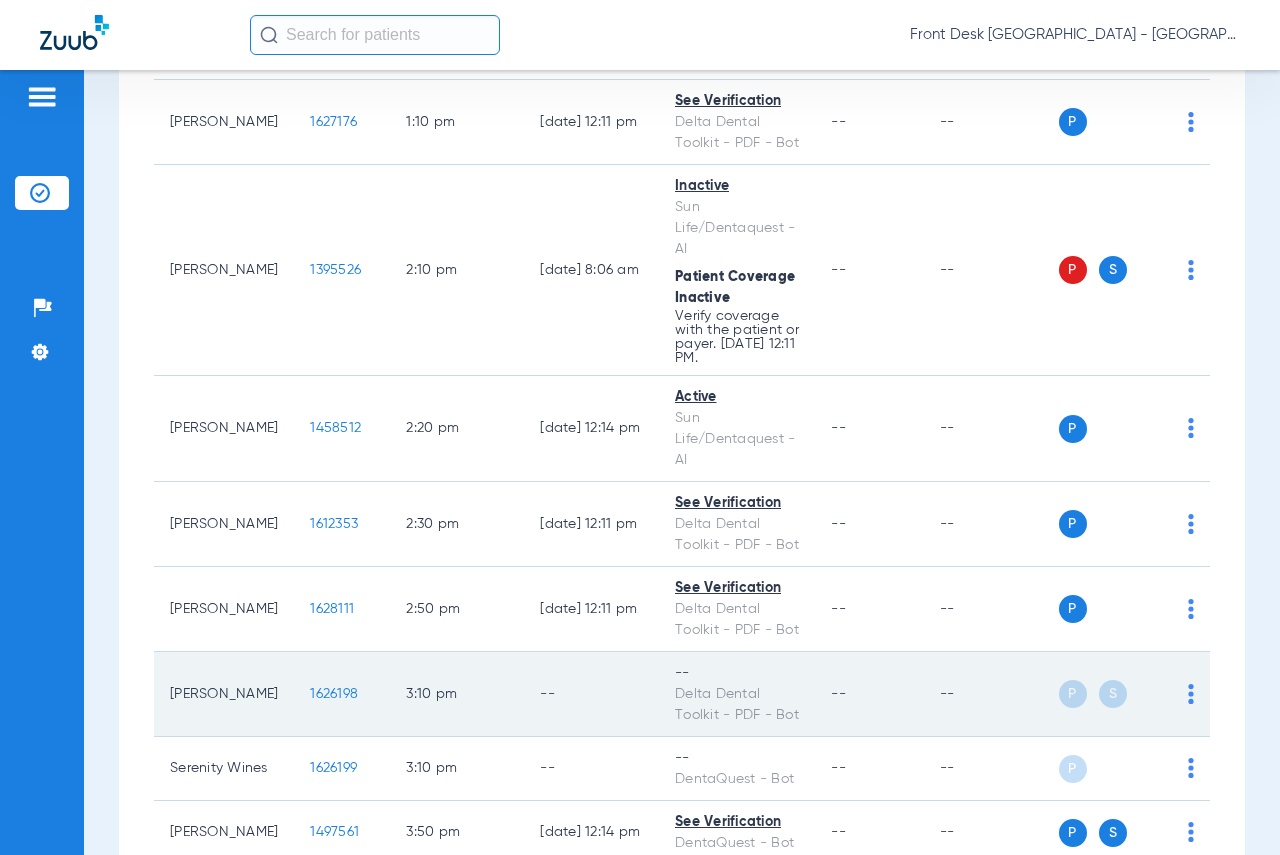 click on "1626198" 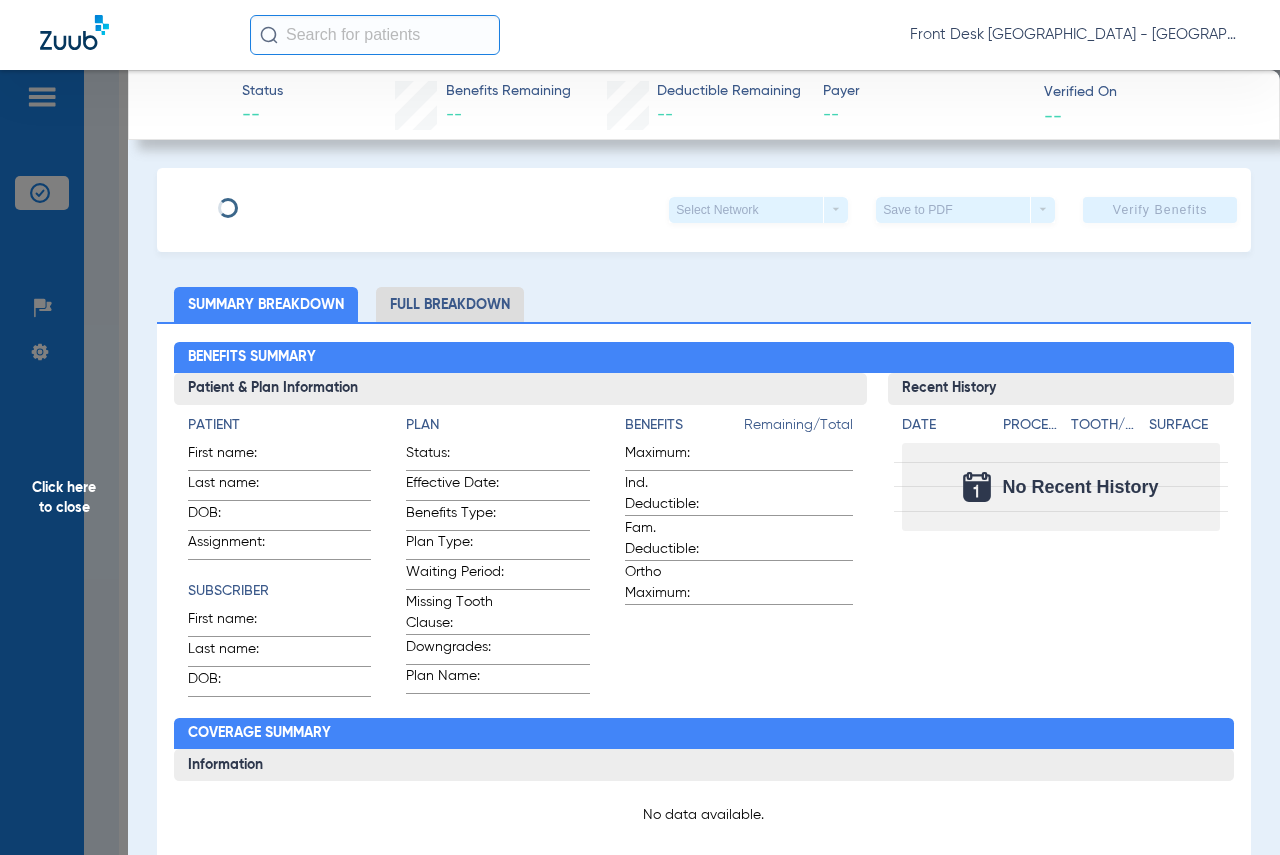 scroll, scrollTop: 200, scrollLeft: 0, axis: vertical 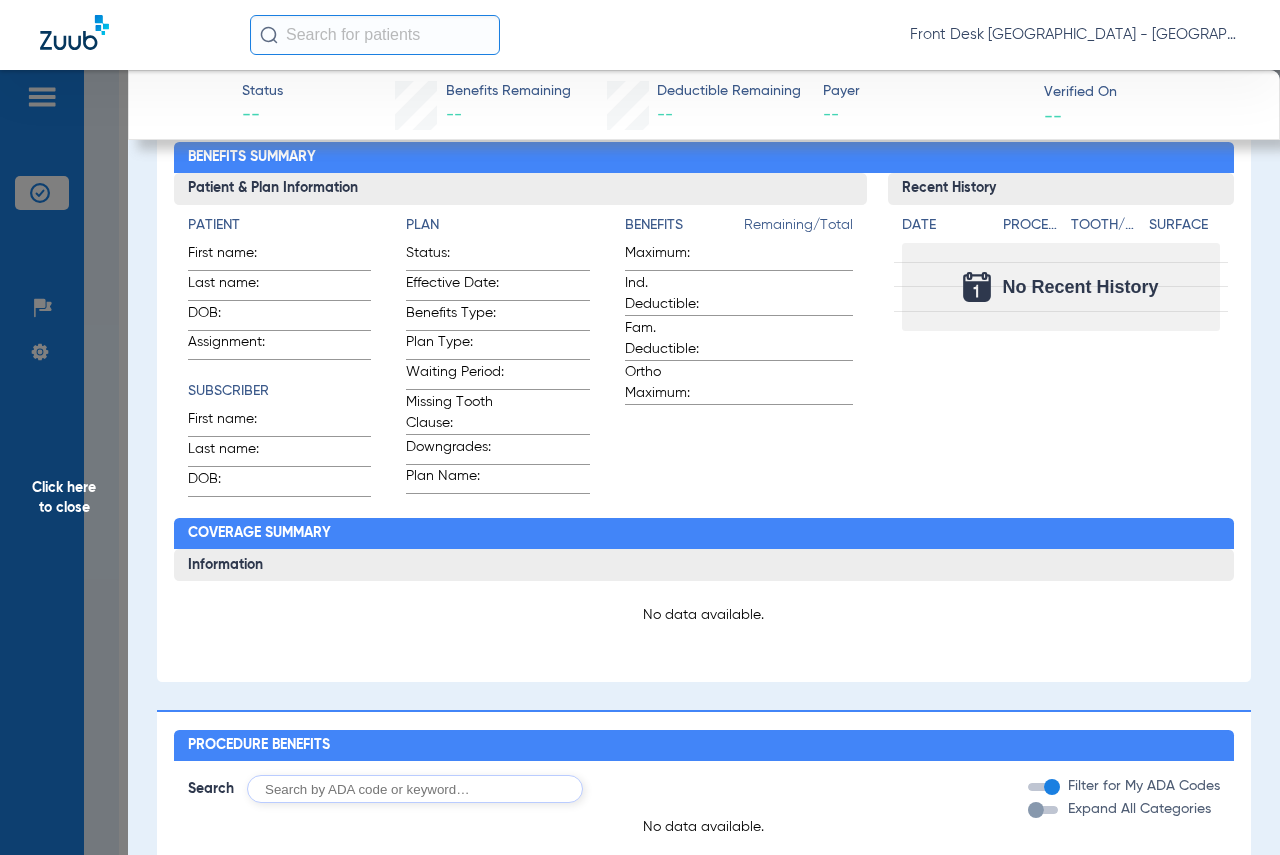 click on "Recent History Date Procedure Tooth/Quad Surface  No Recent History" 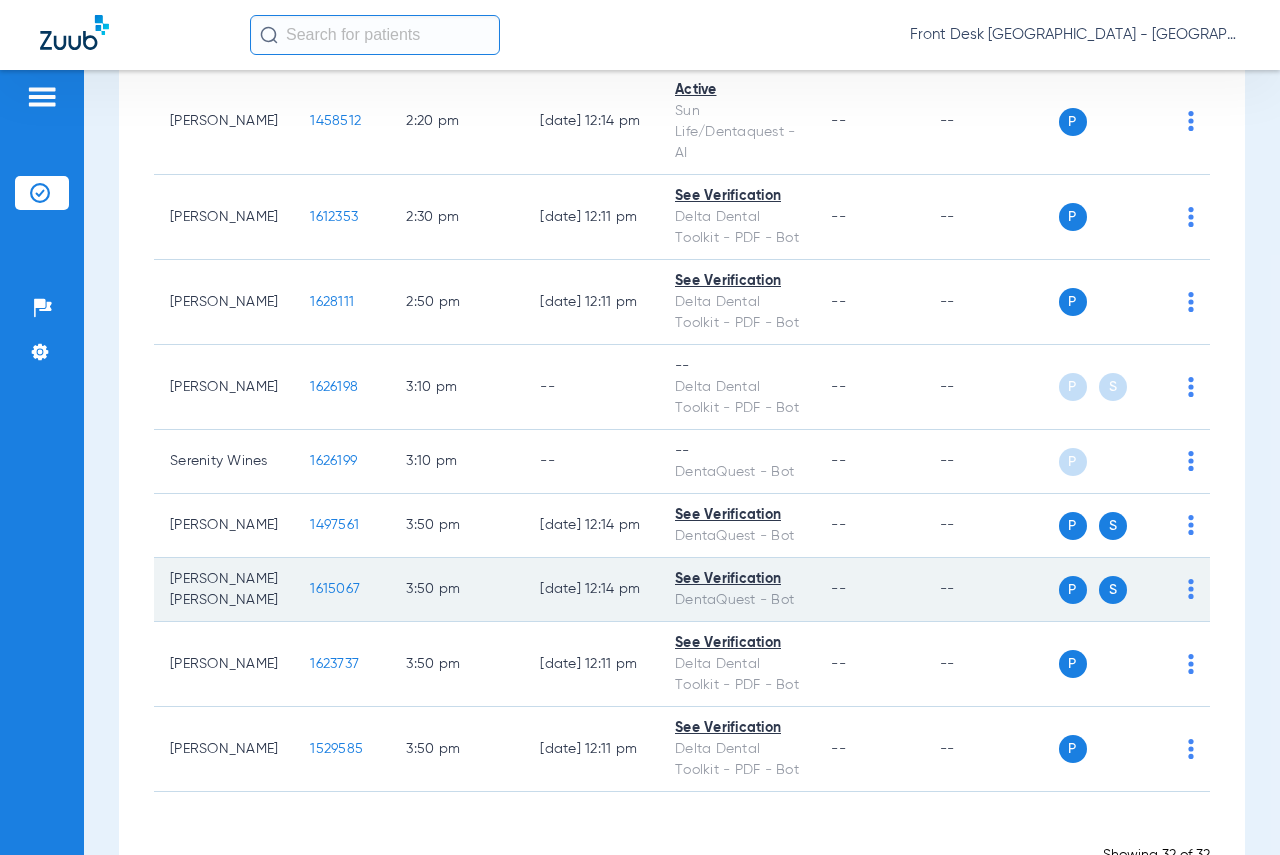 scroll, scrollTop: 2509, scrollLeft: 0, axis: vertical 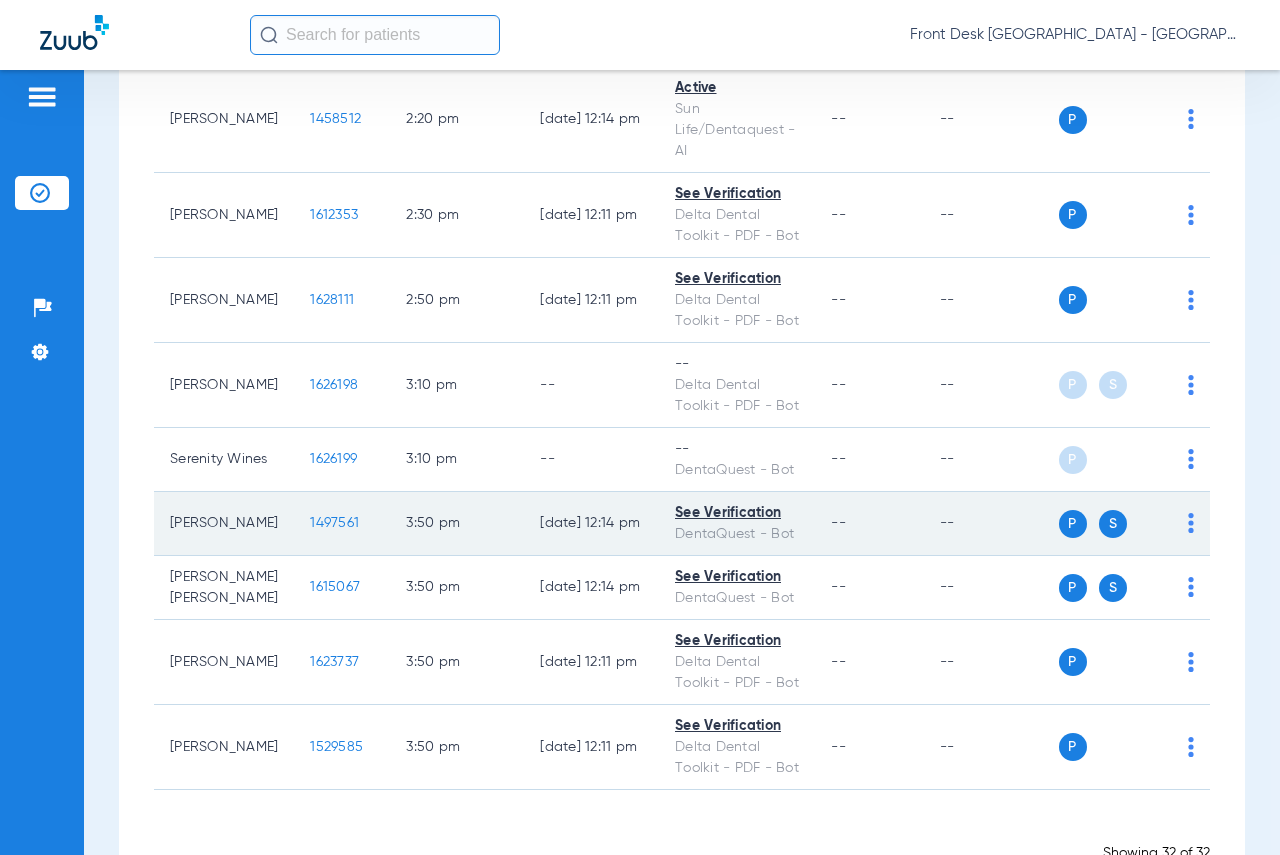 click on "1497561" 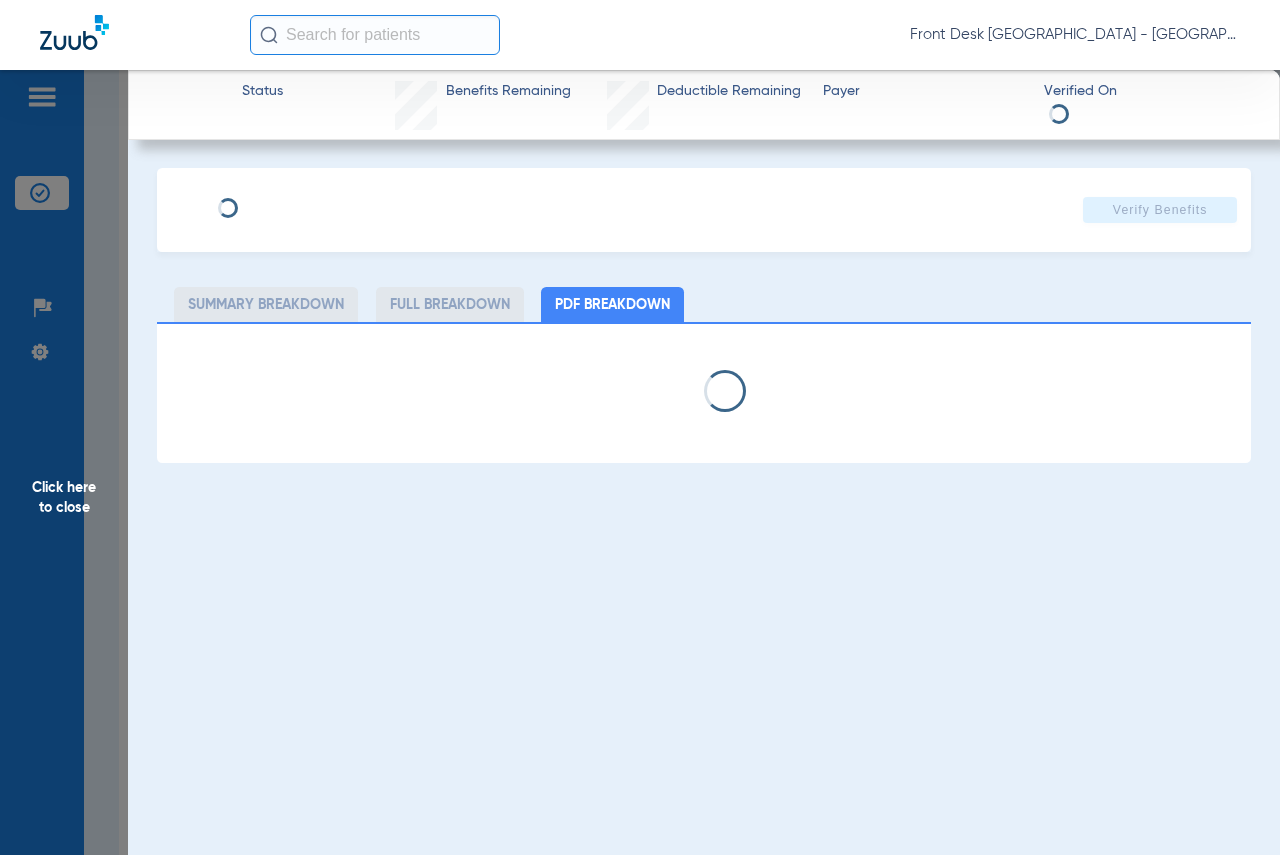 select on "page-width" 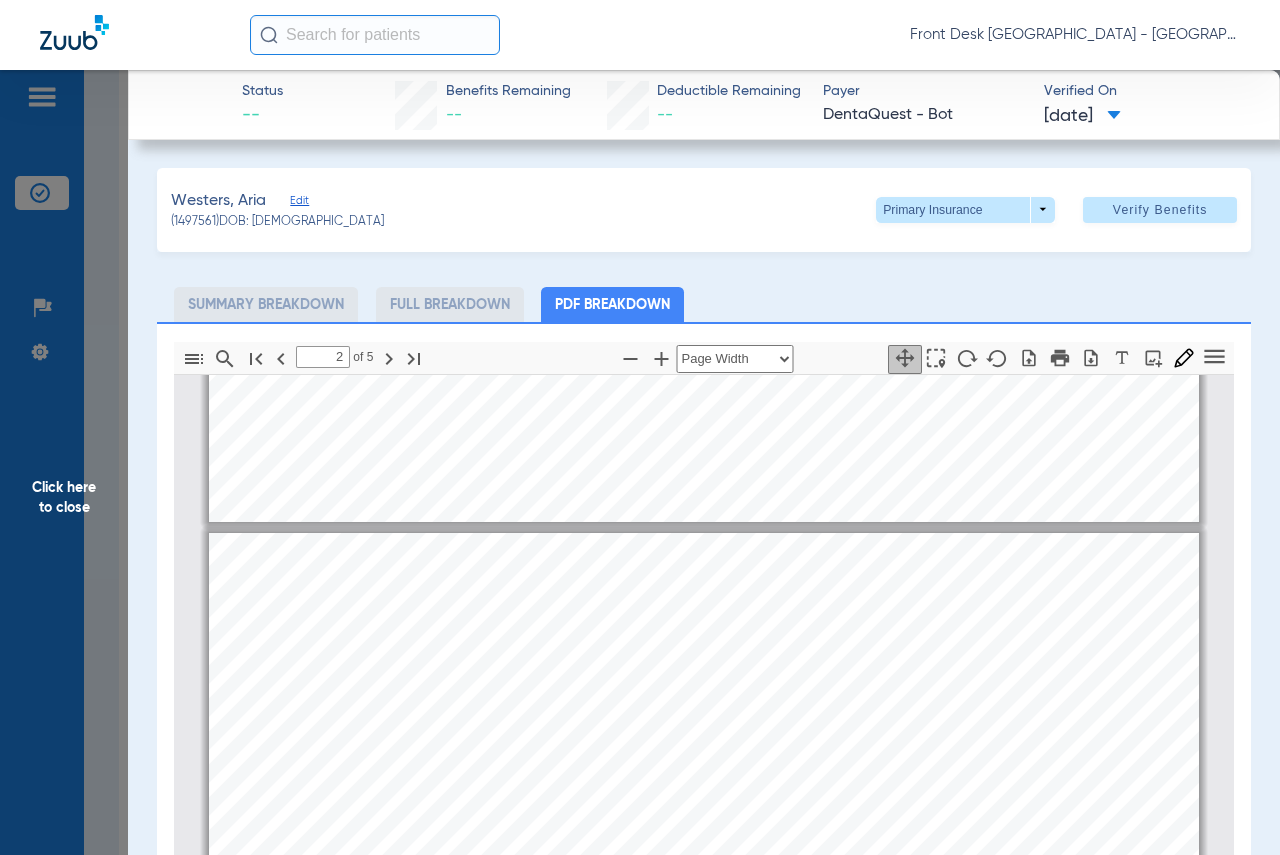 scroll, scrollTop: 610, scrollLeft: 0, axis: vertical 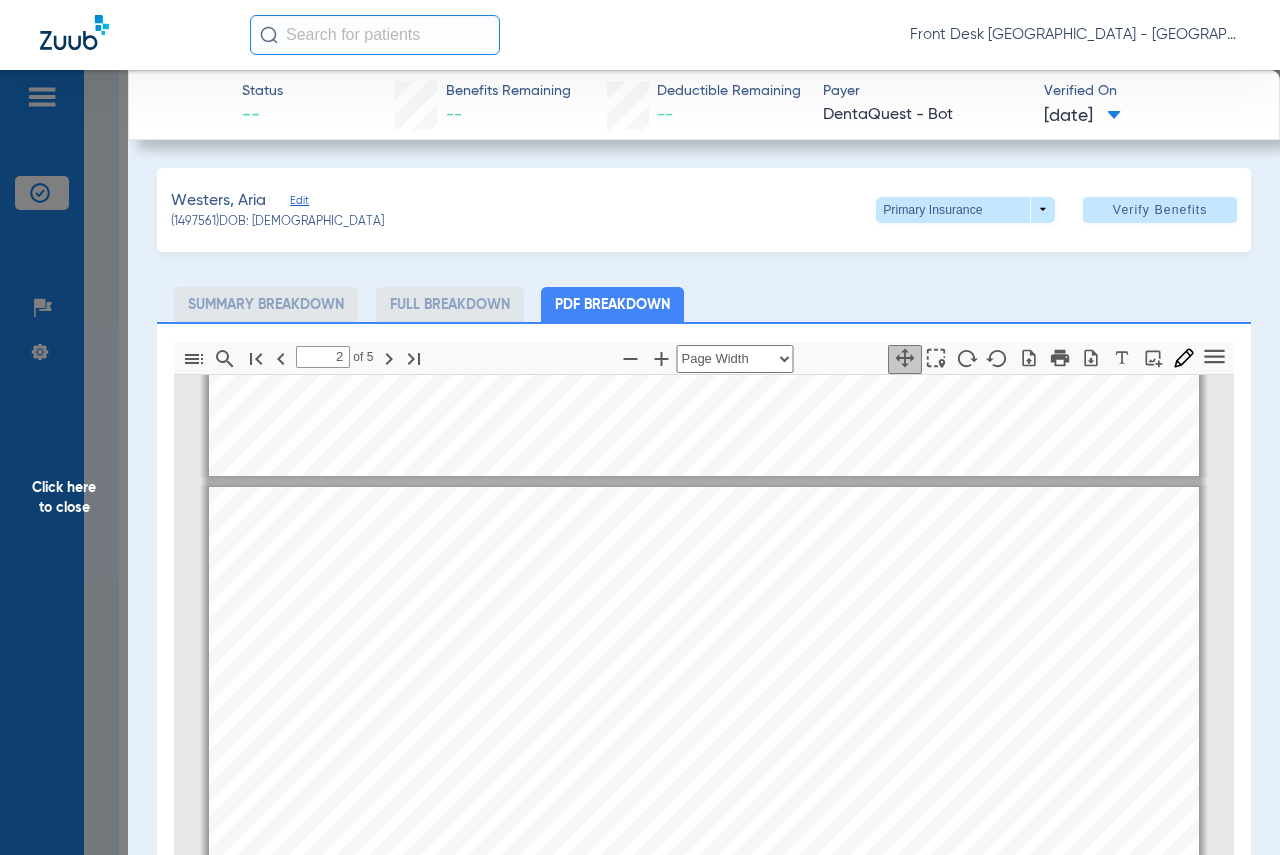 type on "1" 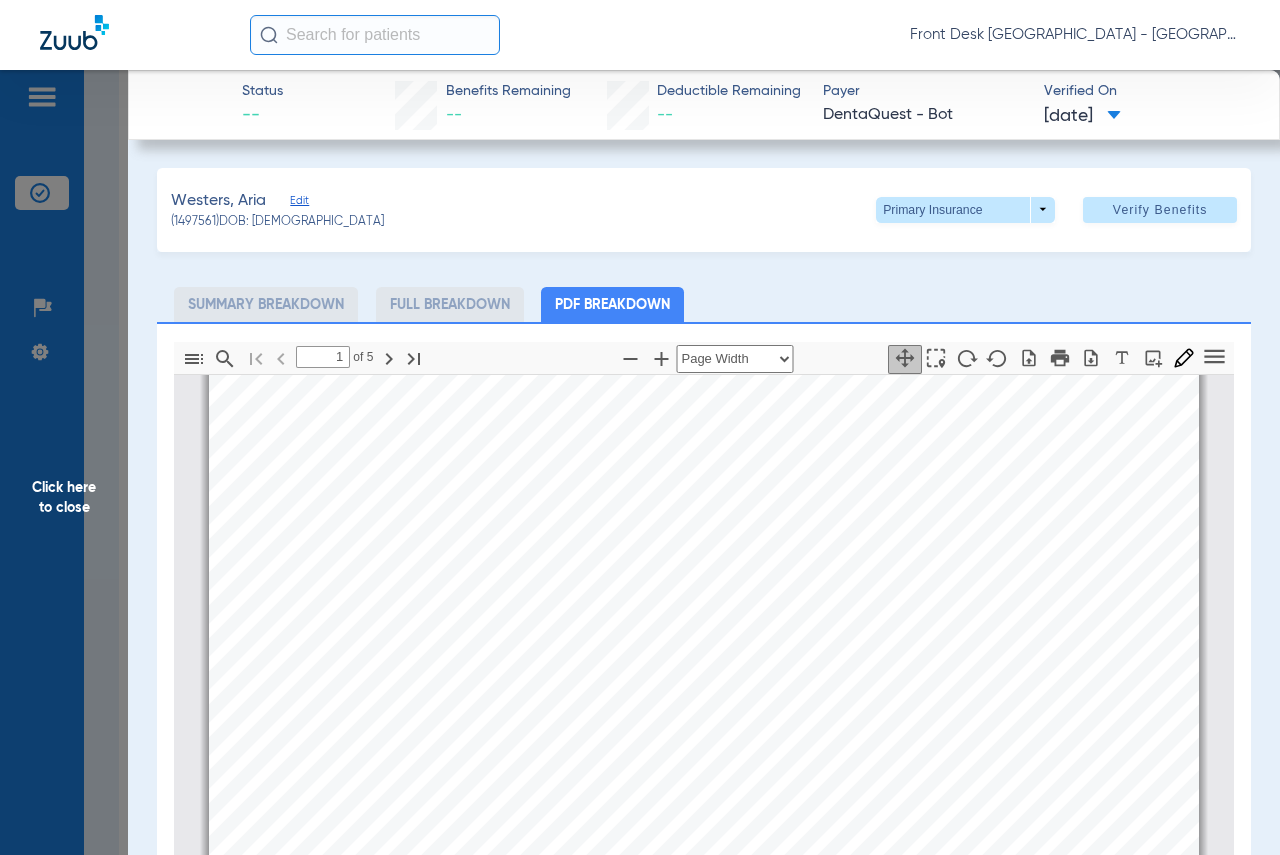 scroll, scrollTop: 0, scrollLeft: 0, axis: both 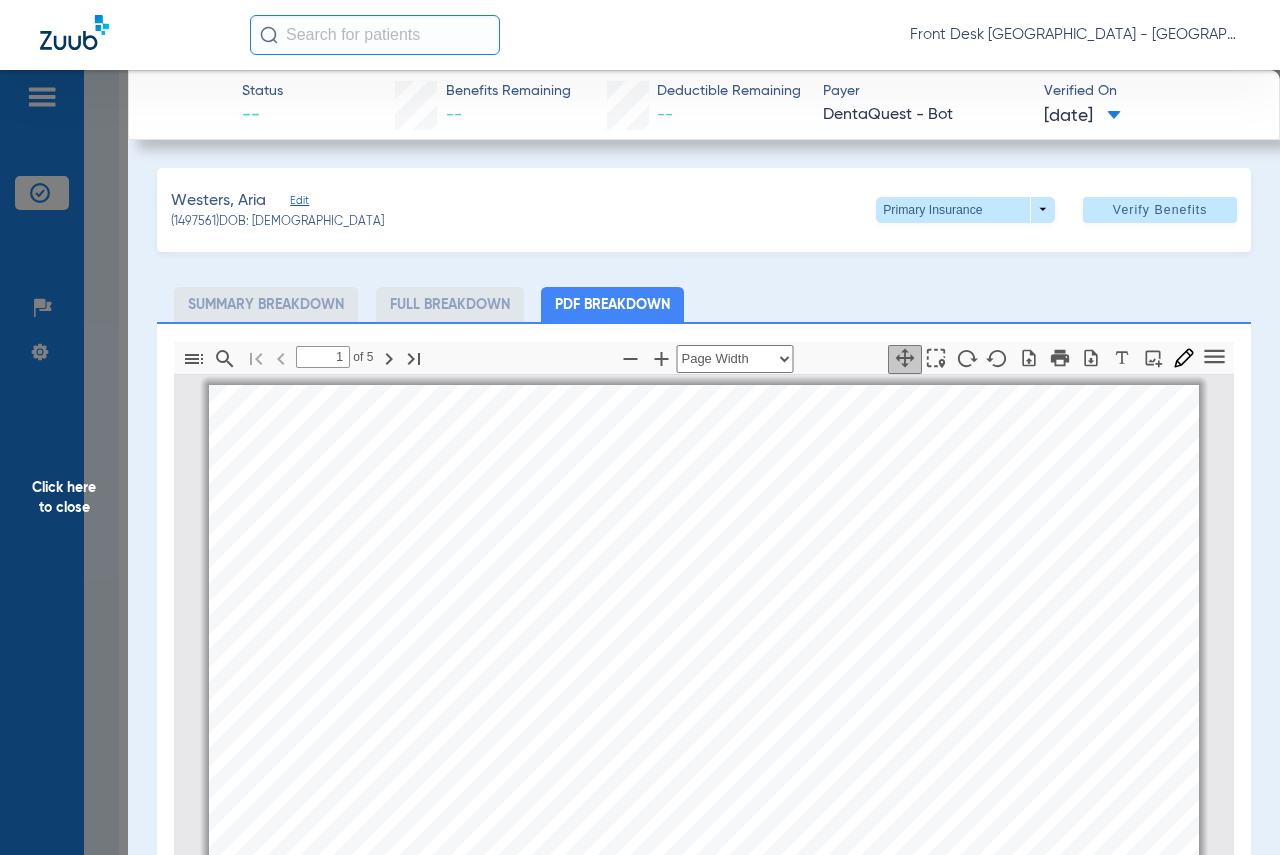 click on "Click here to close" 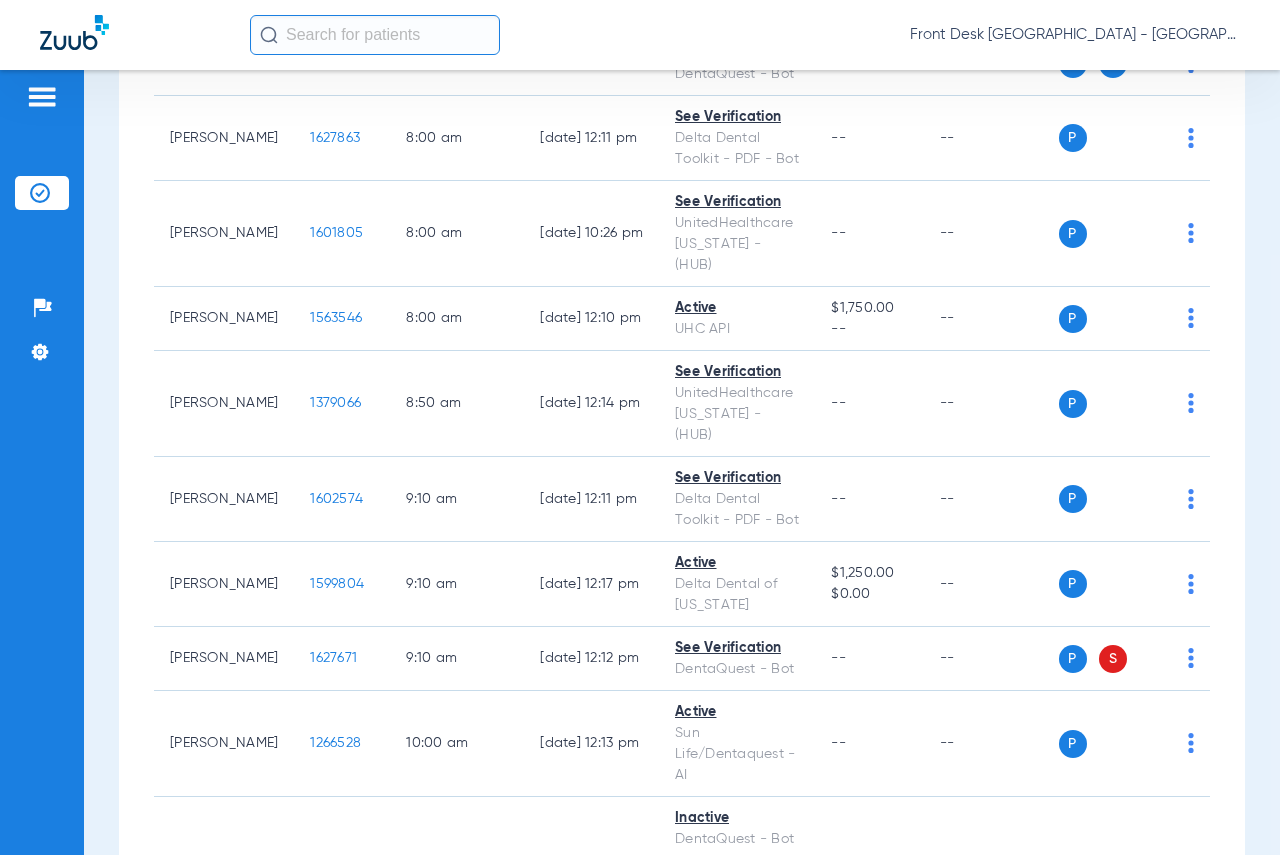 scroll, scrollTop: 0, scrollLeft: 0, axis: both 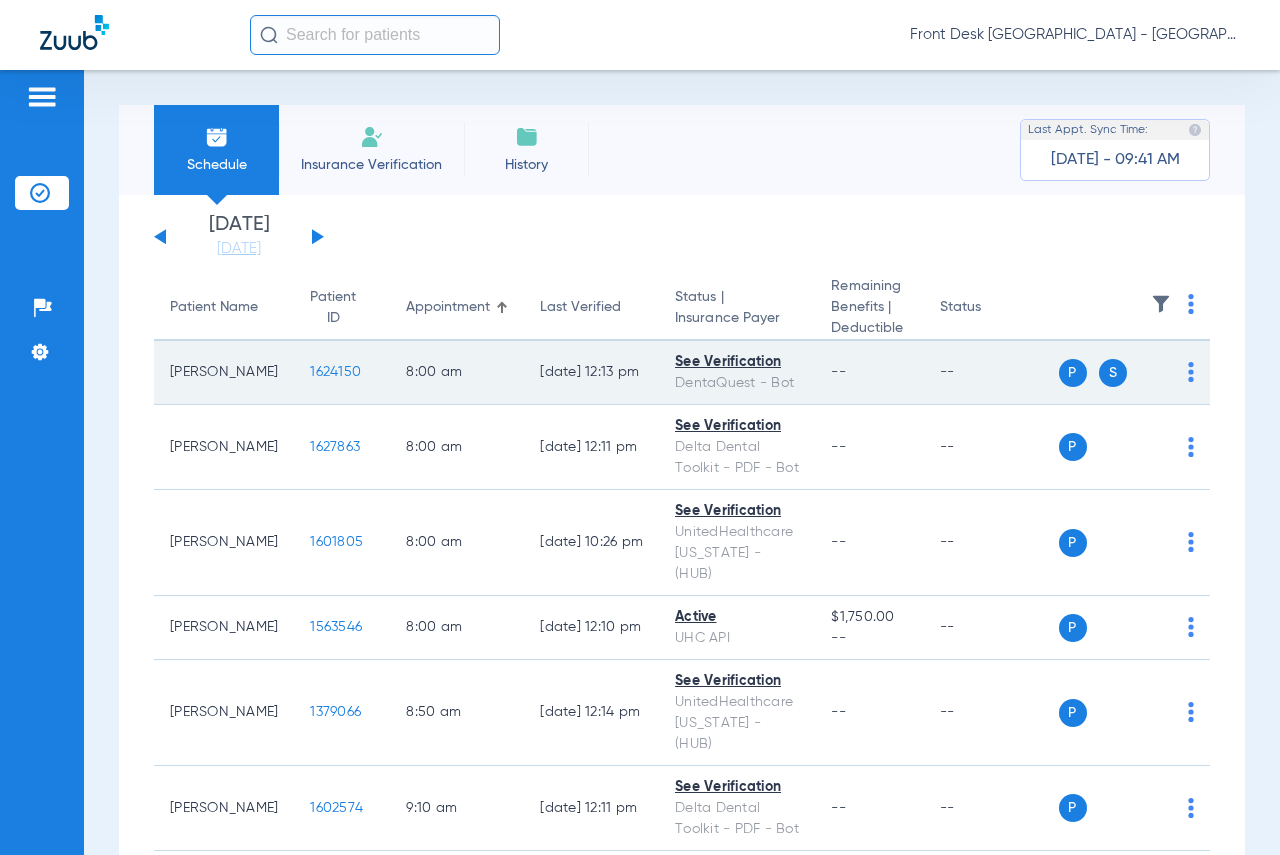 click on "1624150" 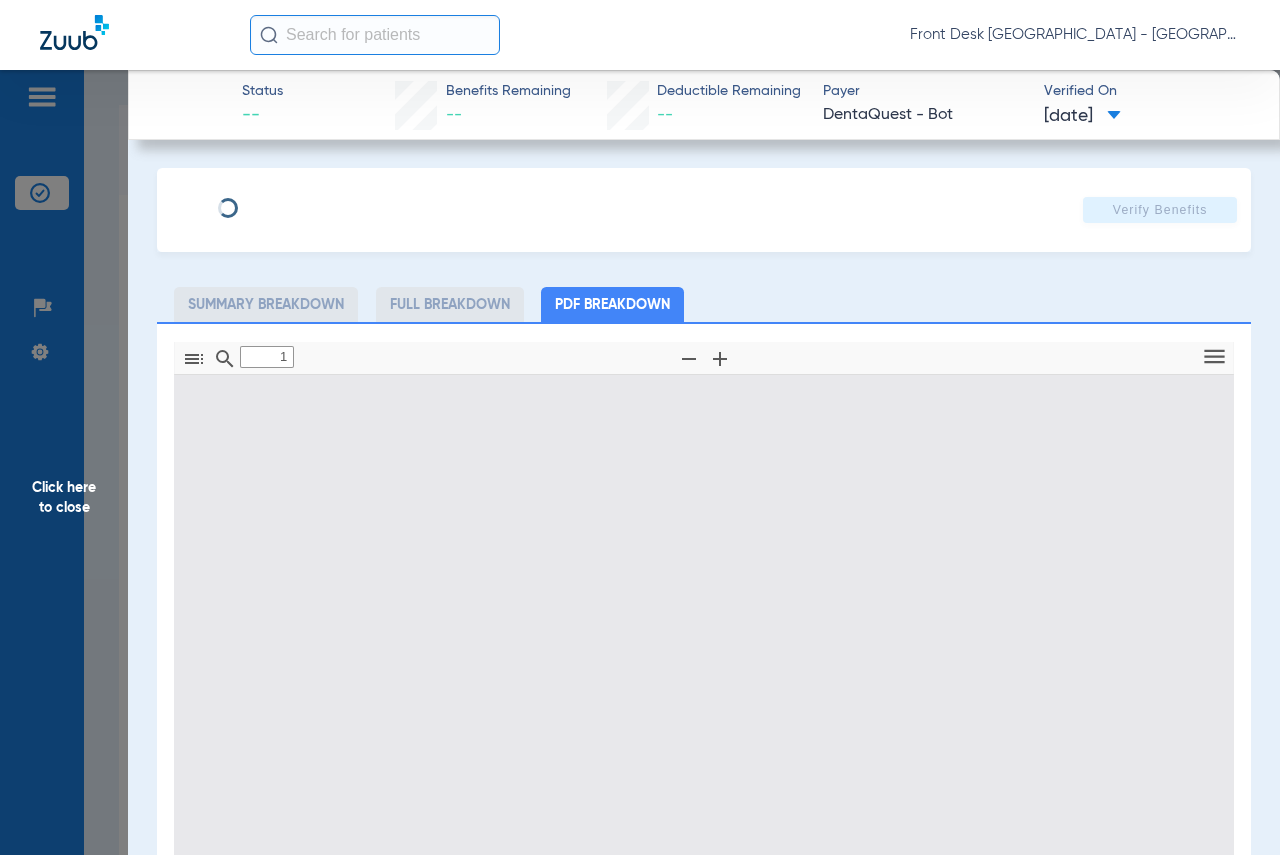 type on "0" 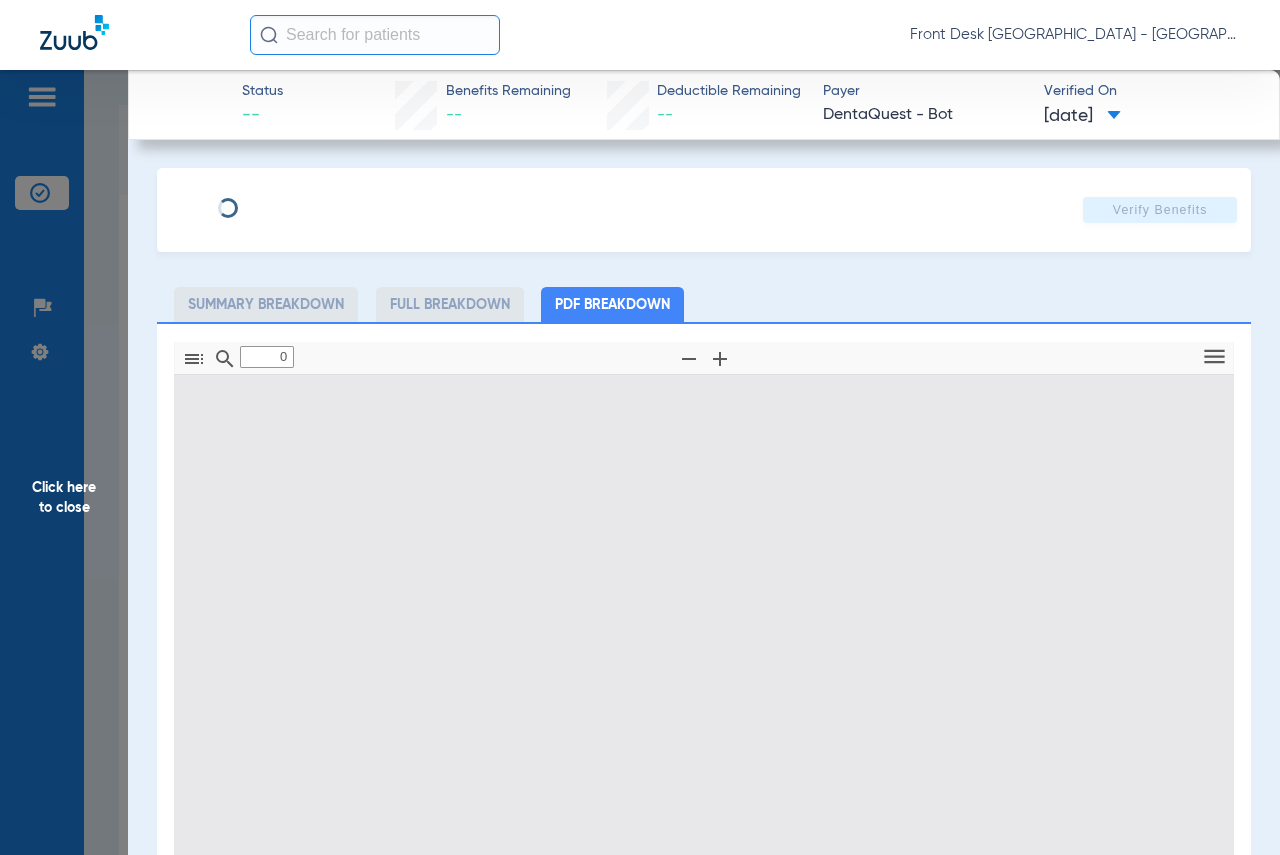 select on "page-width" 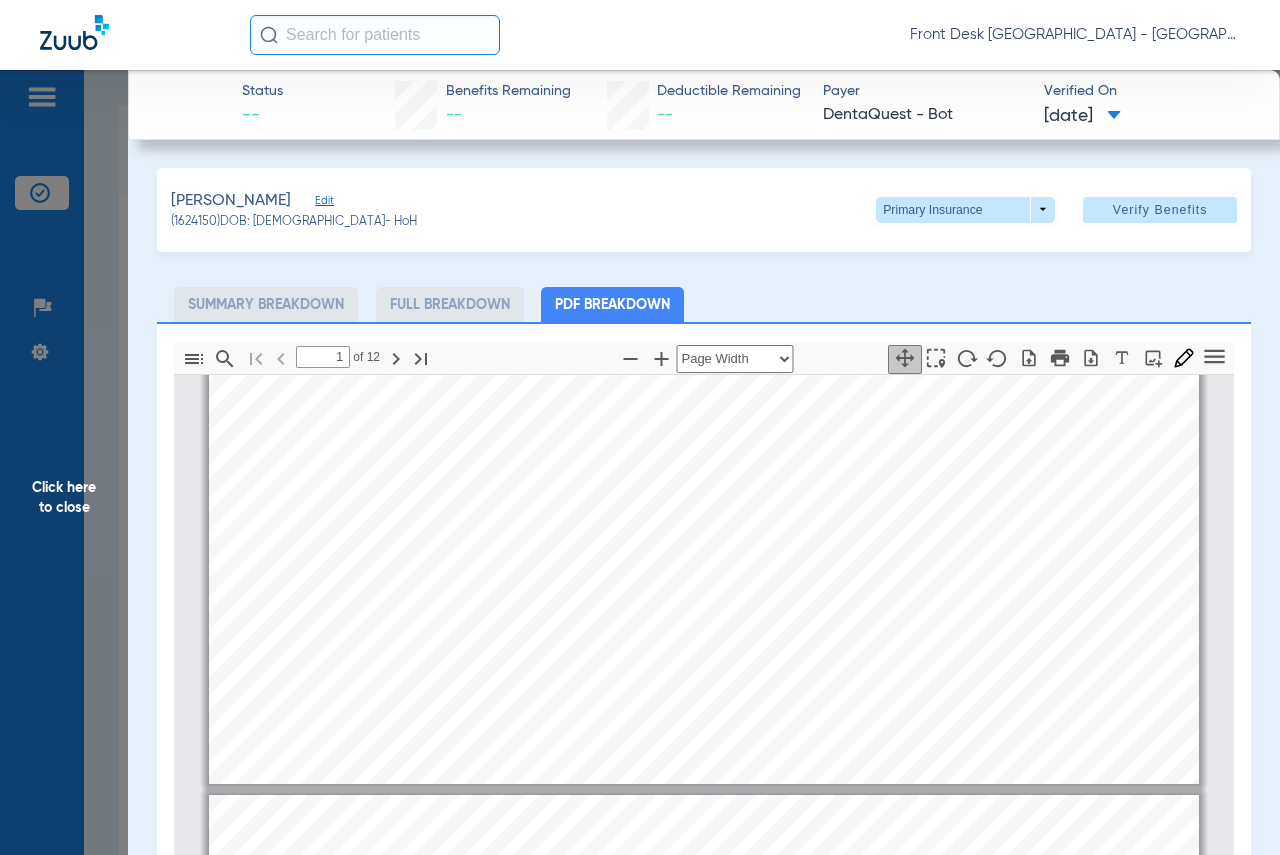 type on "2" 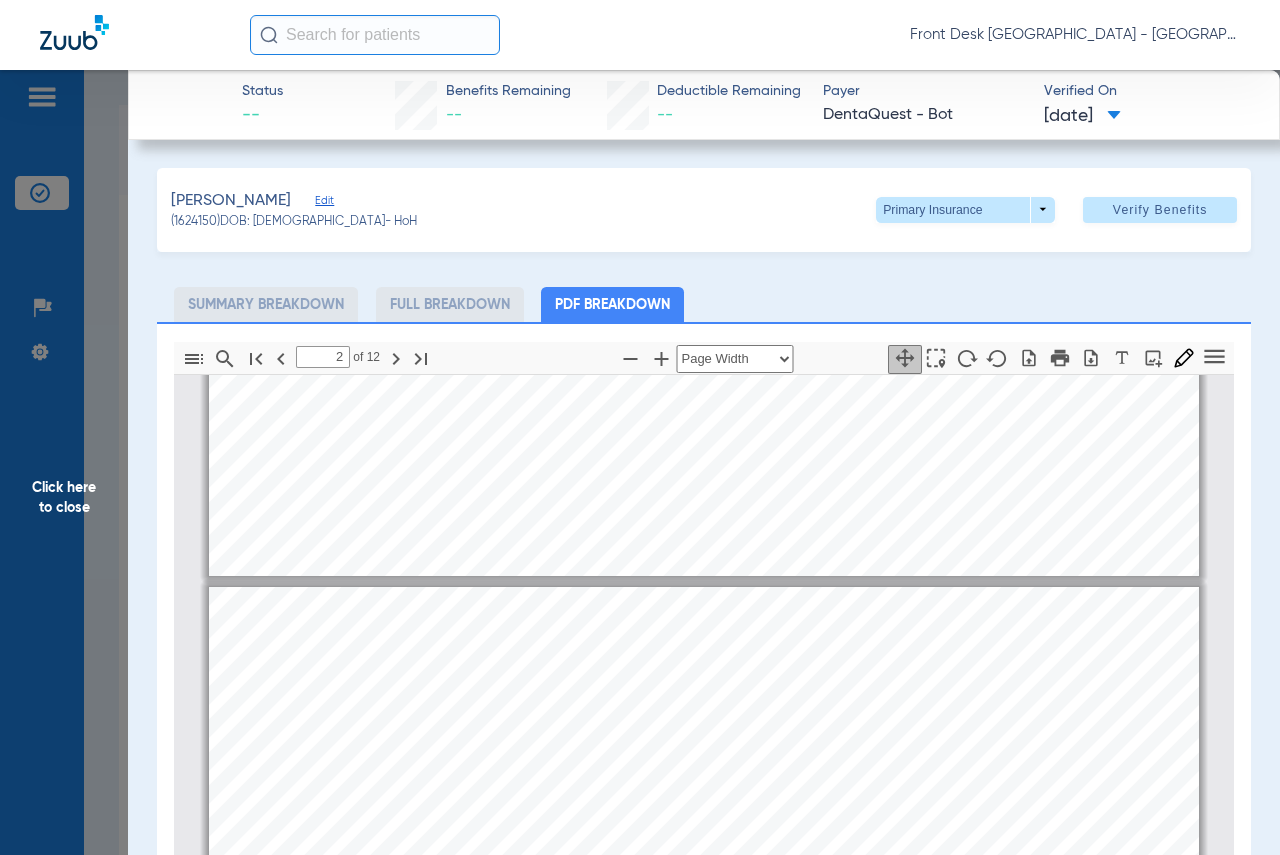scroll, scrollTop: 610, scrollLeft: 0, axis: vertical 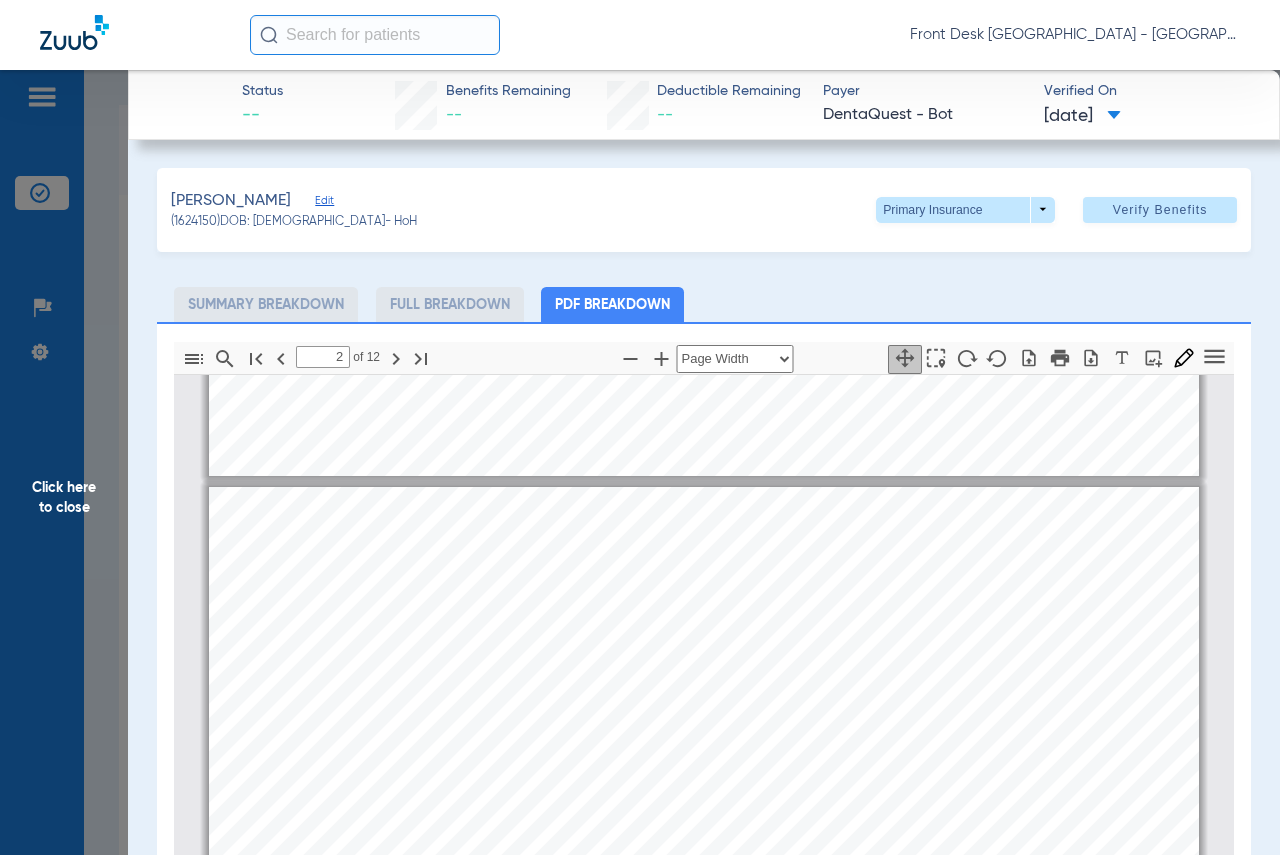 click on "Click here to close" 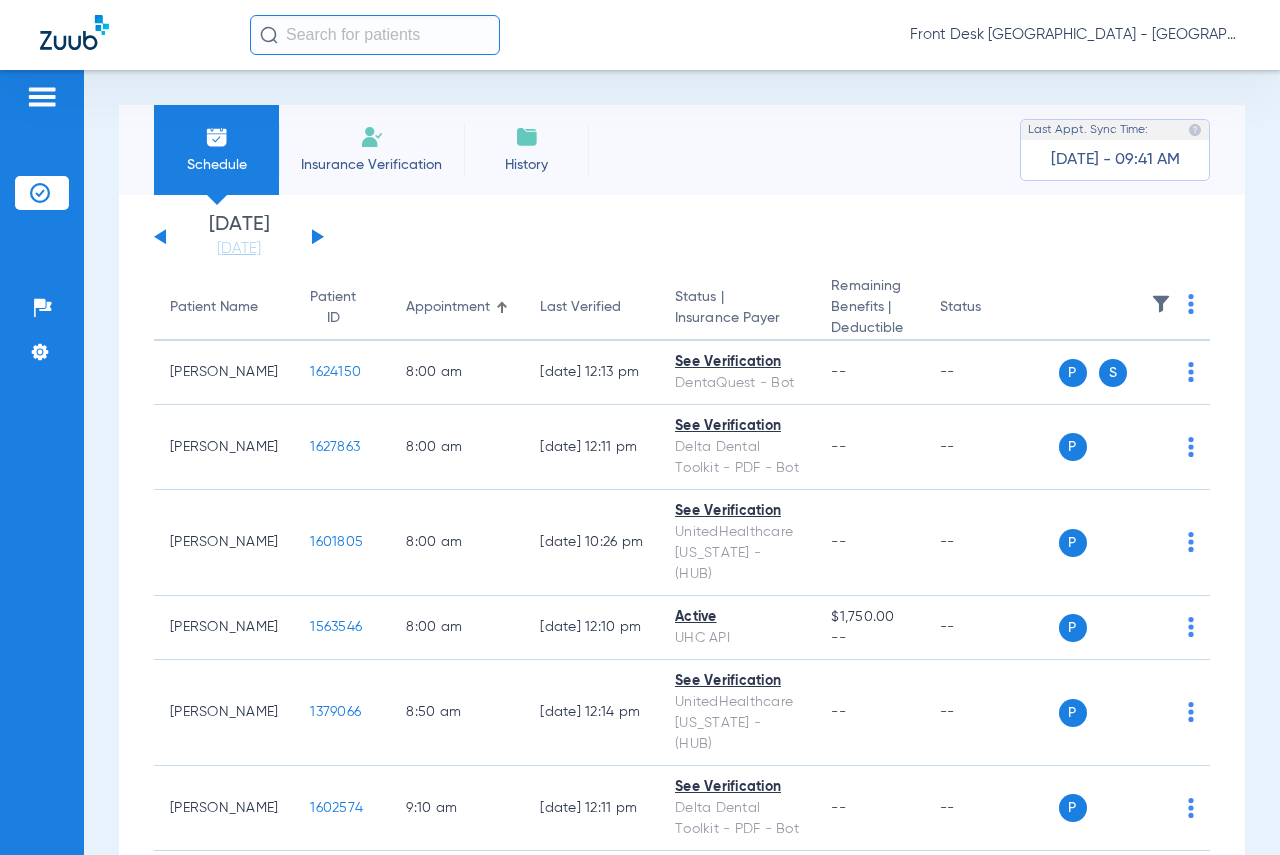 click on "Schedule Insurance Verification History  Last Appt. Sync Time:   [DATE] - 09:41 AM   [DATE]   [DATE]   [DATE]   [DATE]   [DATE]   [DATE]   [DATE]   [DATE]   [DATE]   [DATE]   [DATE]   [DATE]   [DATE]   [DATE]   [DATE]   [DATE]   [DATE]   [DATE]   [DATE]   [DATE]   [DATE]   [DATE]   [DATE]   [DATE]   [DATE]   [DATE]   [DATE]   [DATE]   [DATE]   [DATE]   [DATE]   [DATE]   [DATE]   [DATE]   [DATE]   [DATE]   [DATE]   [DATE]   [DATE]   [DATE]   [DATE]  Su Mo" at bounding box center [682, 462] 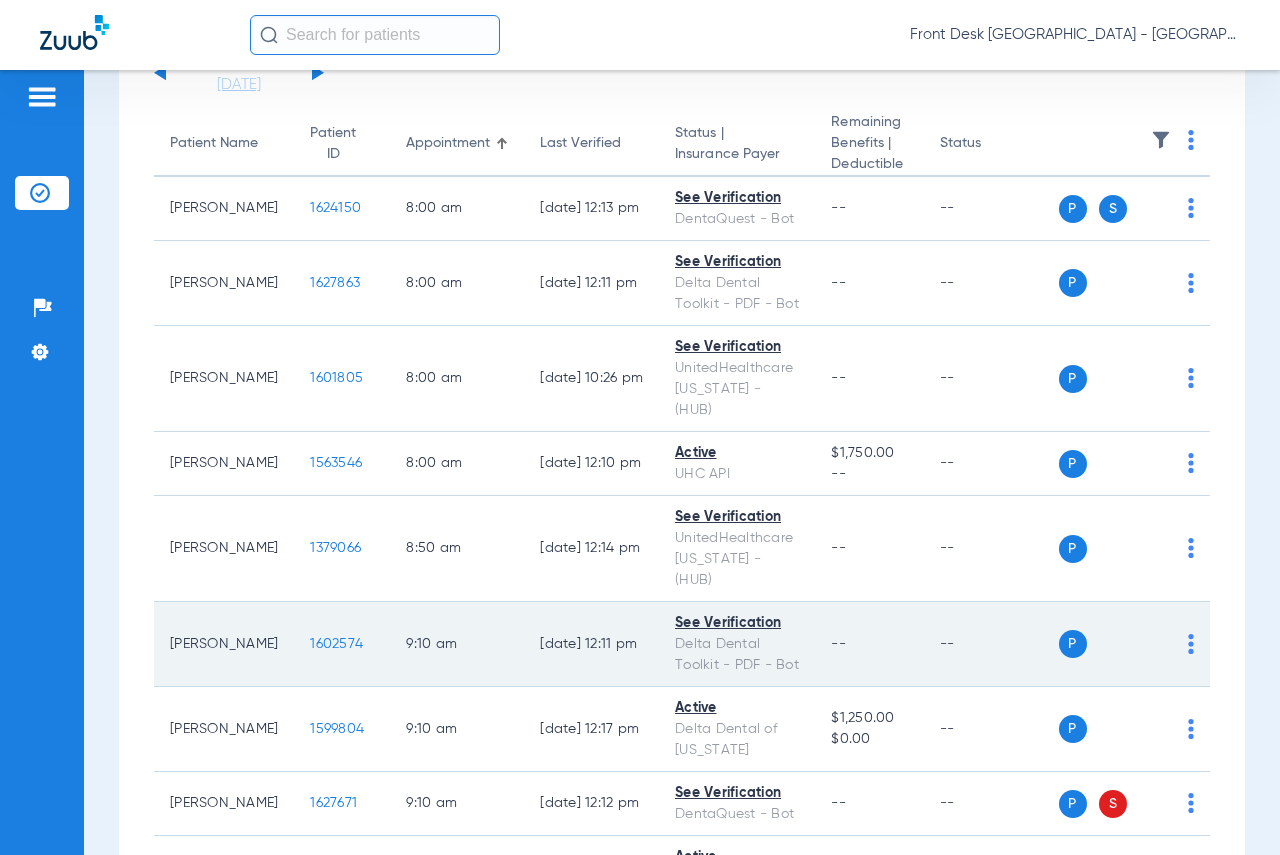 scroll, scrollTop: 200, scrollLeft: 0, axis: vertical 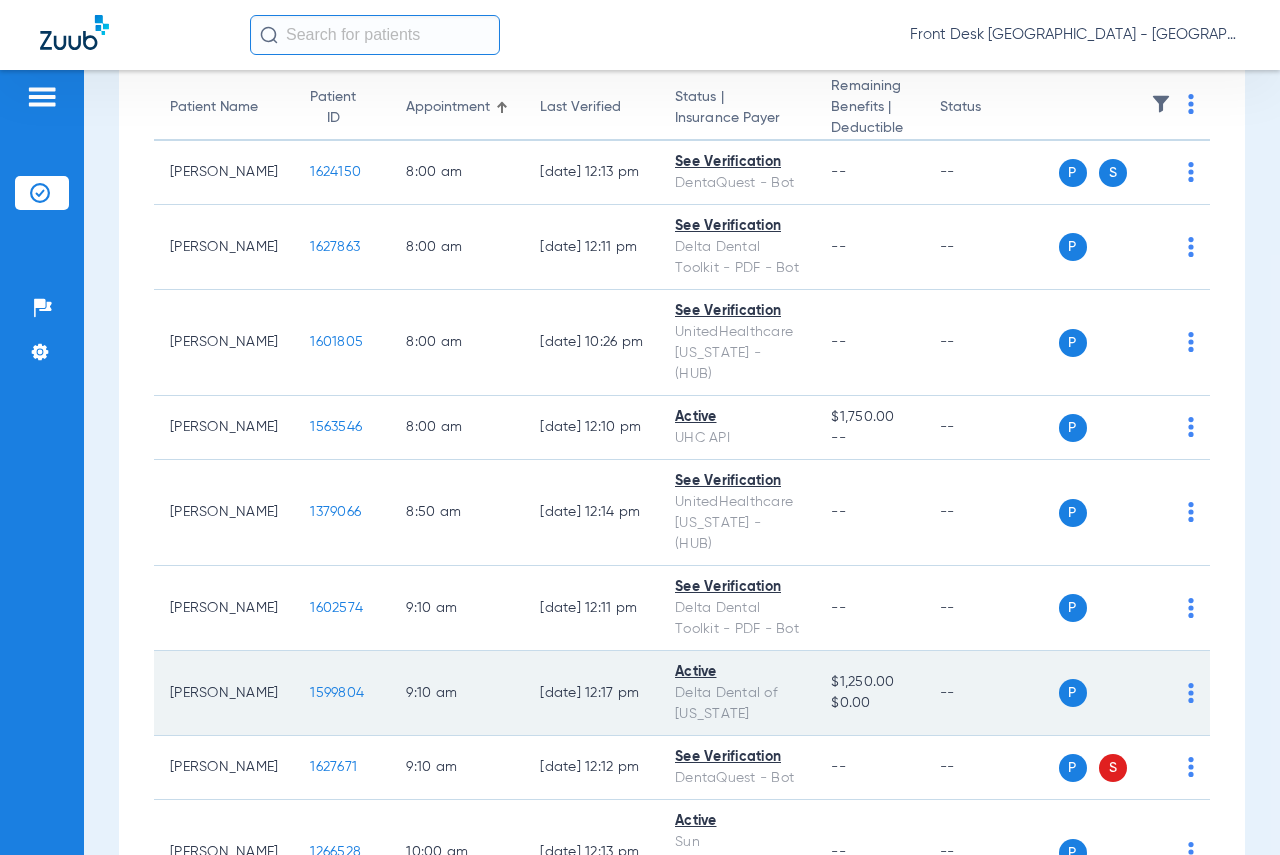 click on "1599804" 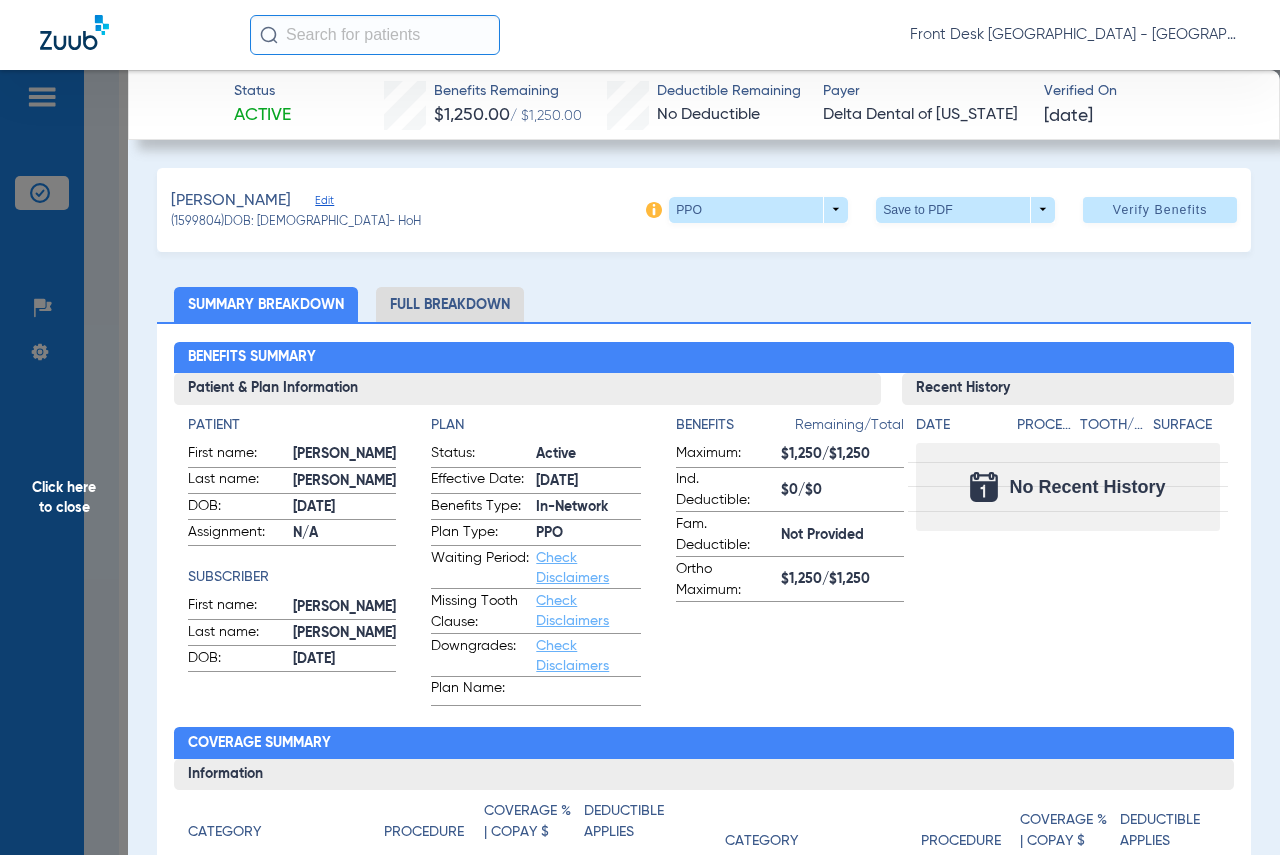 click on "Click here to close" 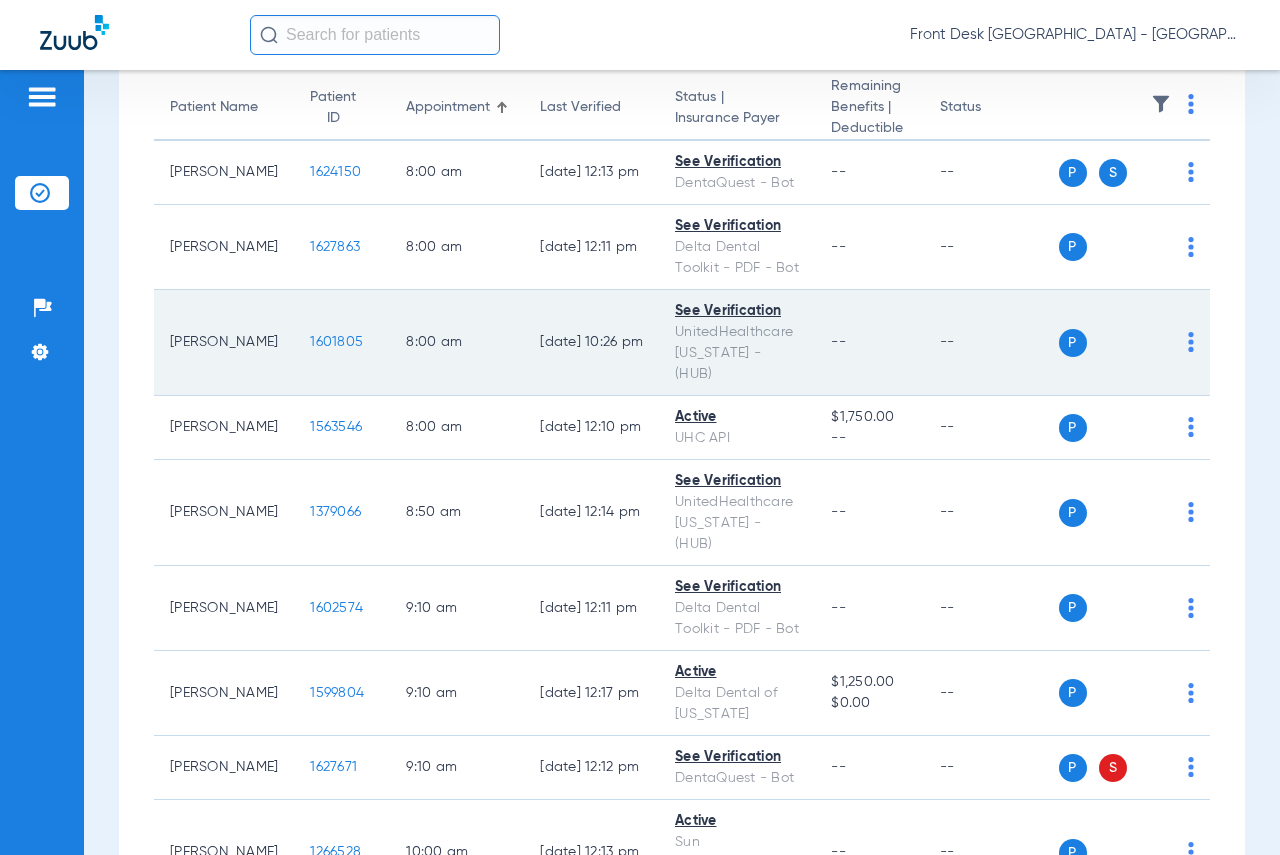 scroll, scrollTop: 0, scrollLeft: 0, axis: both 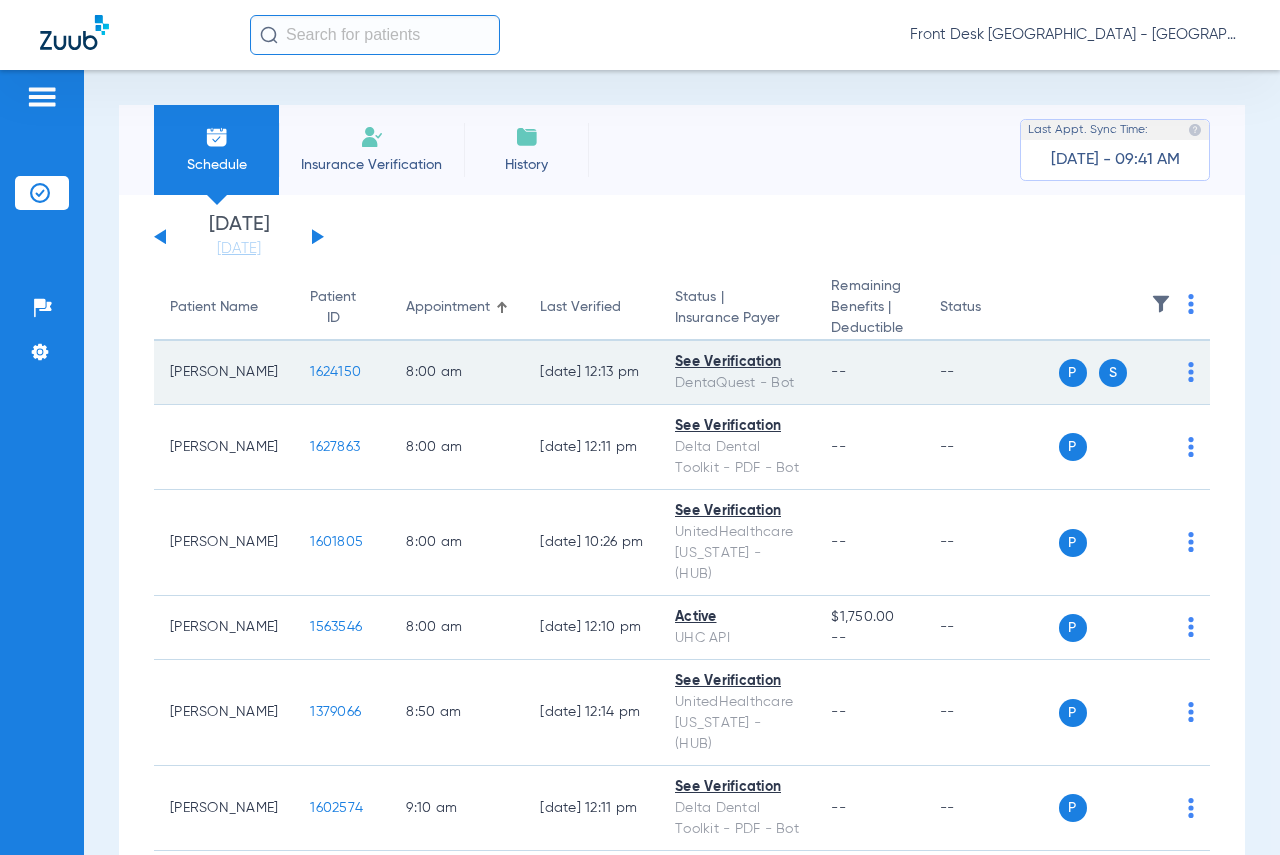 click on "1624150" 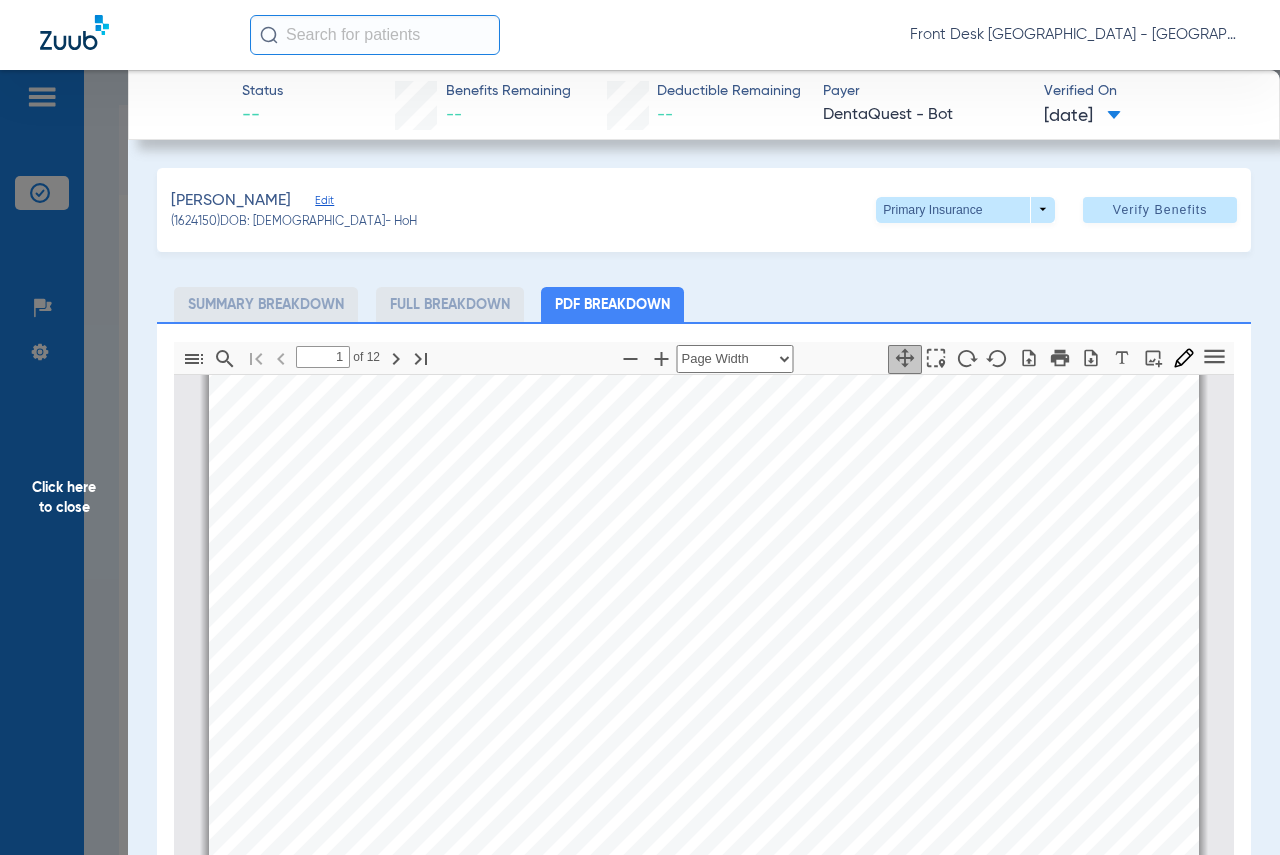 scroll, scrollTop: 210, scrollLeft: 0, axis: vertical 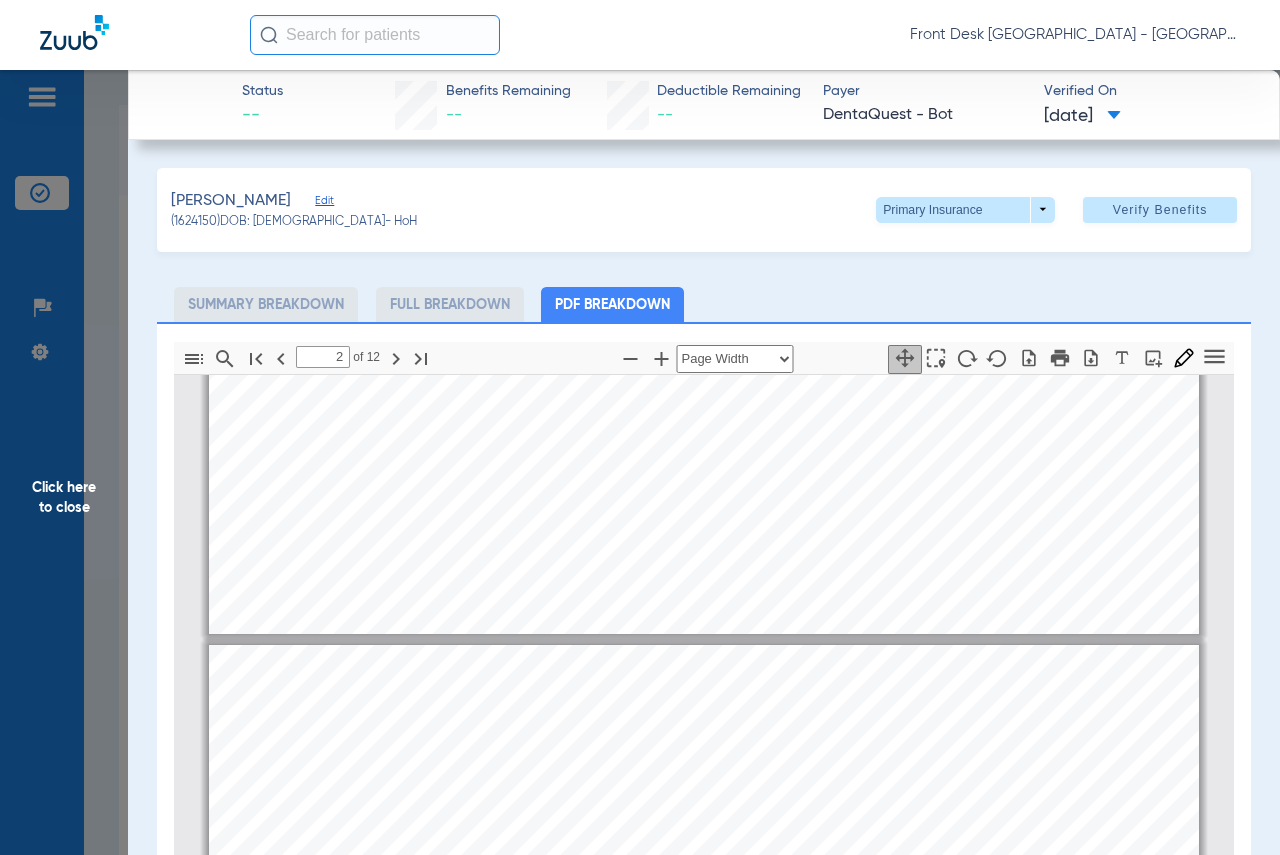 type on "1" 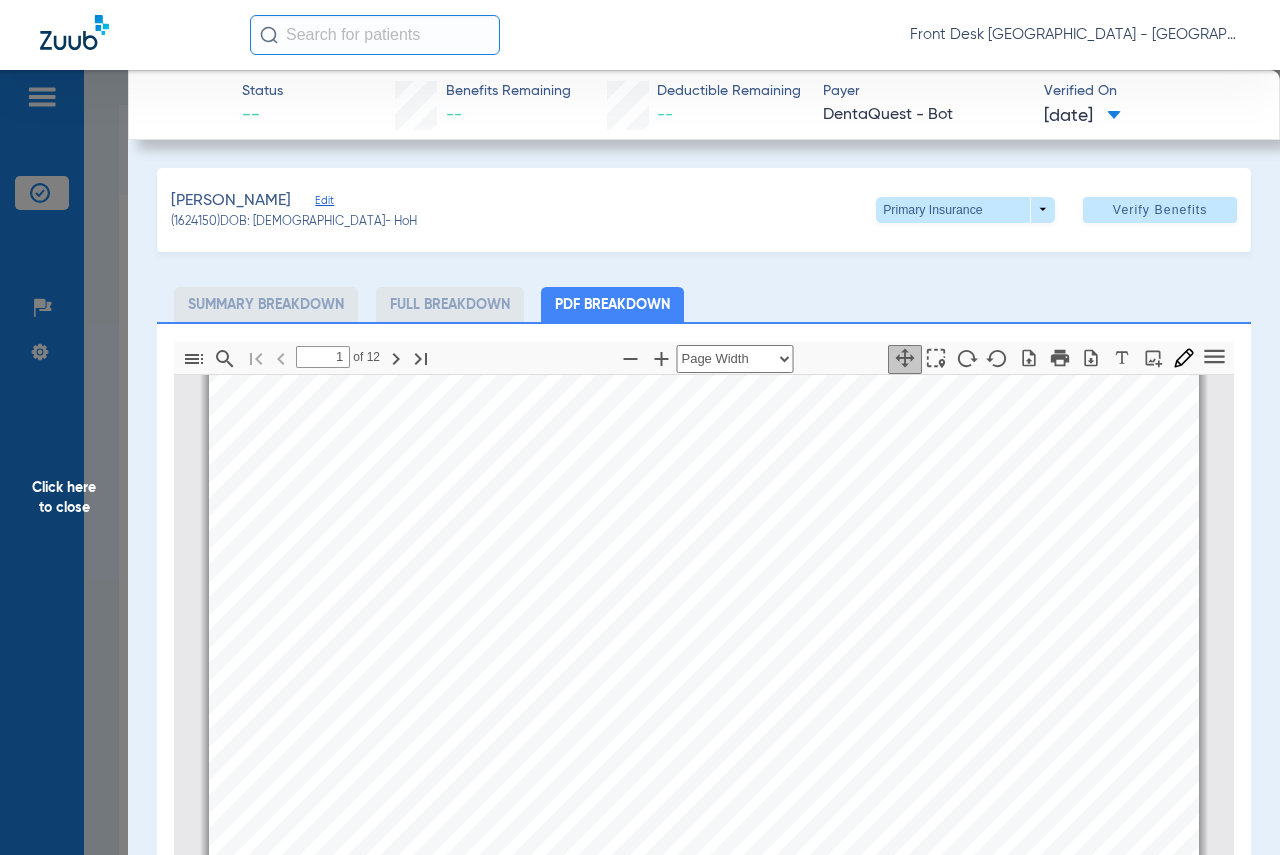 scroll, scrollTop: 210, scrollLeft: 0, axis: vertical 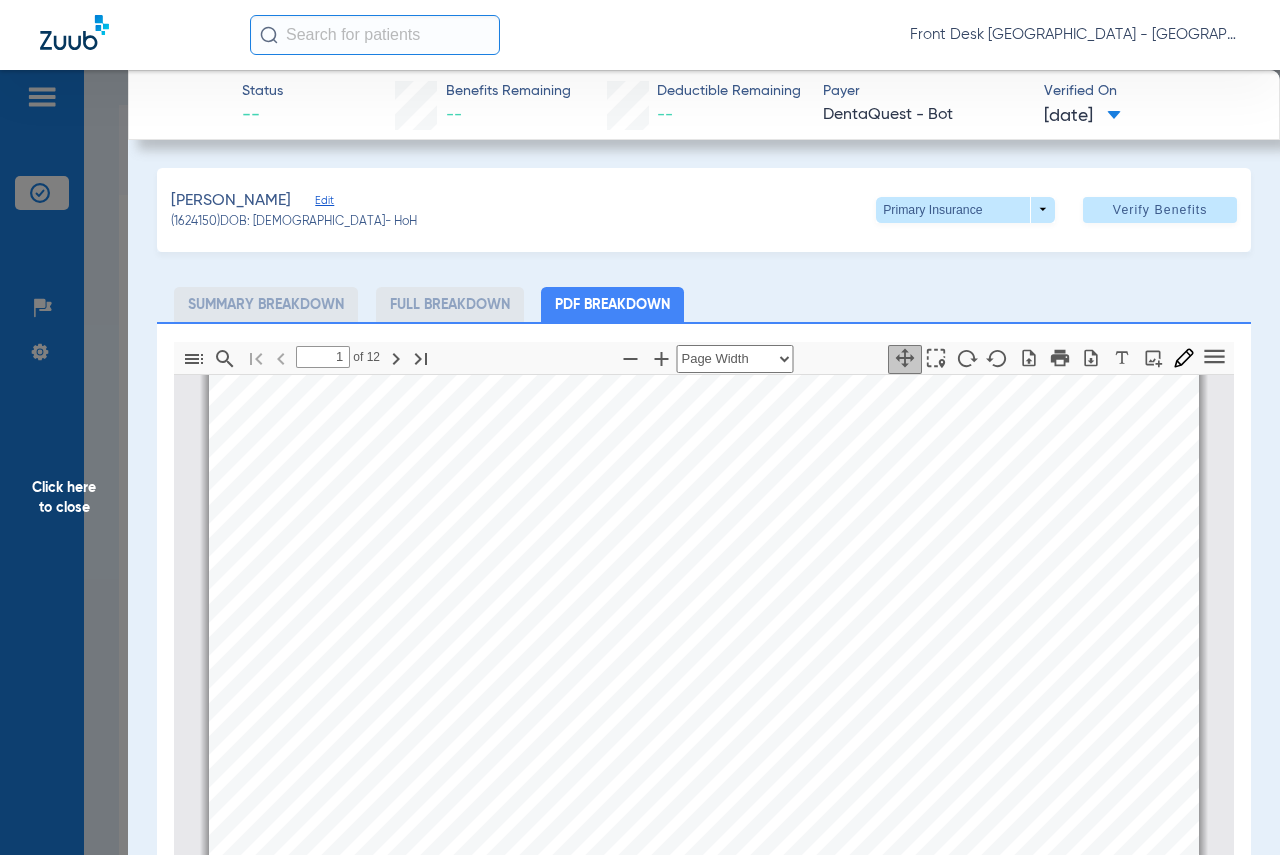 click on "Click here to close" 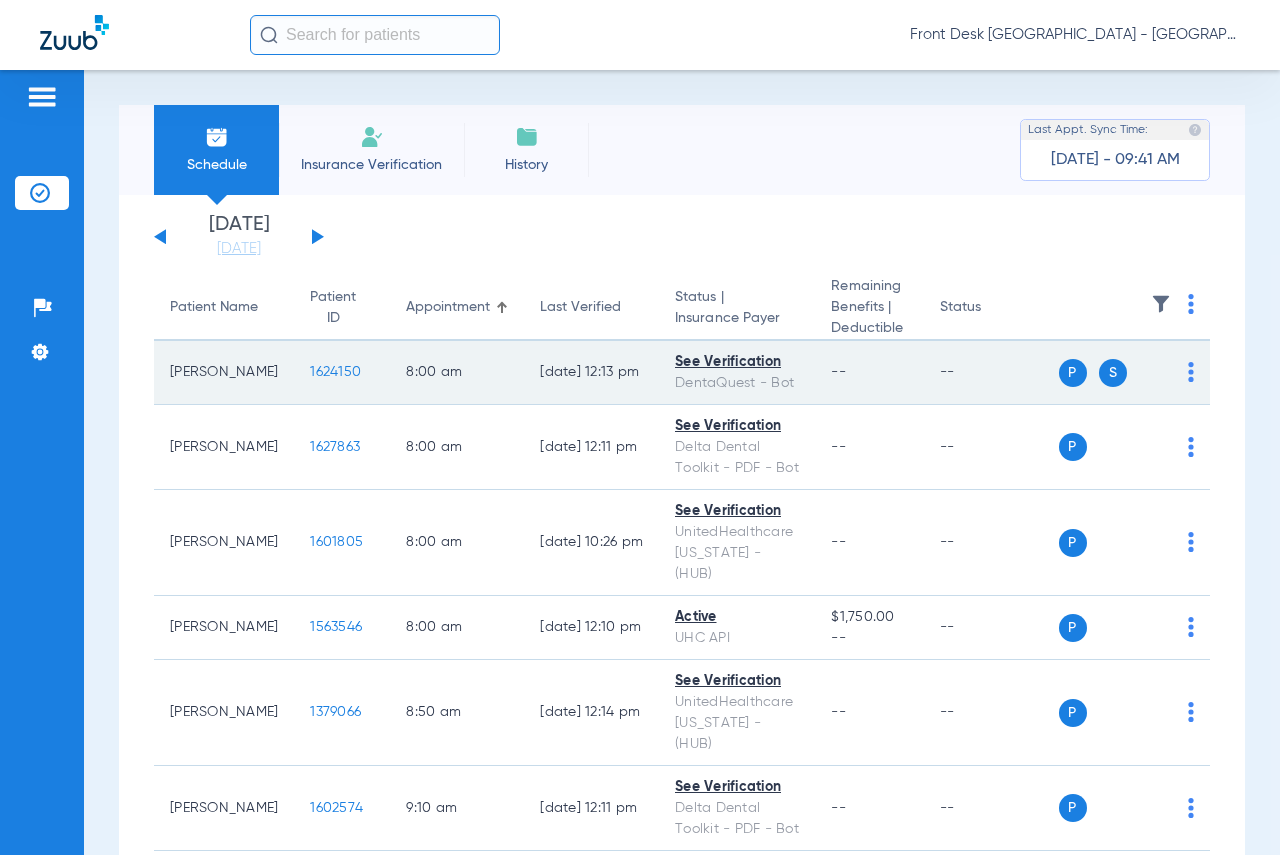 click on "1624150" 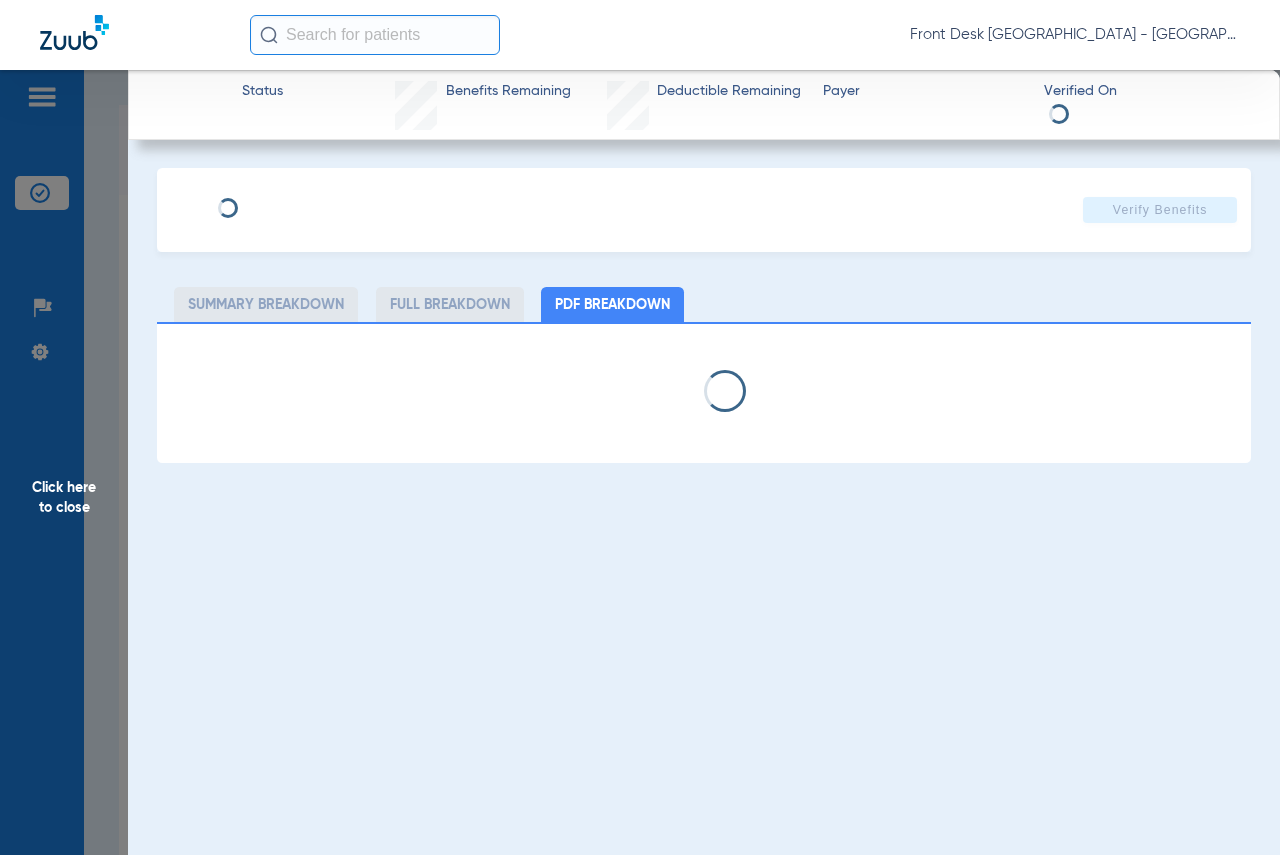 select on "page-width" 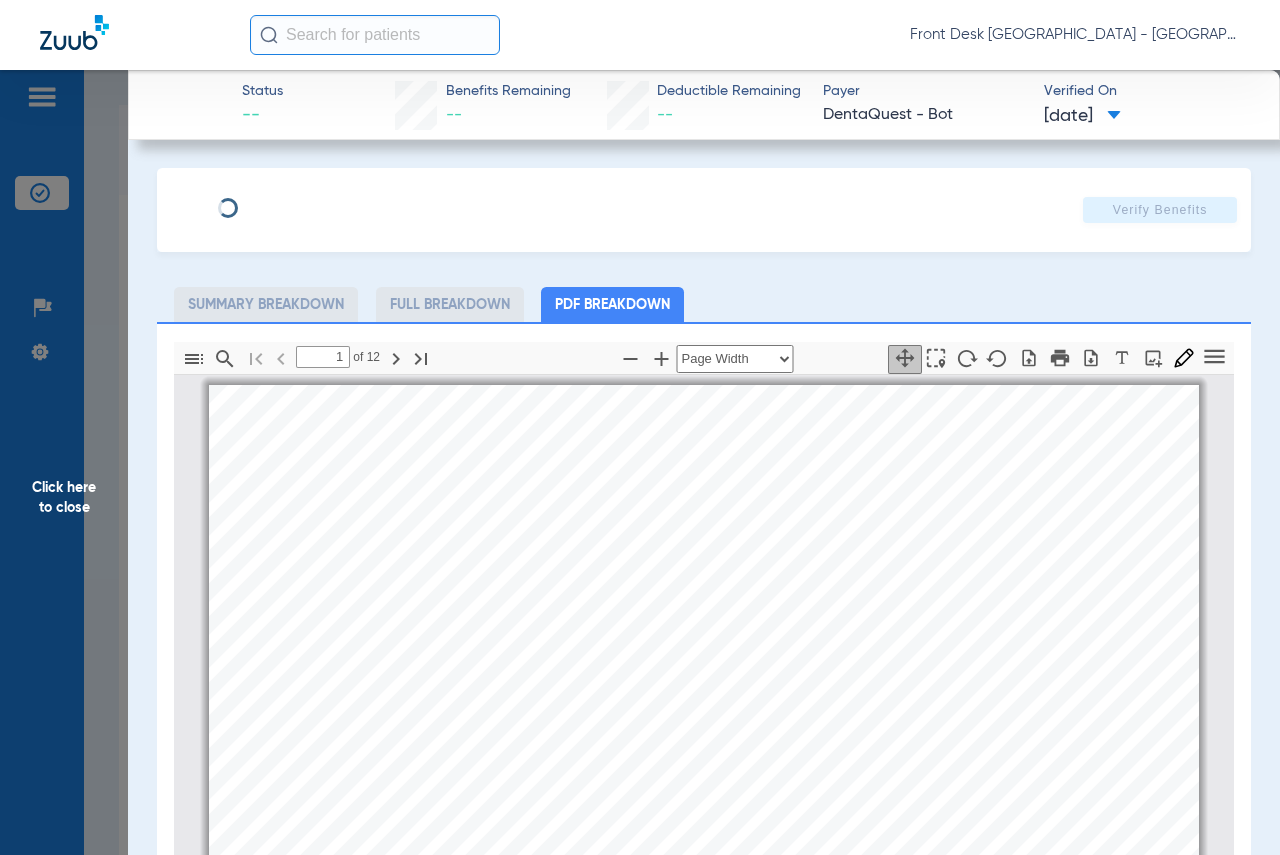 scroll, scrollTop: 10, scrollLeft: 0, axis: vertical 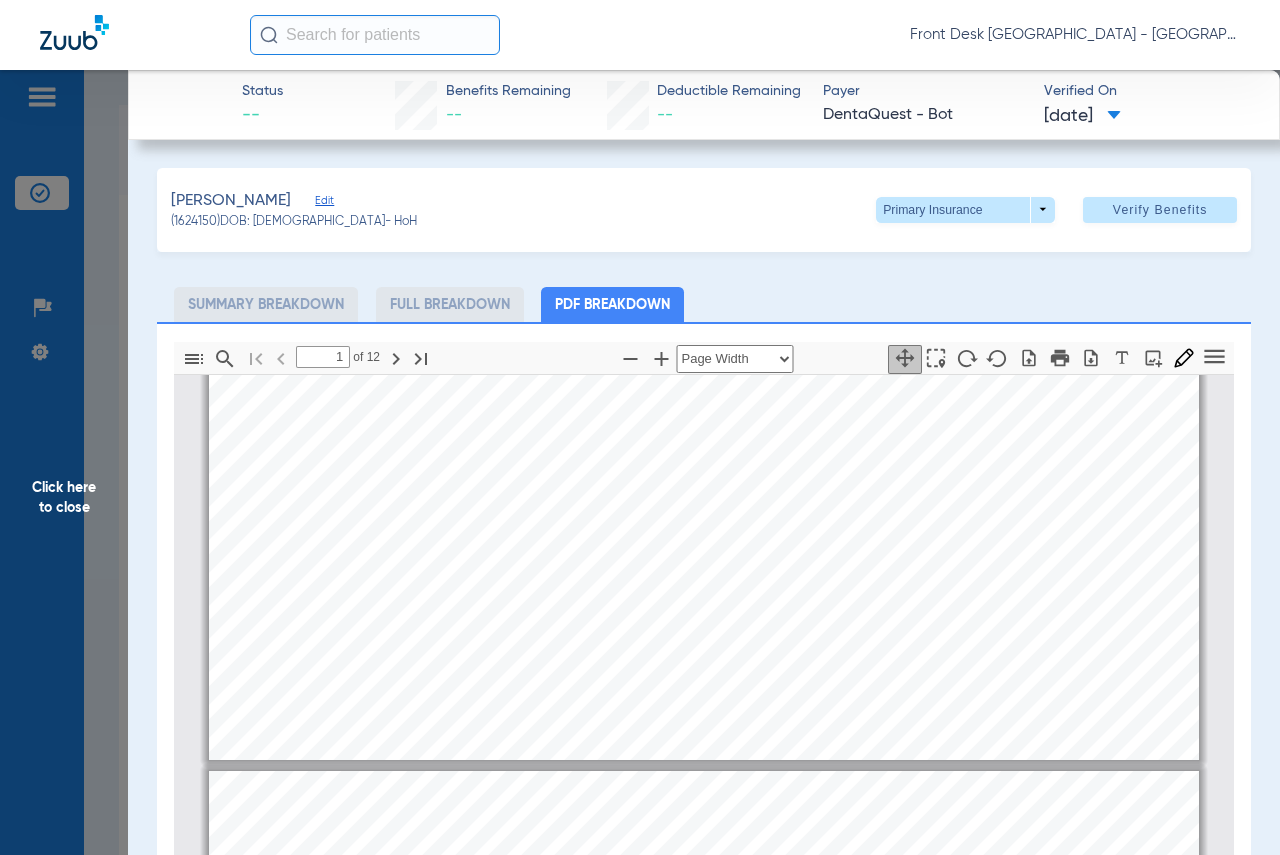 type on "2" 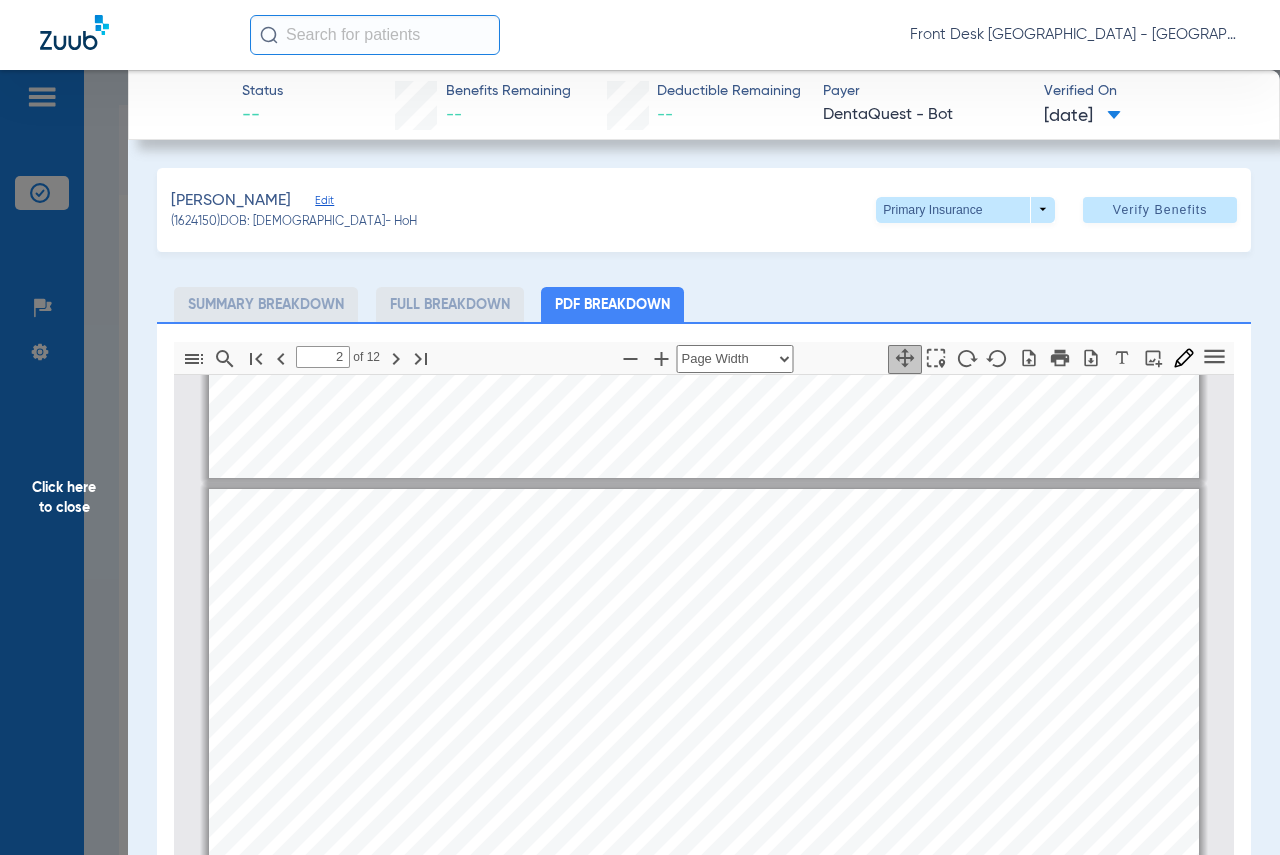 scroll, scrollTop: 610, scrollLeft: 0, axis: vertical 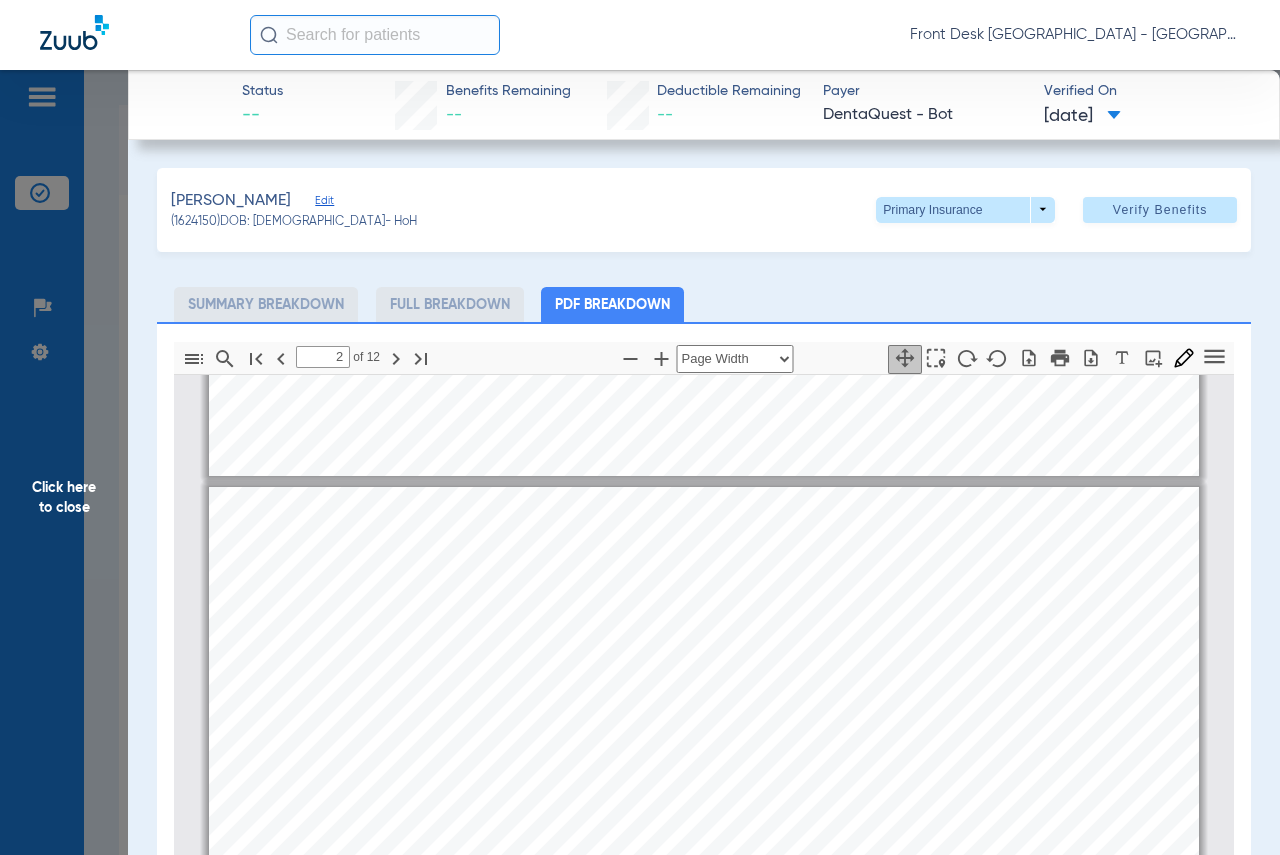 click on "Click here to close" 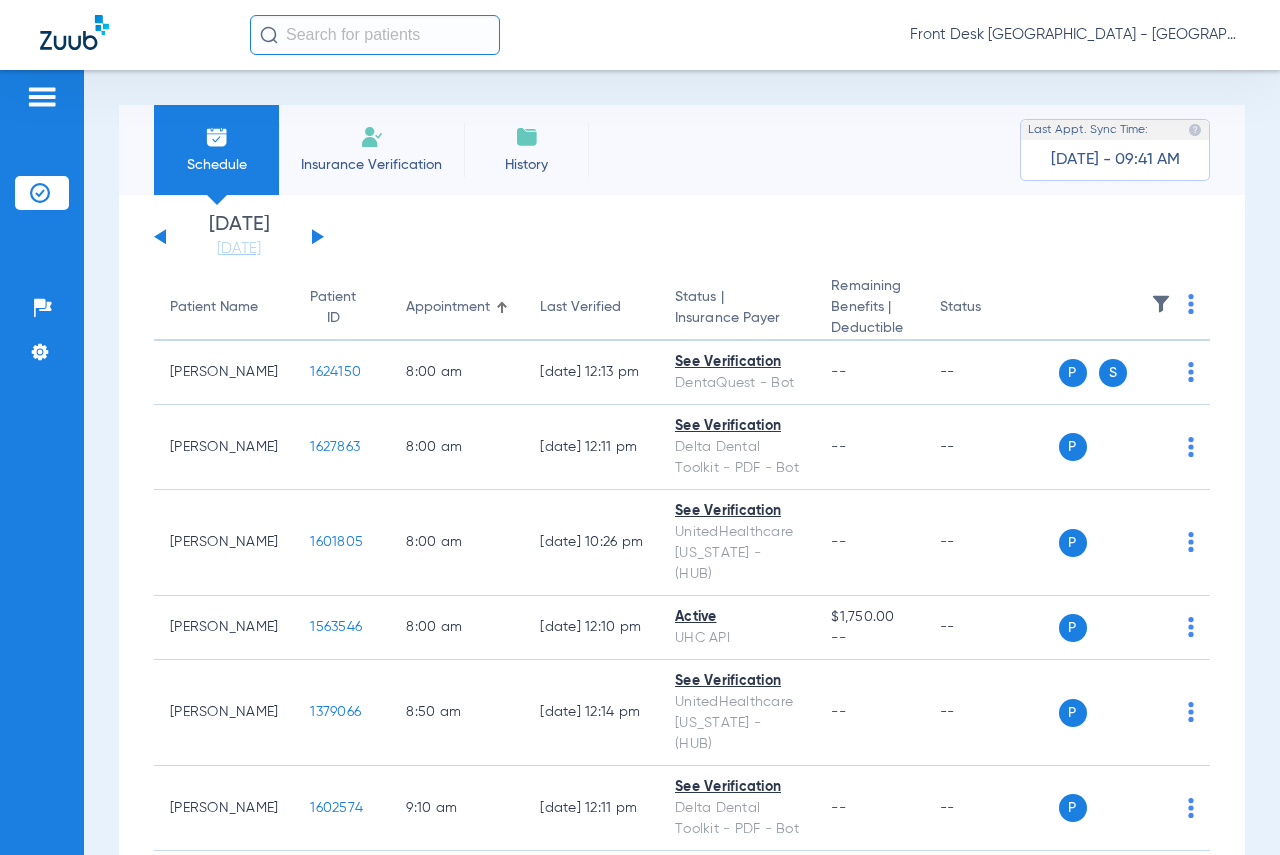 click on "Schedule Insurance Verification History  Last Appt. Sync Time:   [DATE] - 09:41 AM   [DATE]   [DATE]   [DATE]   [DATE]   [DATE]   [DATE]   [DATE]   [DATE]   [DATE]   [DATE]   [DATE]   [DATE]   [DATE]   [DATE]   [DATE]   [DATE]   [DATE]   [DATE]   [DATE]   [DATE]   [DATE]   [DATE]   [DATE]   [DATE]   [DATE]   [DATE]   [DATE]   [DATE]   [DATE]   [DATE]   [DATE]   [DATE]   [DATE]   [DATE]   [DATE]   [DATE]   [DATE]   [DATE]   [DATE]   [DATE]   [DATE]  Su Mo" at bounding box center (682, 462) 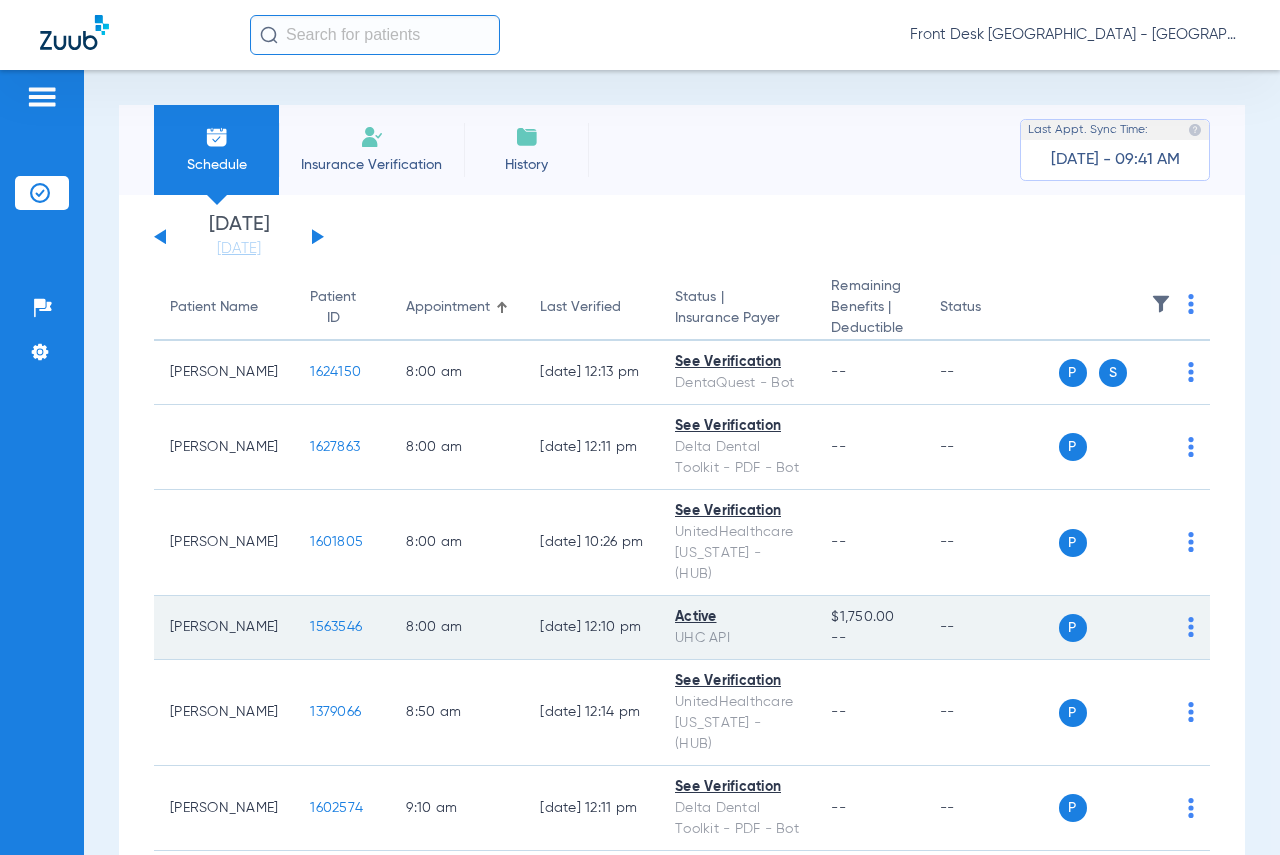 scroll, scrollTop: 100, scrollLeft: 0, axis: vertical 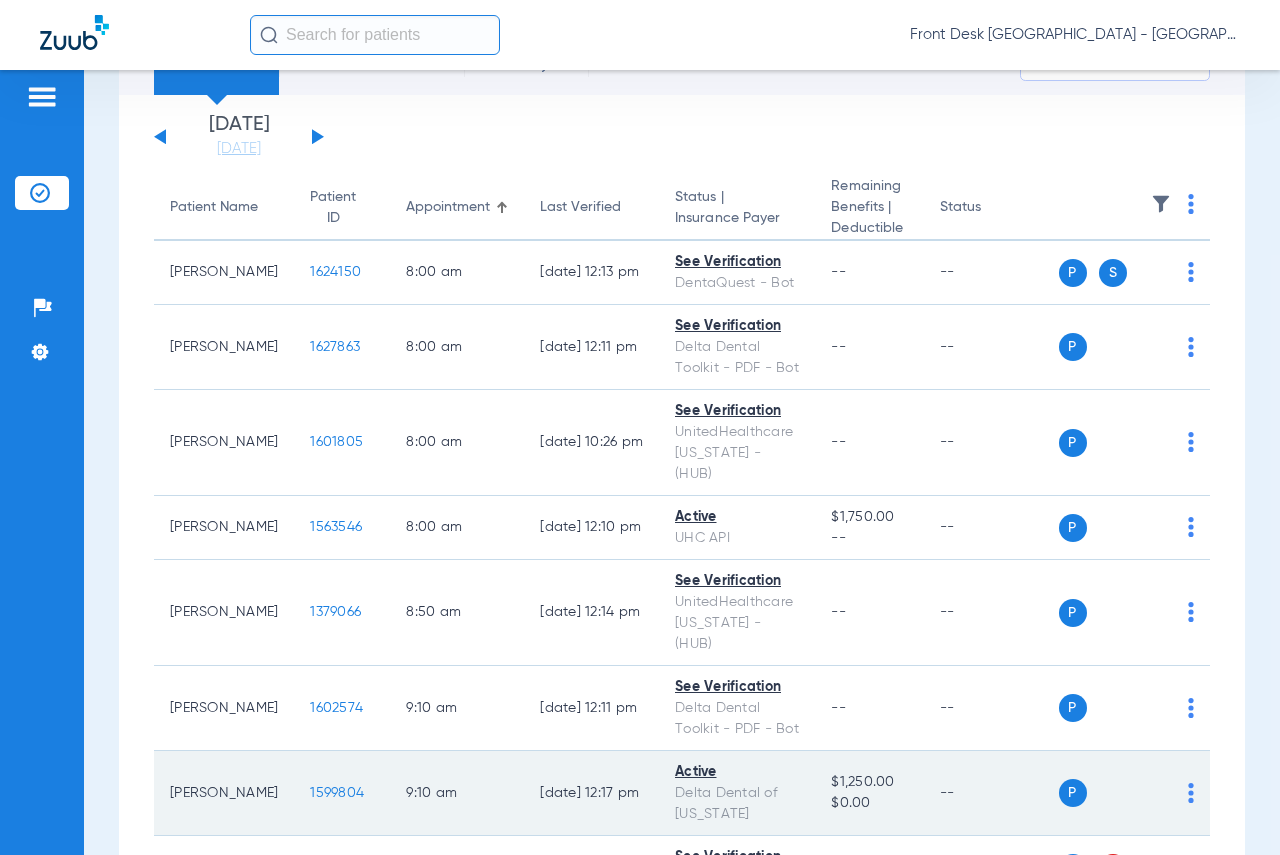 click on "1599804" 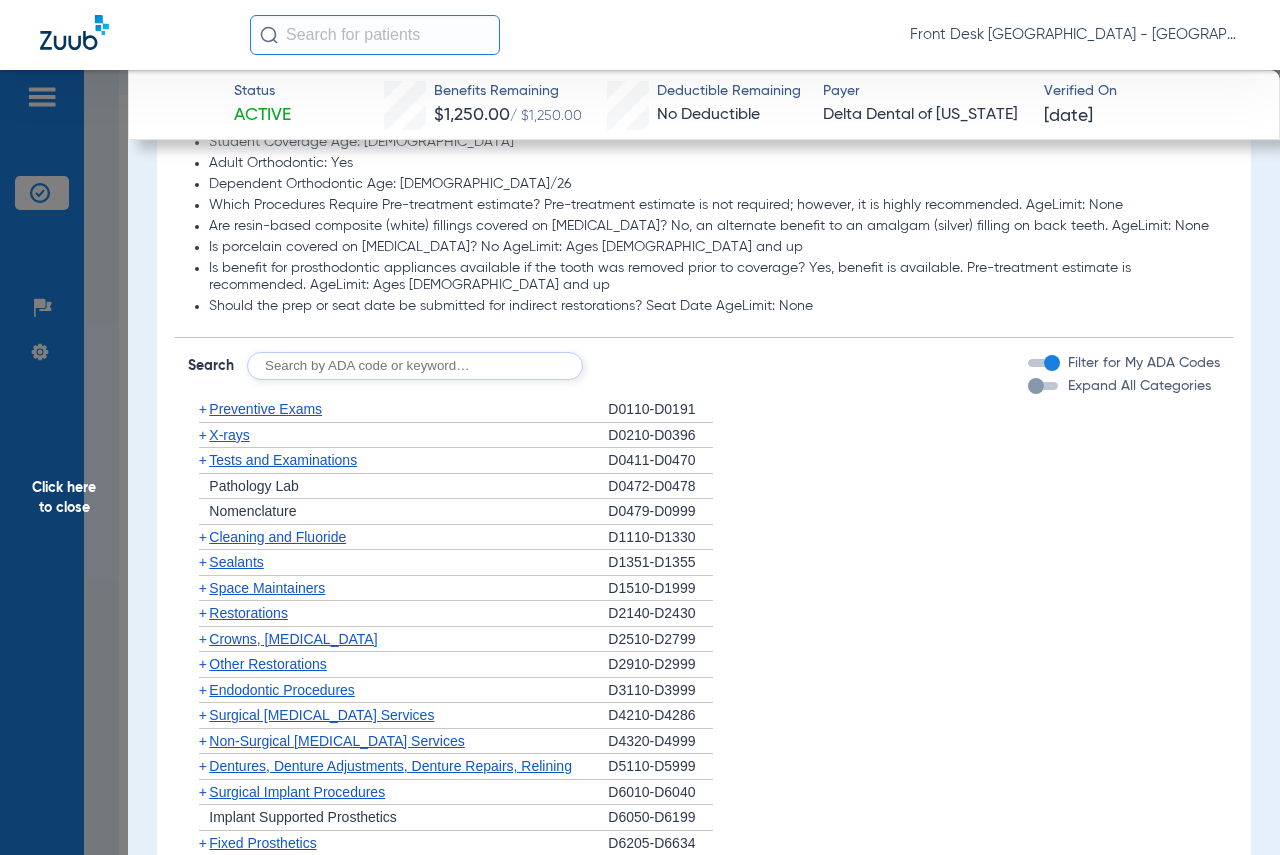 scroll, scrollTop: 1403, scrollLeft: 0, axis: vertical 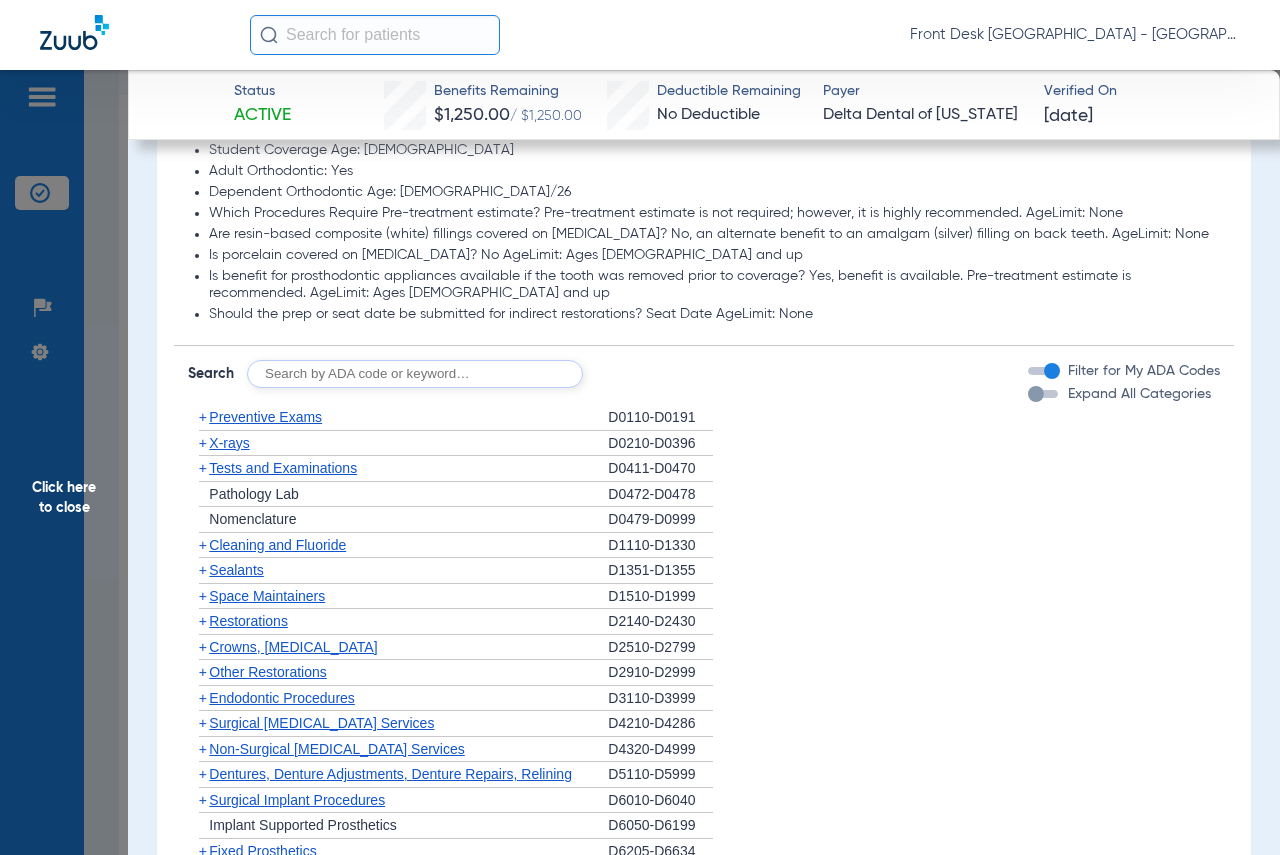 click on "Click here to close" 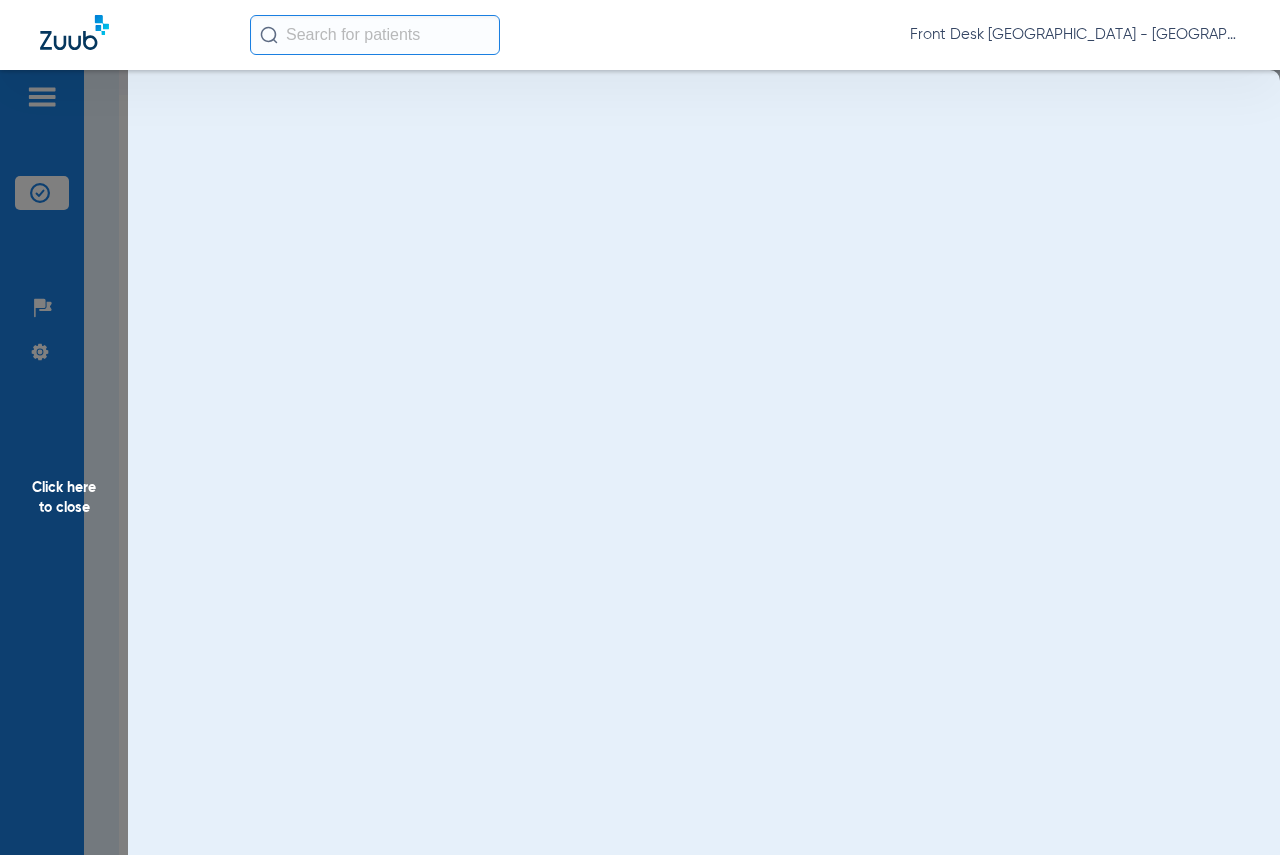 scroll, scrollTop: 0, scrollLeft: 0, axis: both 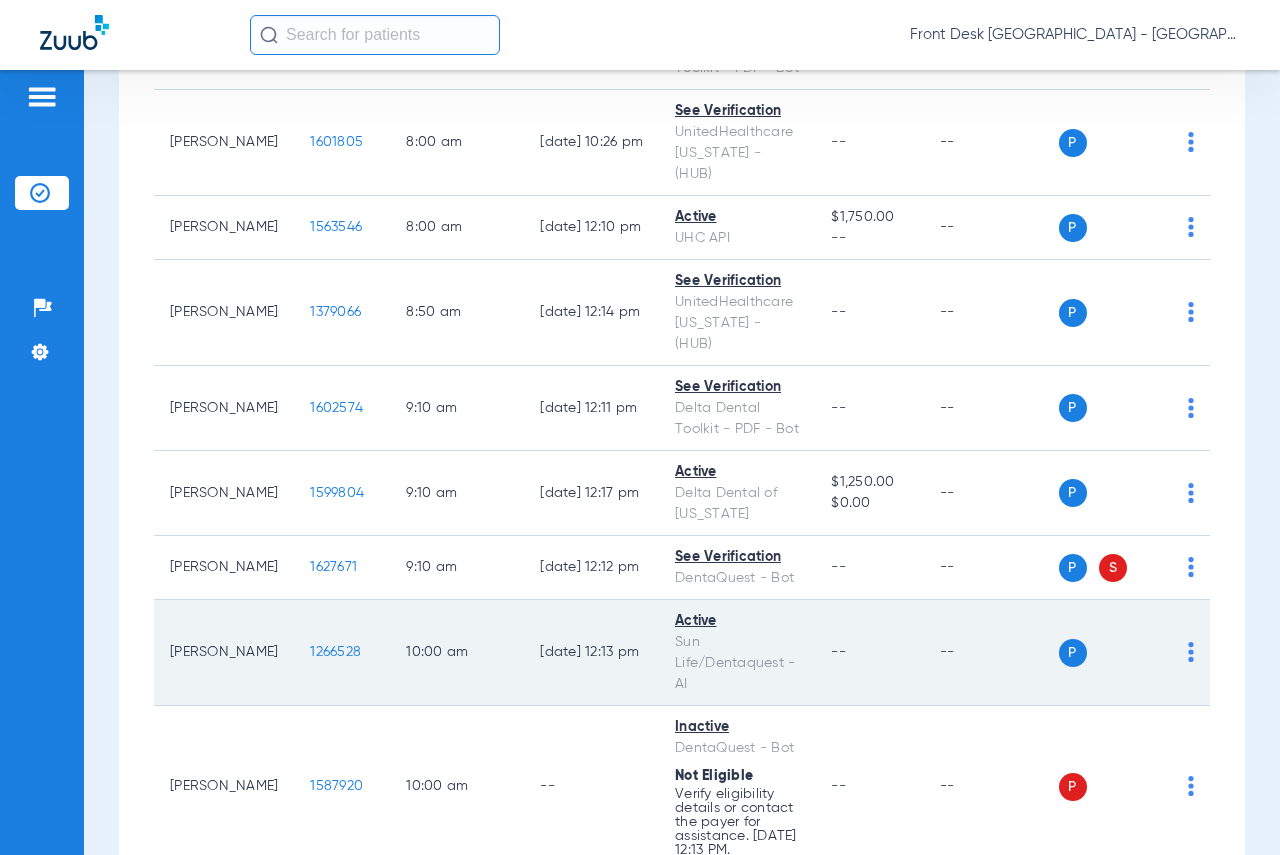 click on "1266528" 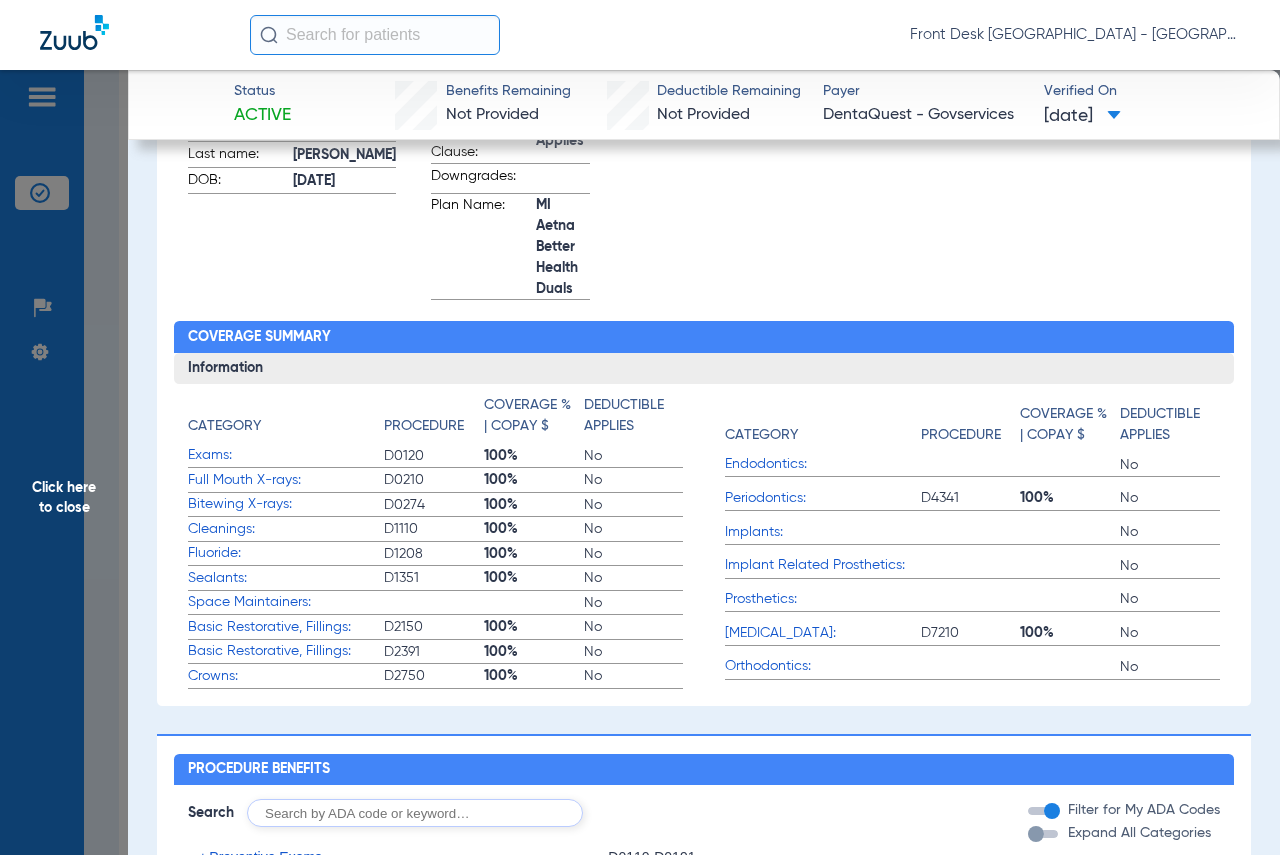 scroll, scrollTop: 600, scrollLeft: 0, axis: vertical 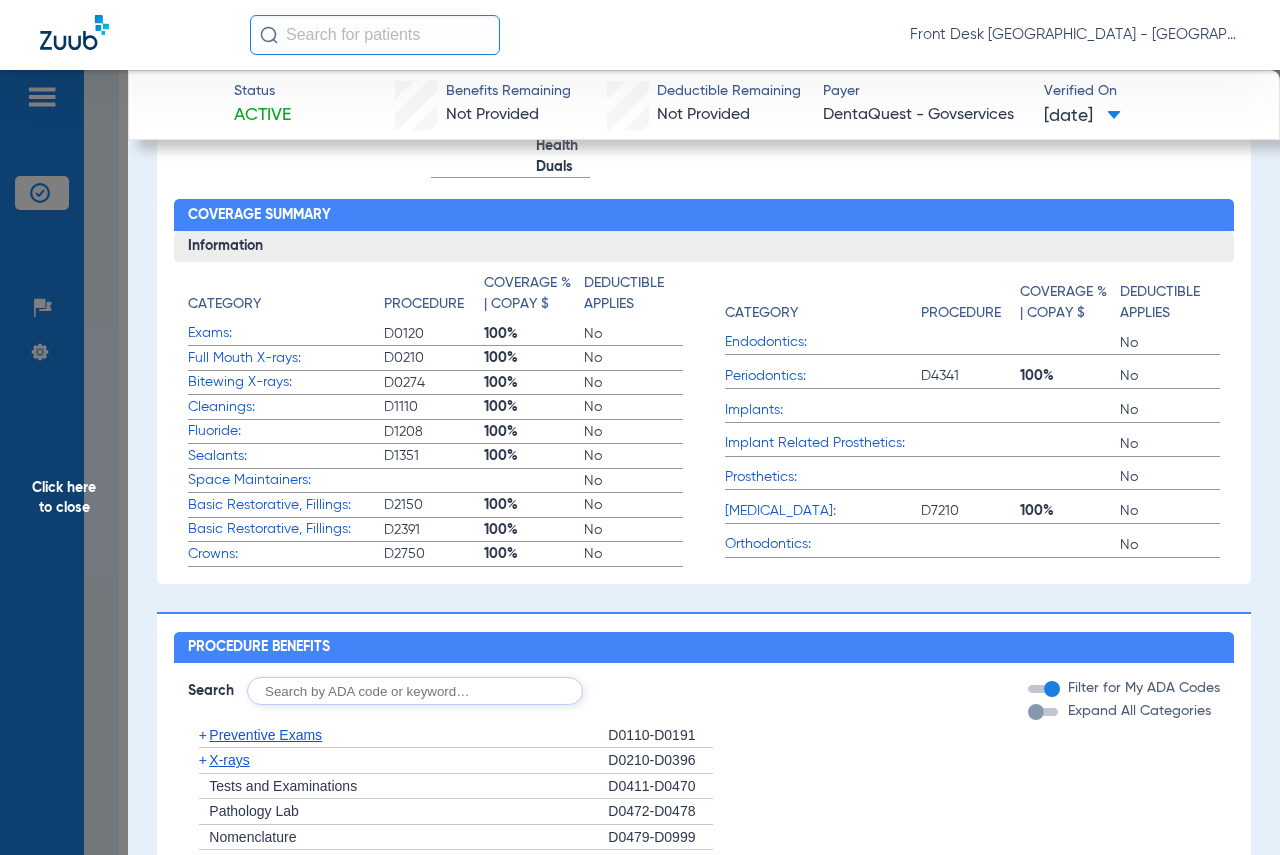 click on "Click here to close" 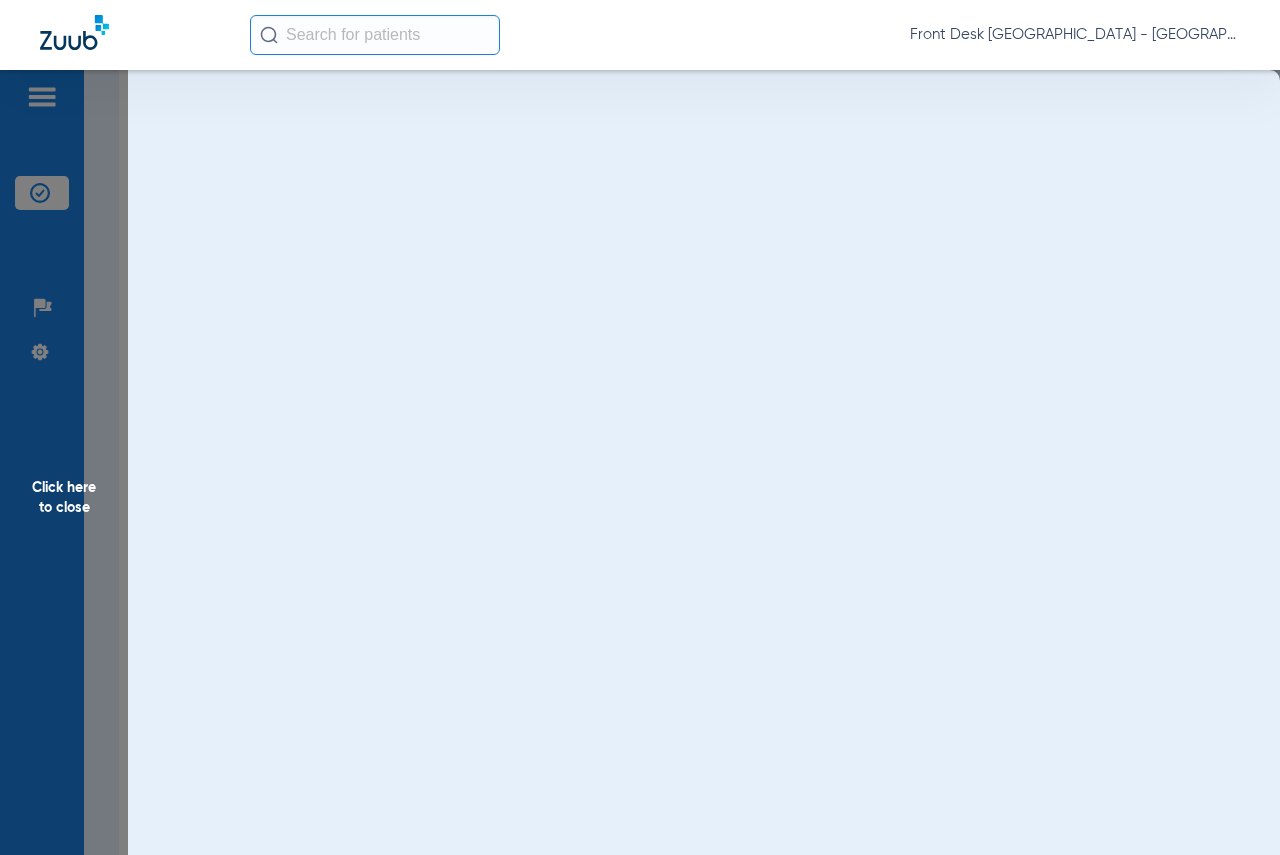 scroll, scrollTop: 0, scrollLeft: 0, axis: both 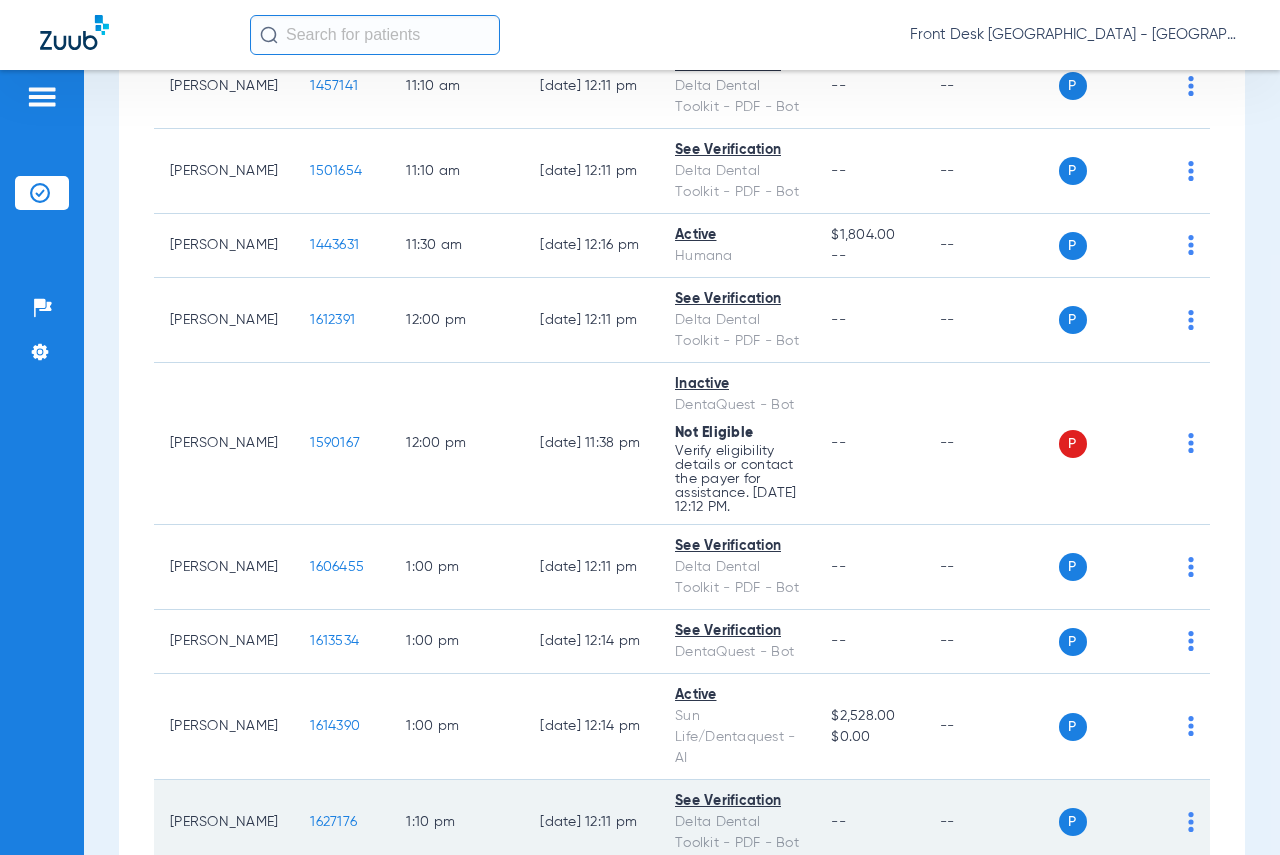 click on "1627176" 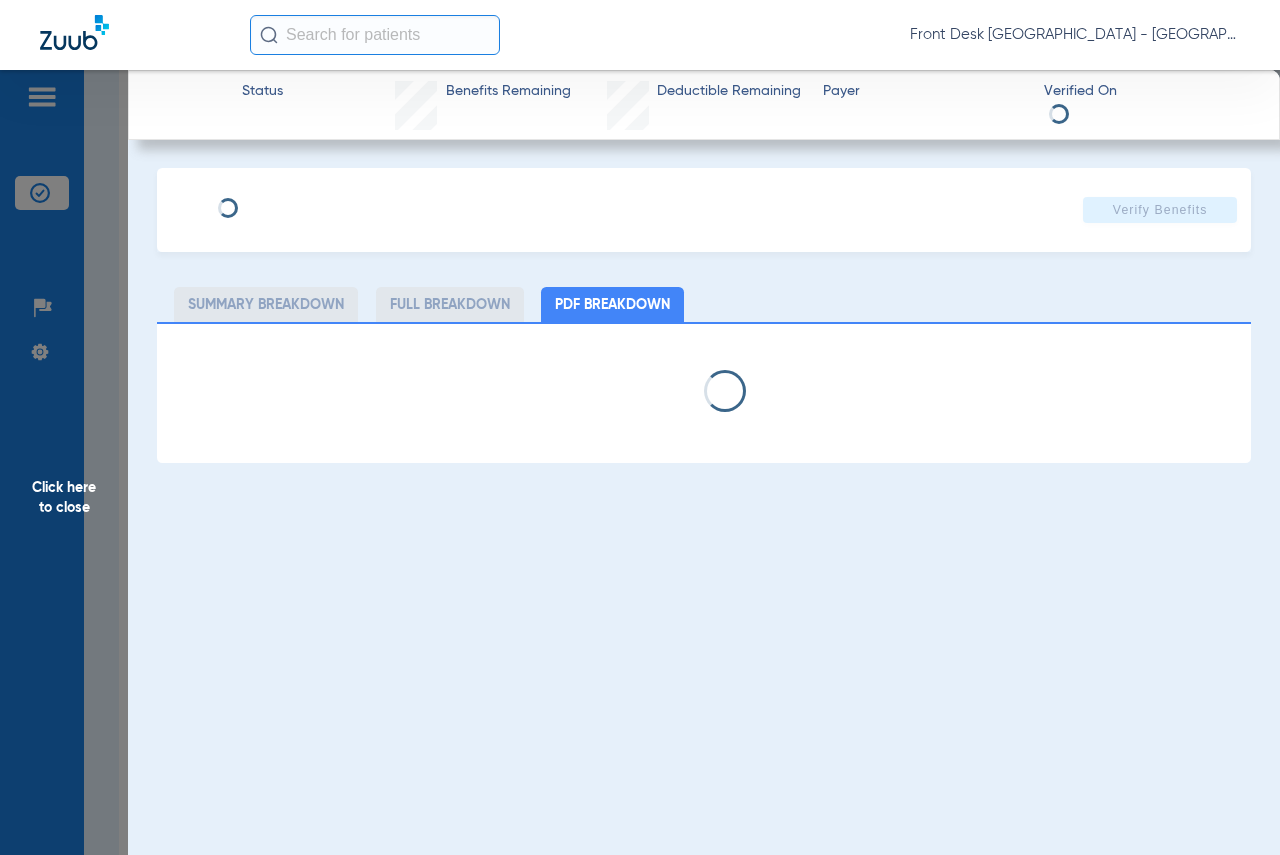 select on "page-width" 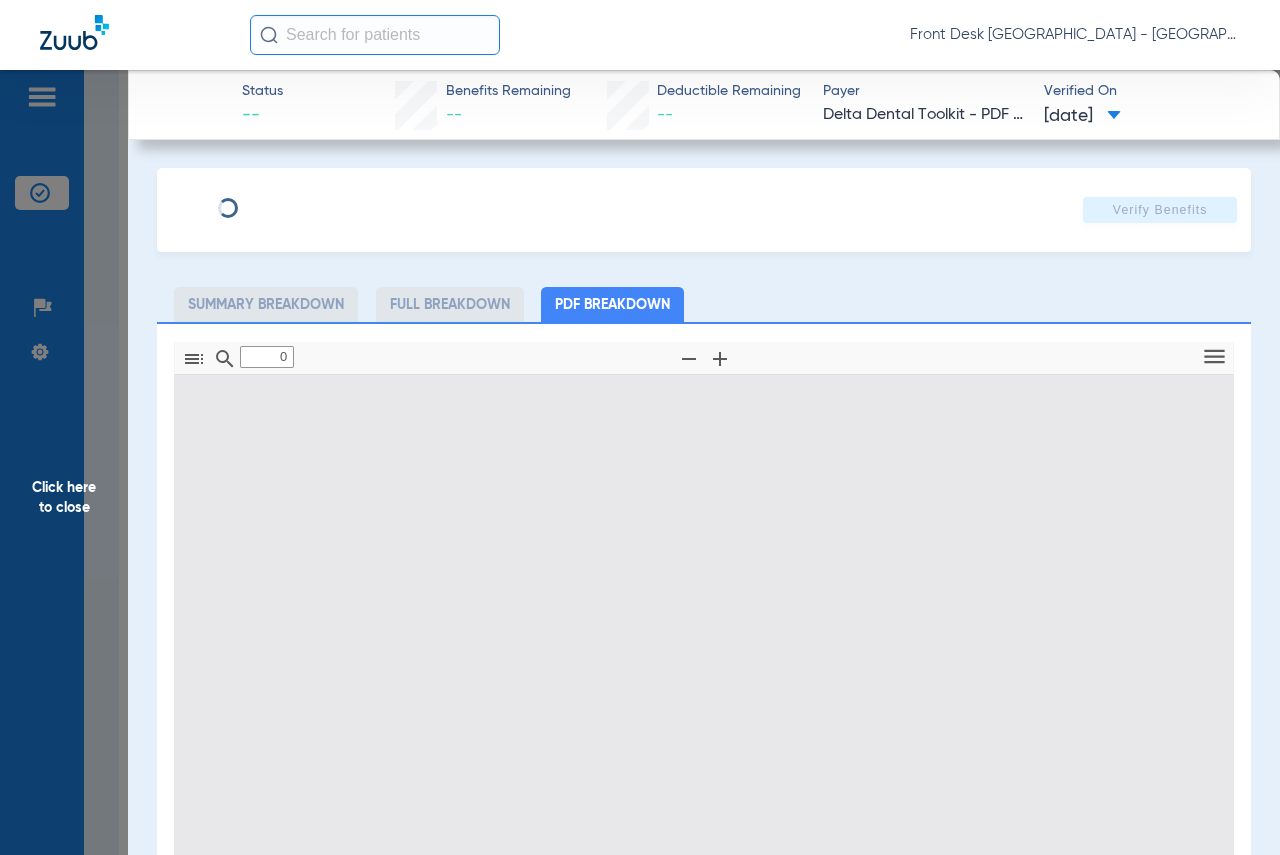 type on "1" 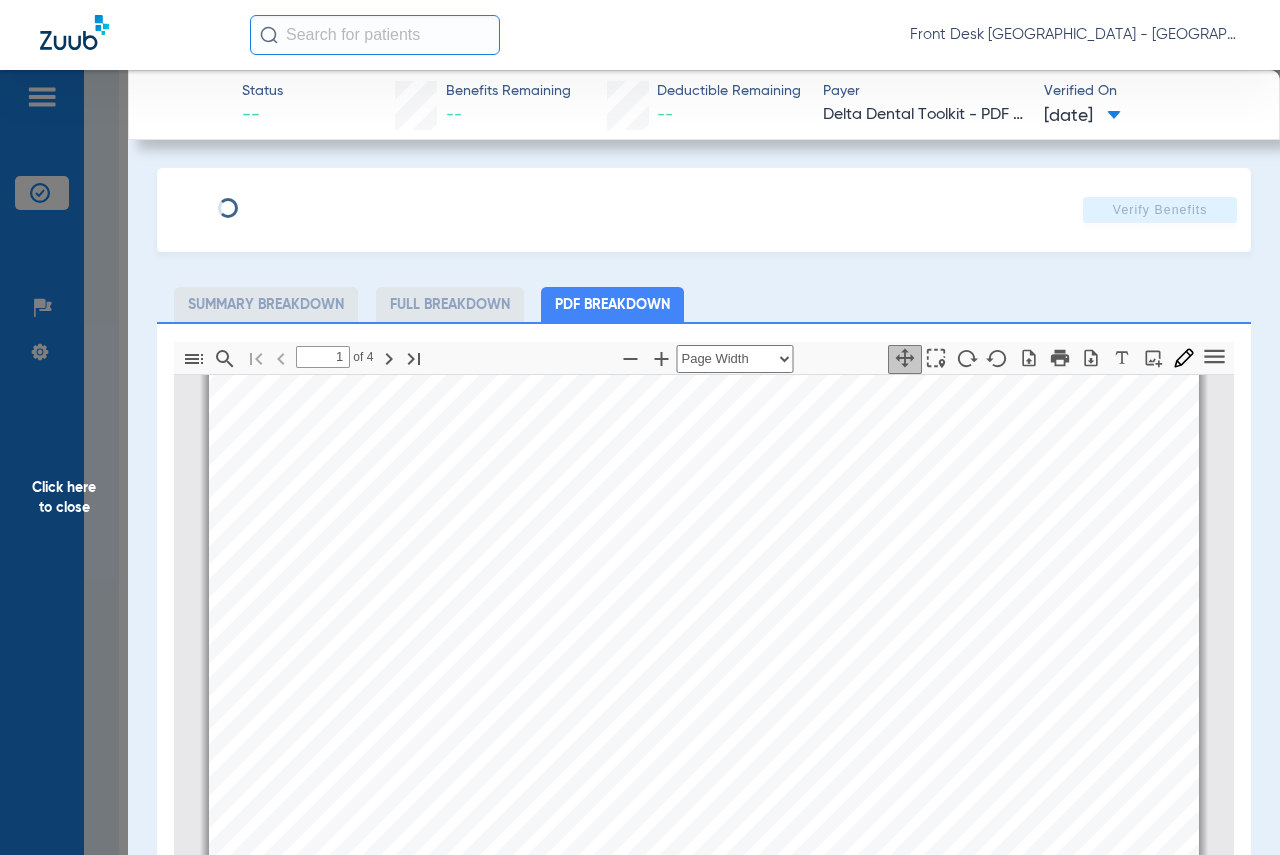 scroll, scrollTop: 210, scrollLeft: 0, axis: vertical 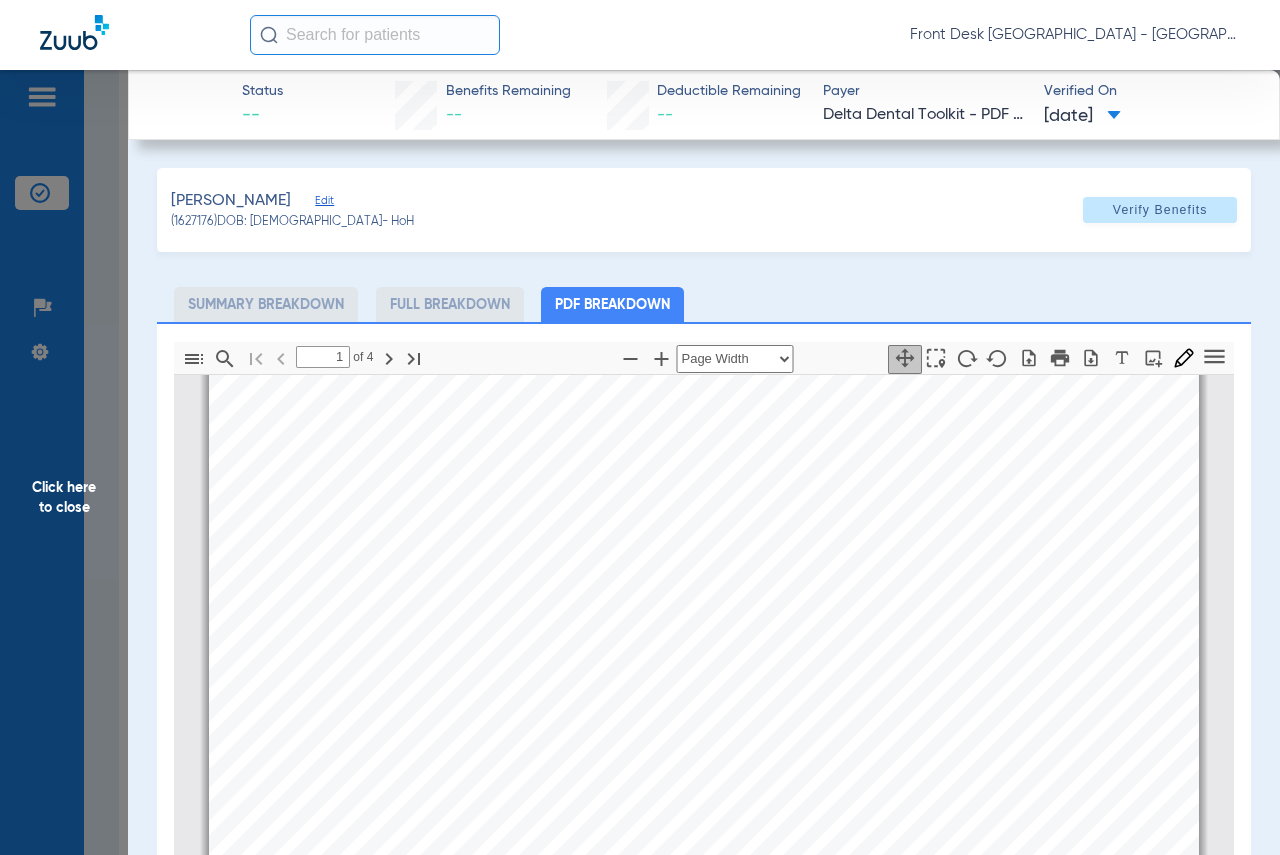 drag, startPoint x: 1126, startPoint y: 273, endPoint x: 1115, endPoint y: 274, distance: 11.045361 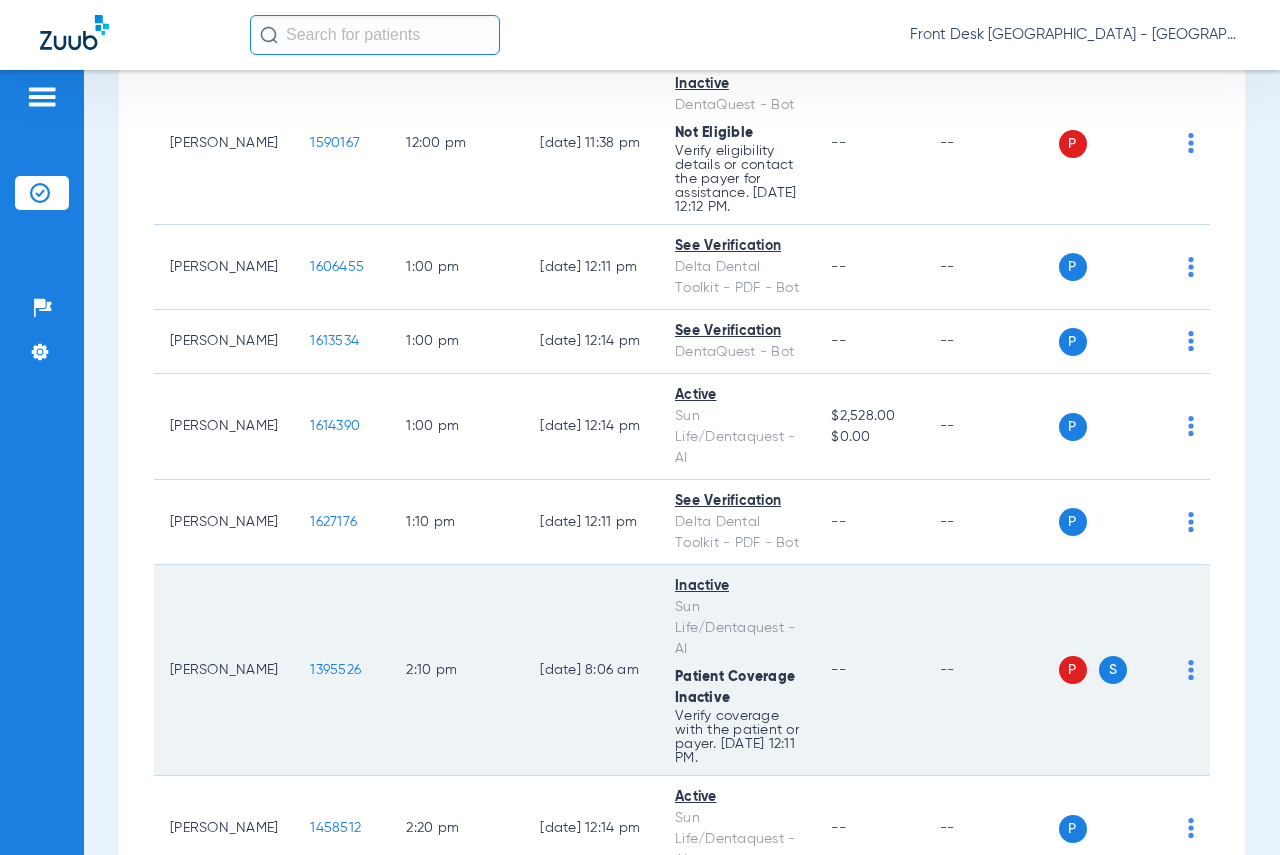 scroll, scrollTop: 1900, scrollLeft: 0, axis: vertical 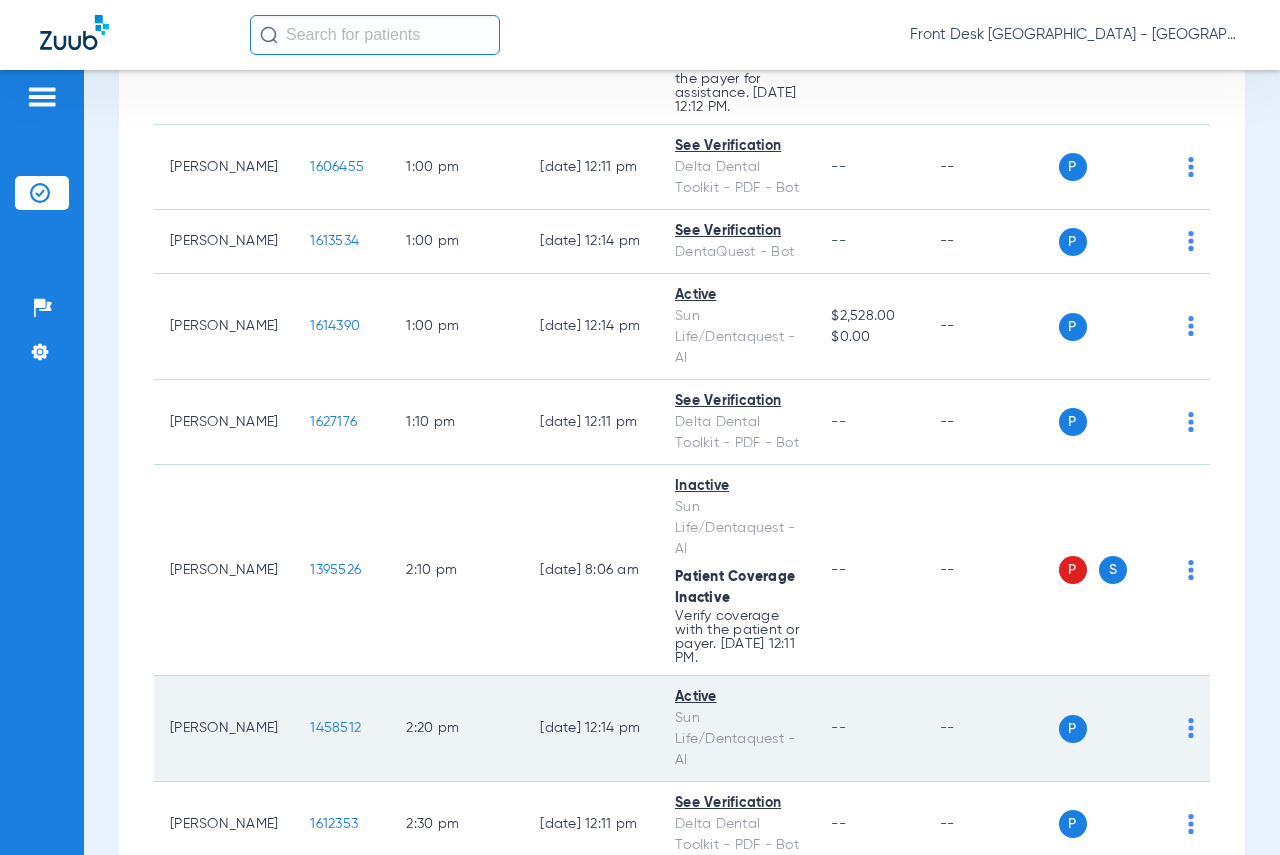 click on "1458512" 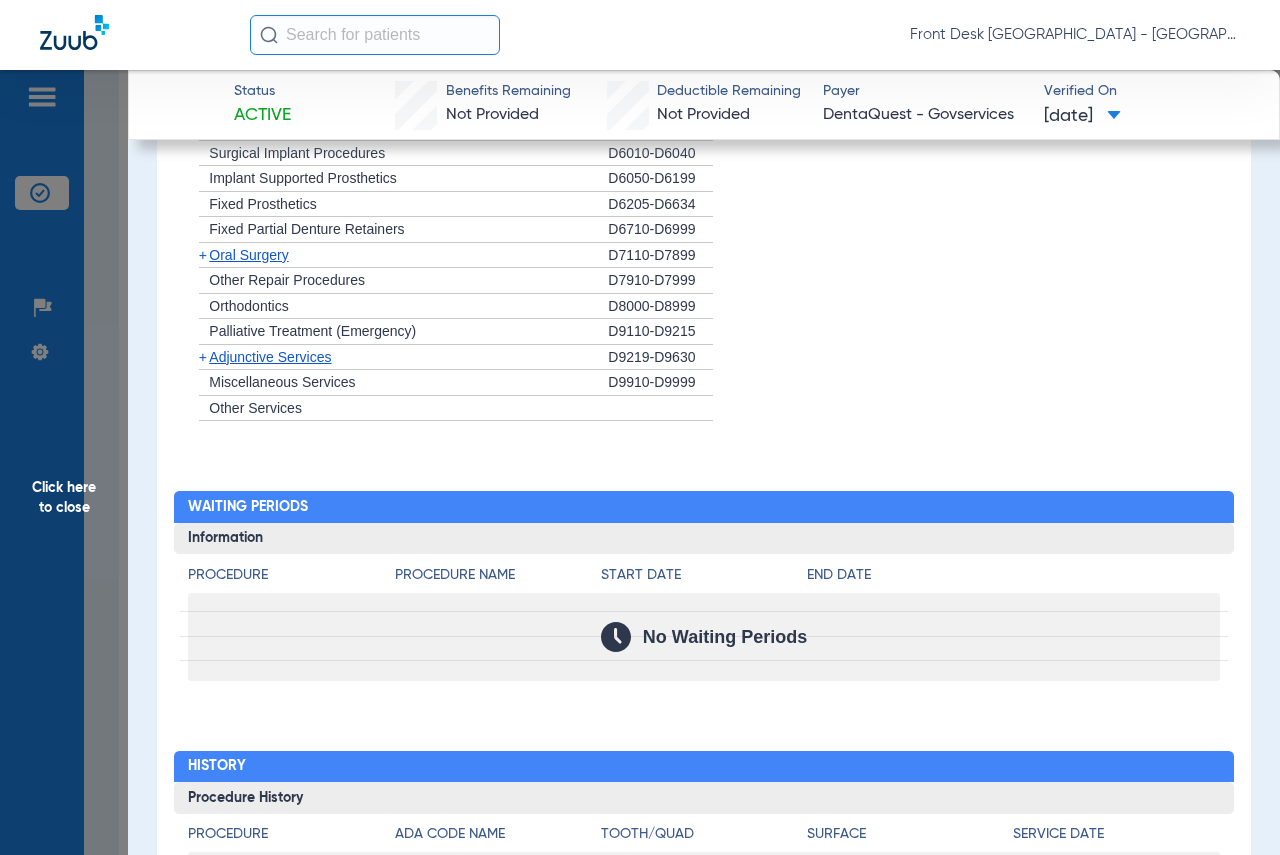 scroll, scrollTop: 1209, scrollLeft: 0, axis: vertical 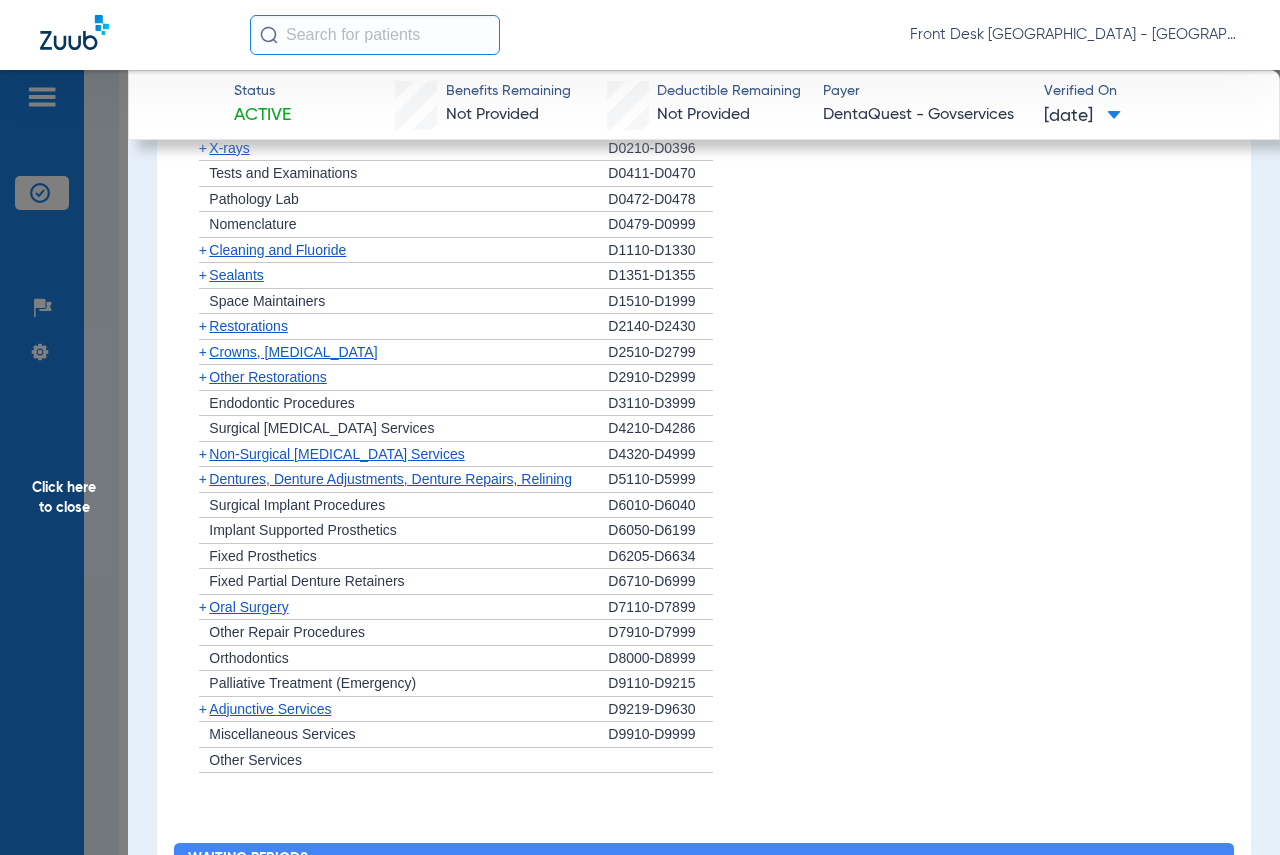 click on "Click here to close" 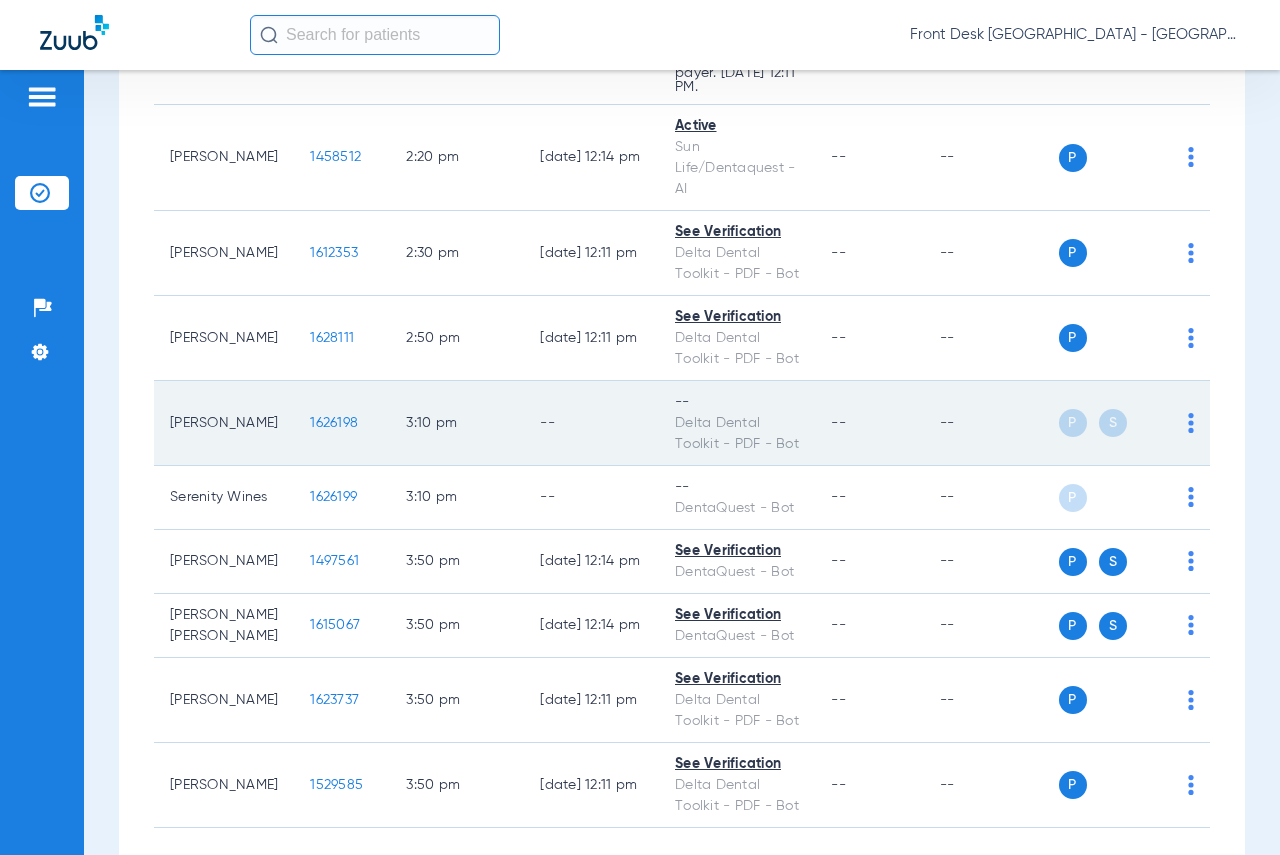 scroll, scrollTop: 2500, scrollLeft: 0, axis: vertical 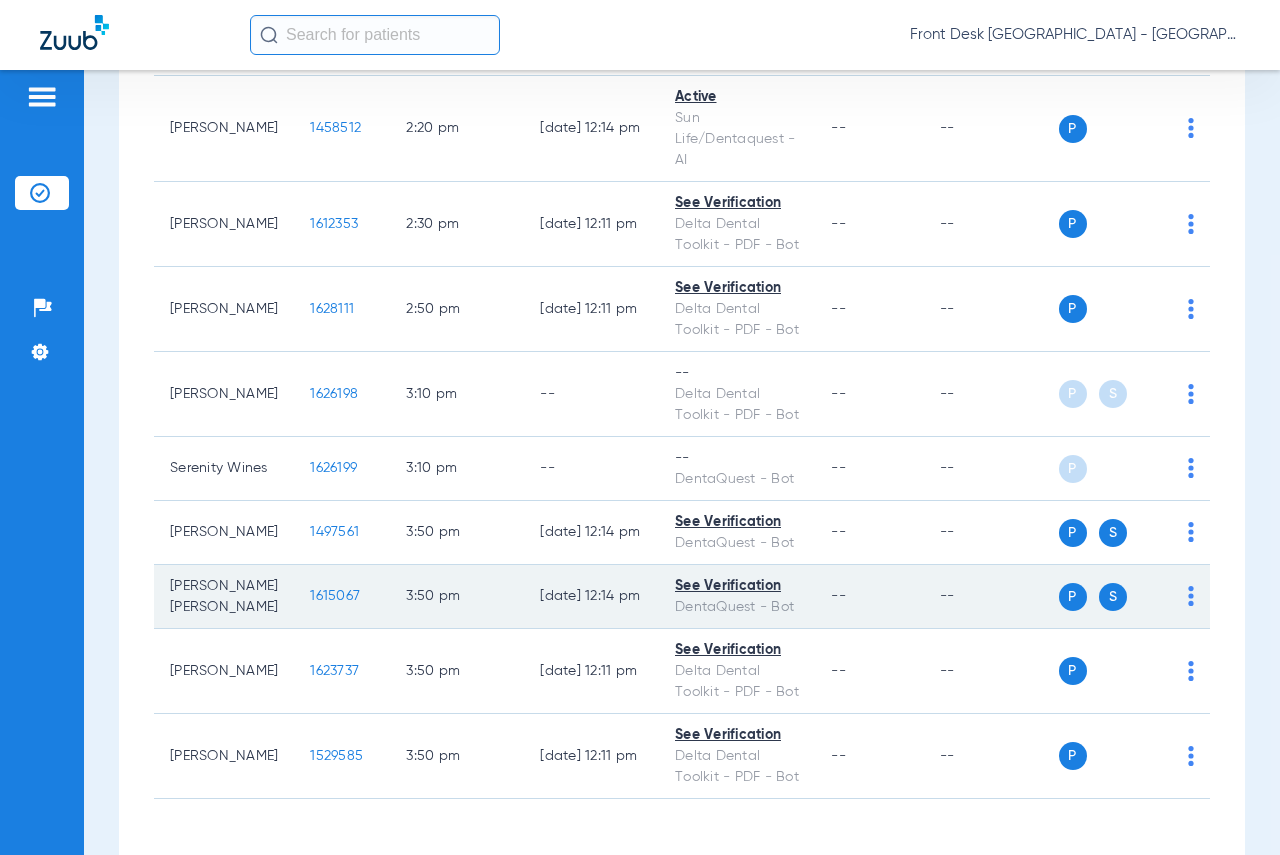 click on "1615067" 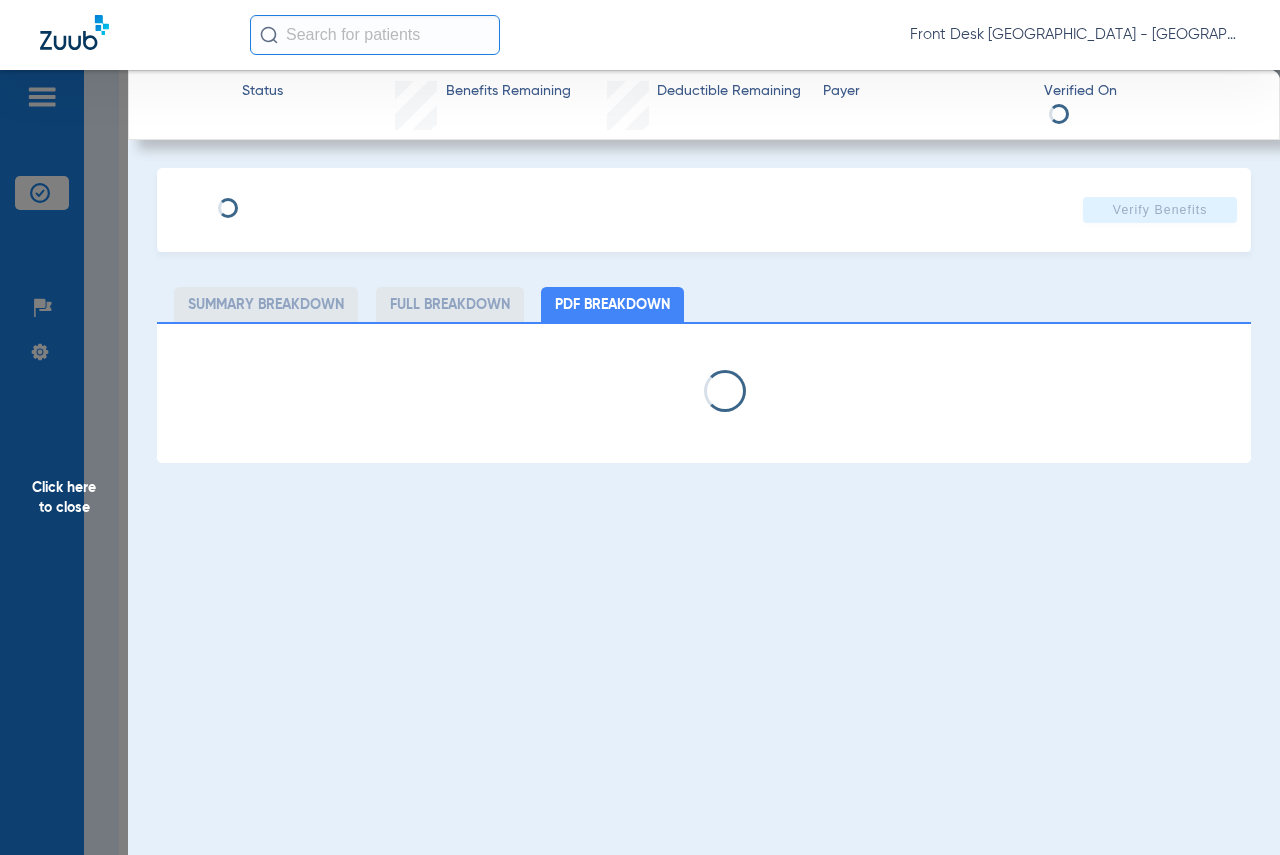 select on "page-width" 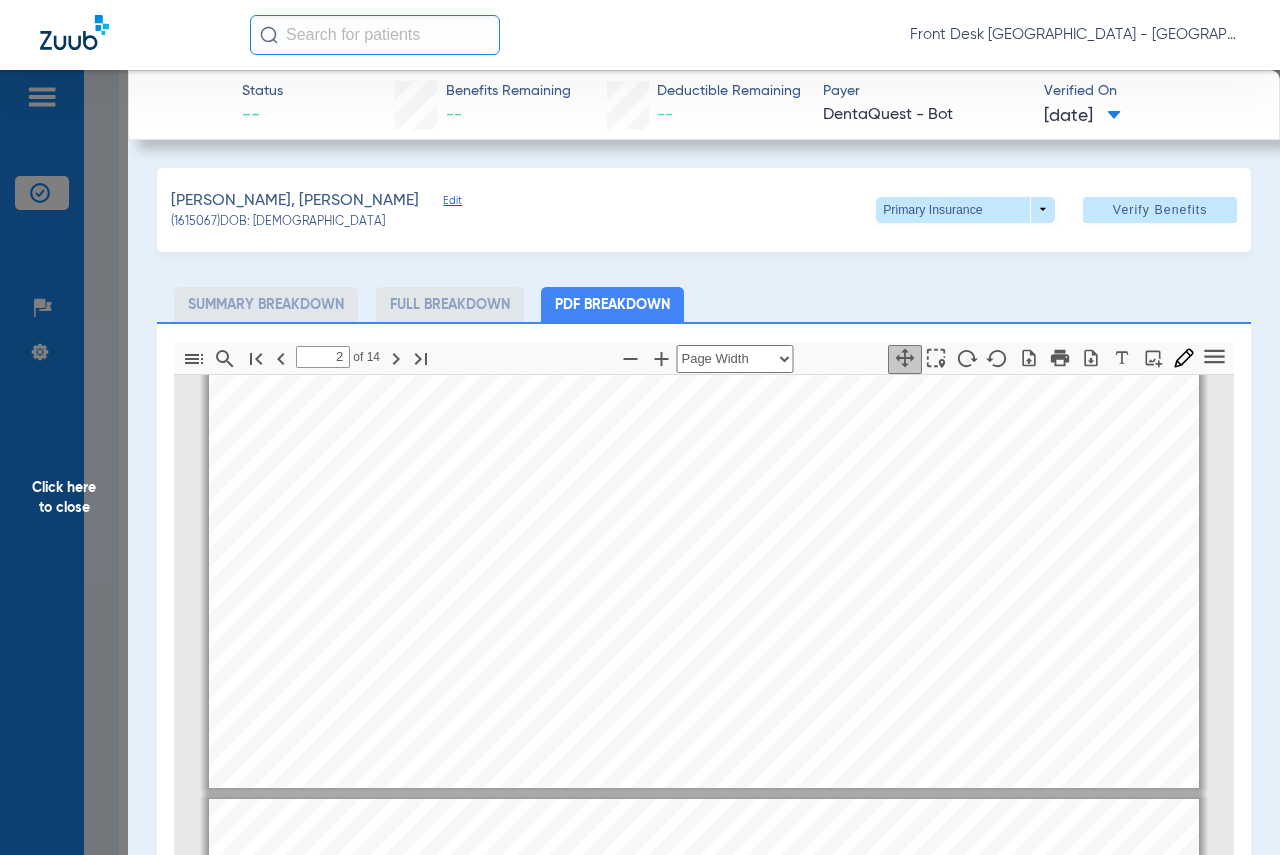 type on "3" 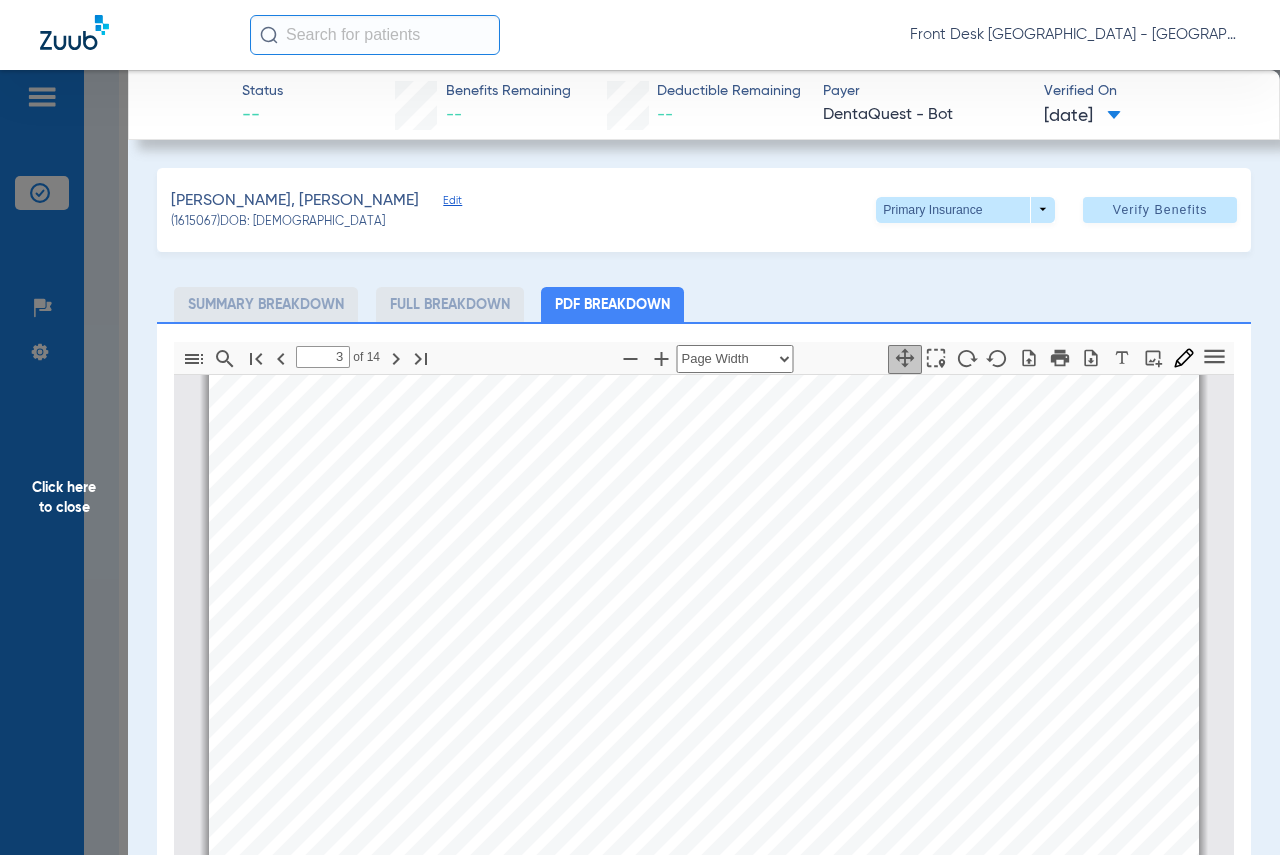 scroll, scrollTop: 1610, scrollLeft: 0, axis: vertical 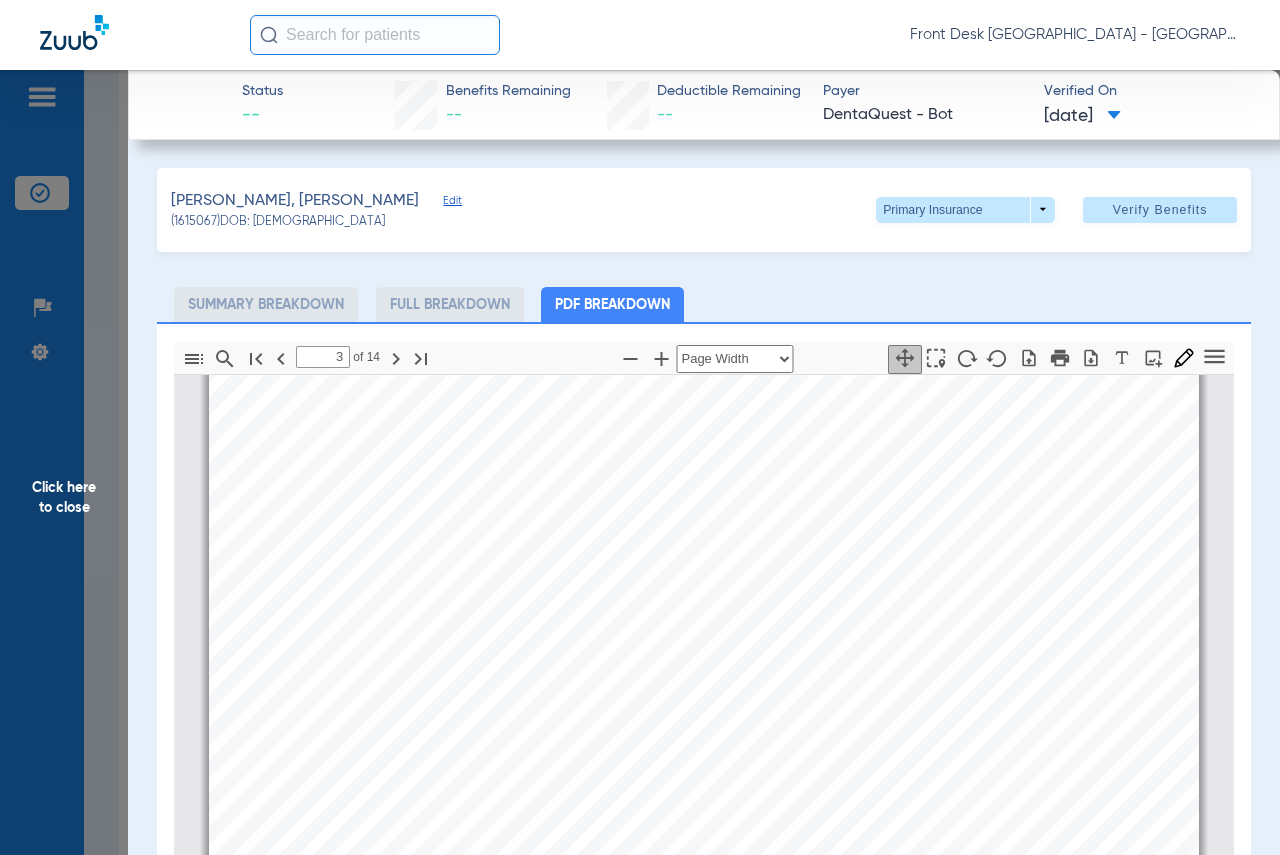 click on "Click here to close" 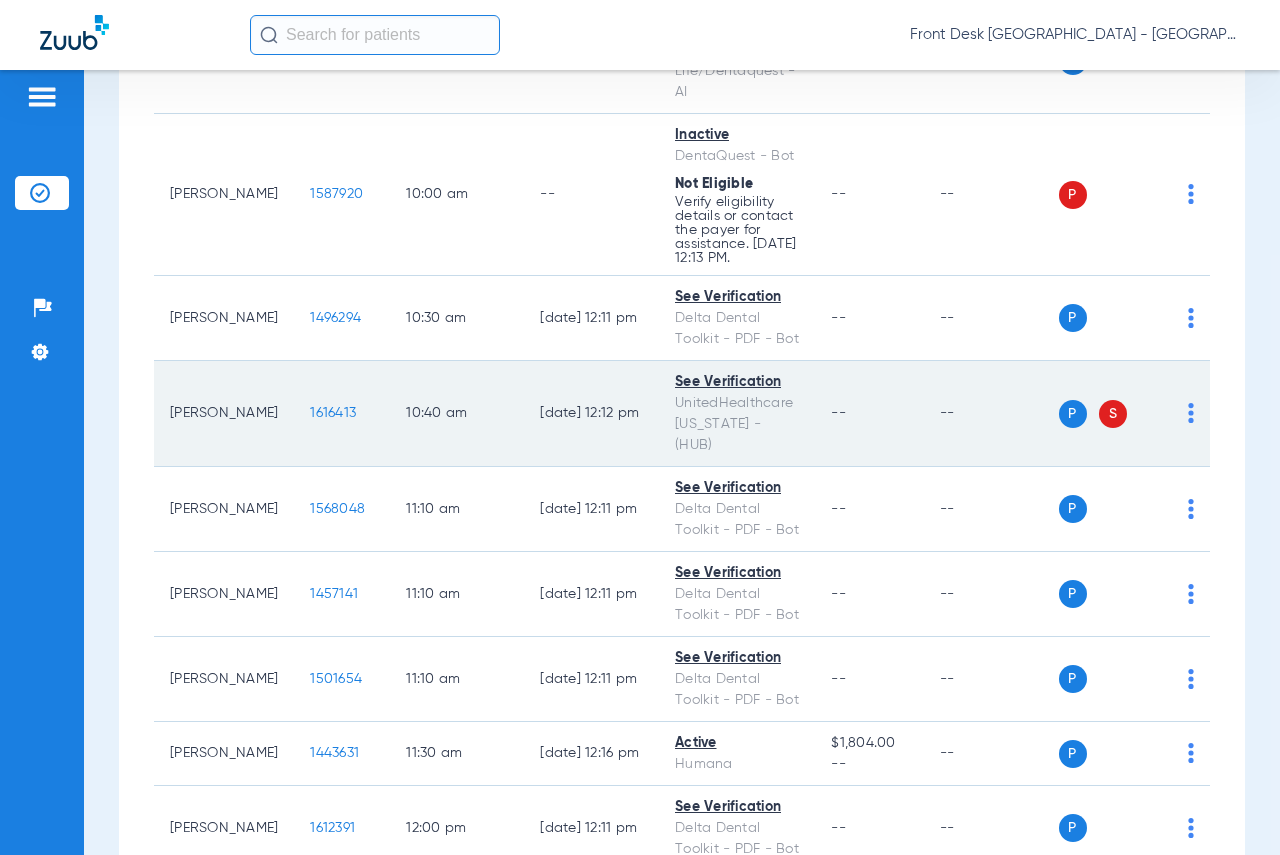 scroll, scrollTop: 1000, scrollLeft: 0, axis: vertical 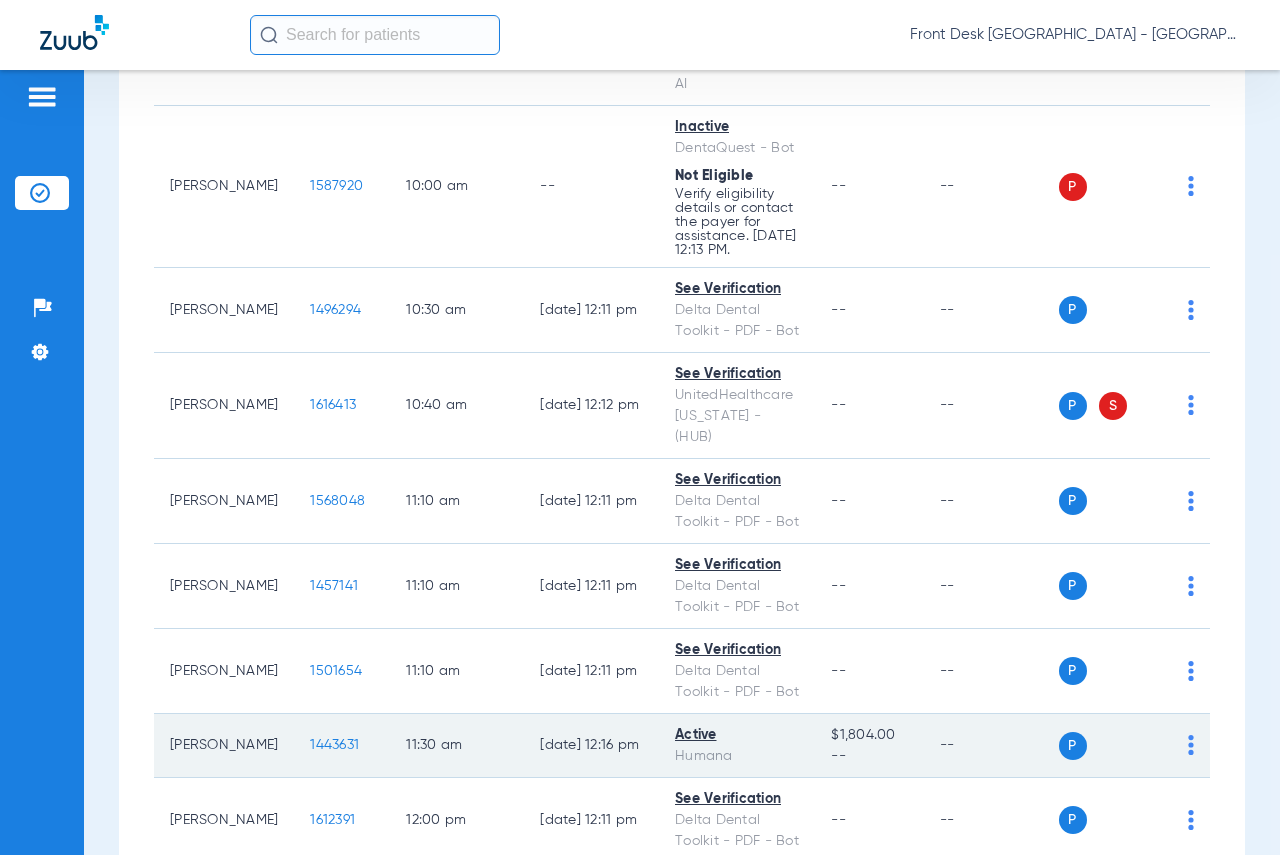 click on "1443631" 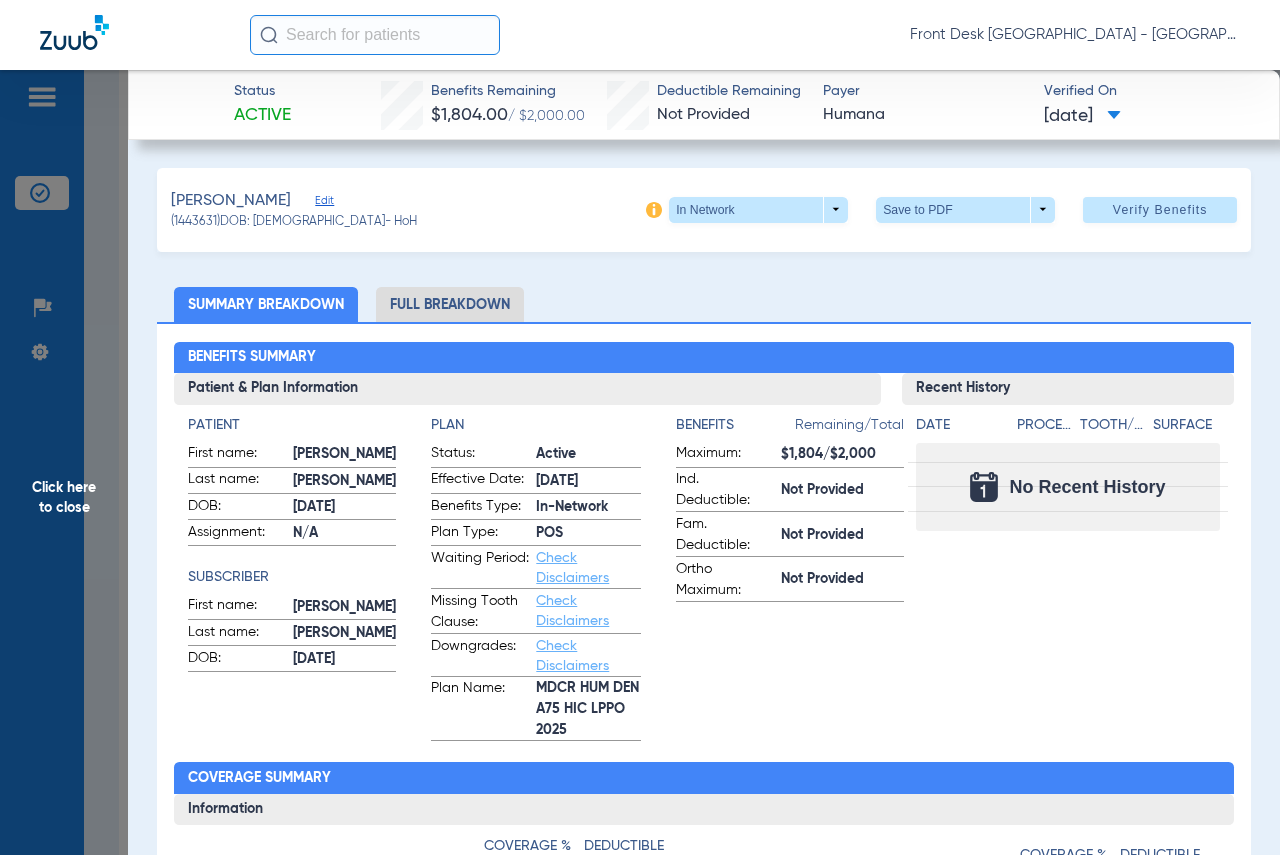 click on "Click here to close" 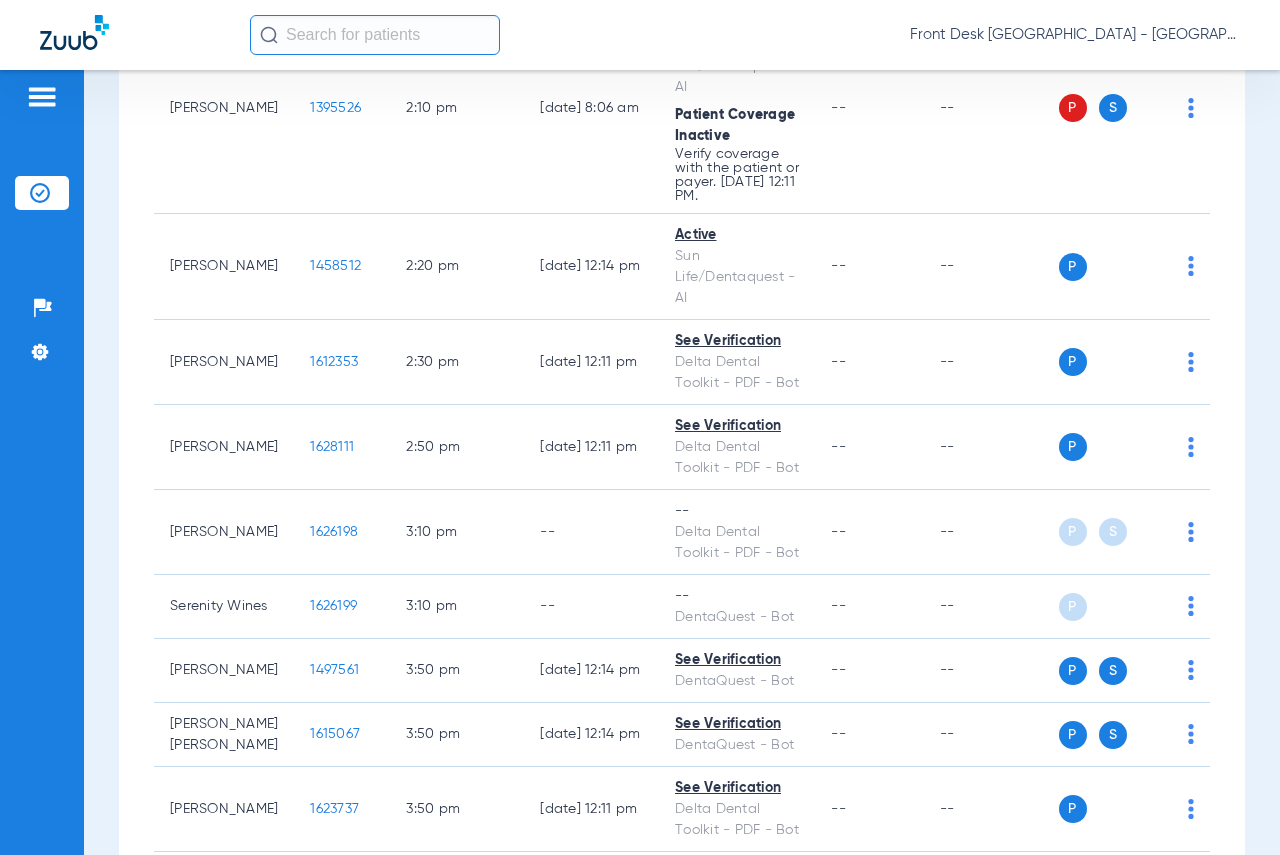scroll, scrollTop: 2400, scrollLeft: 0, axis: vertical 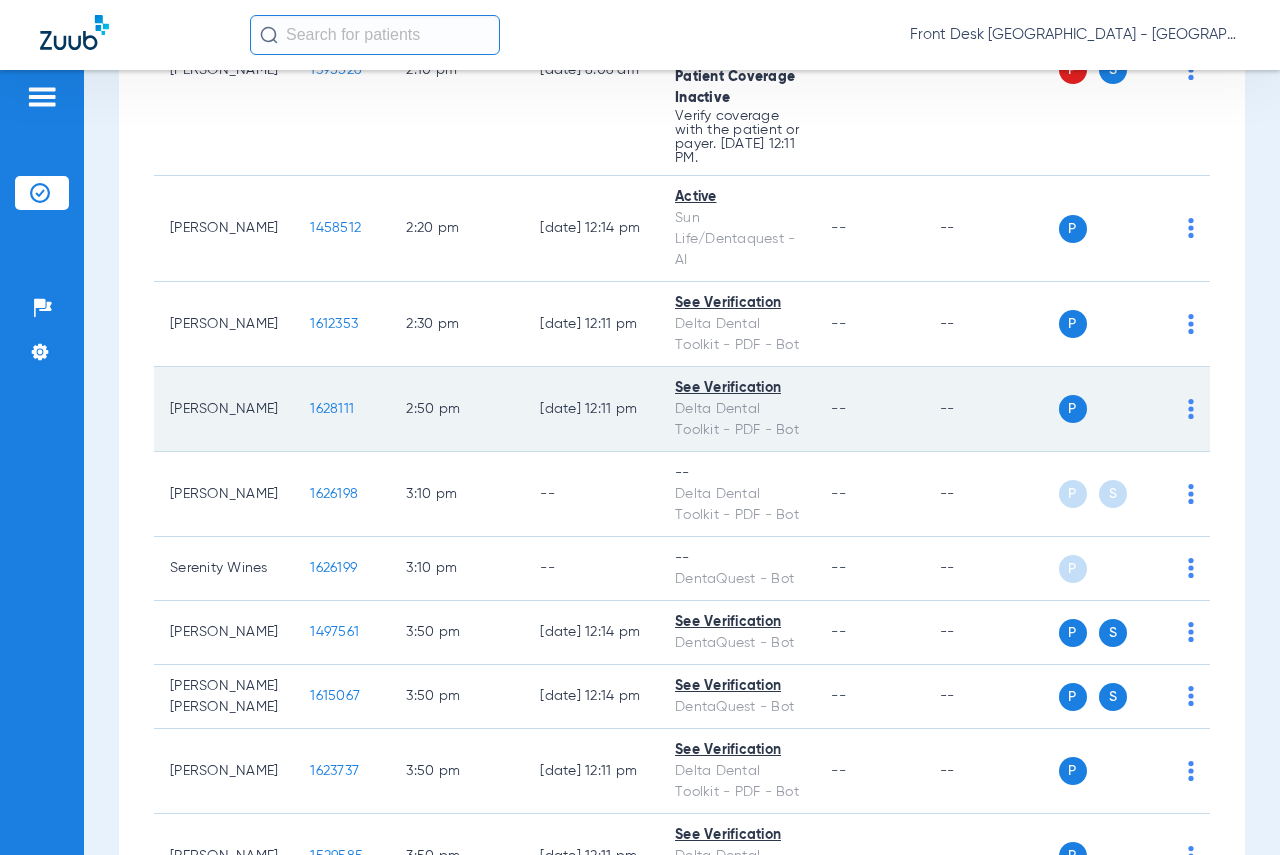 click on "1628111" 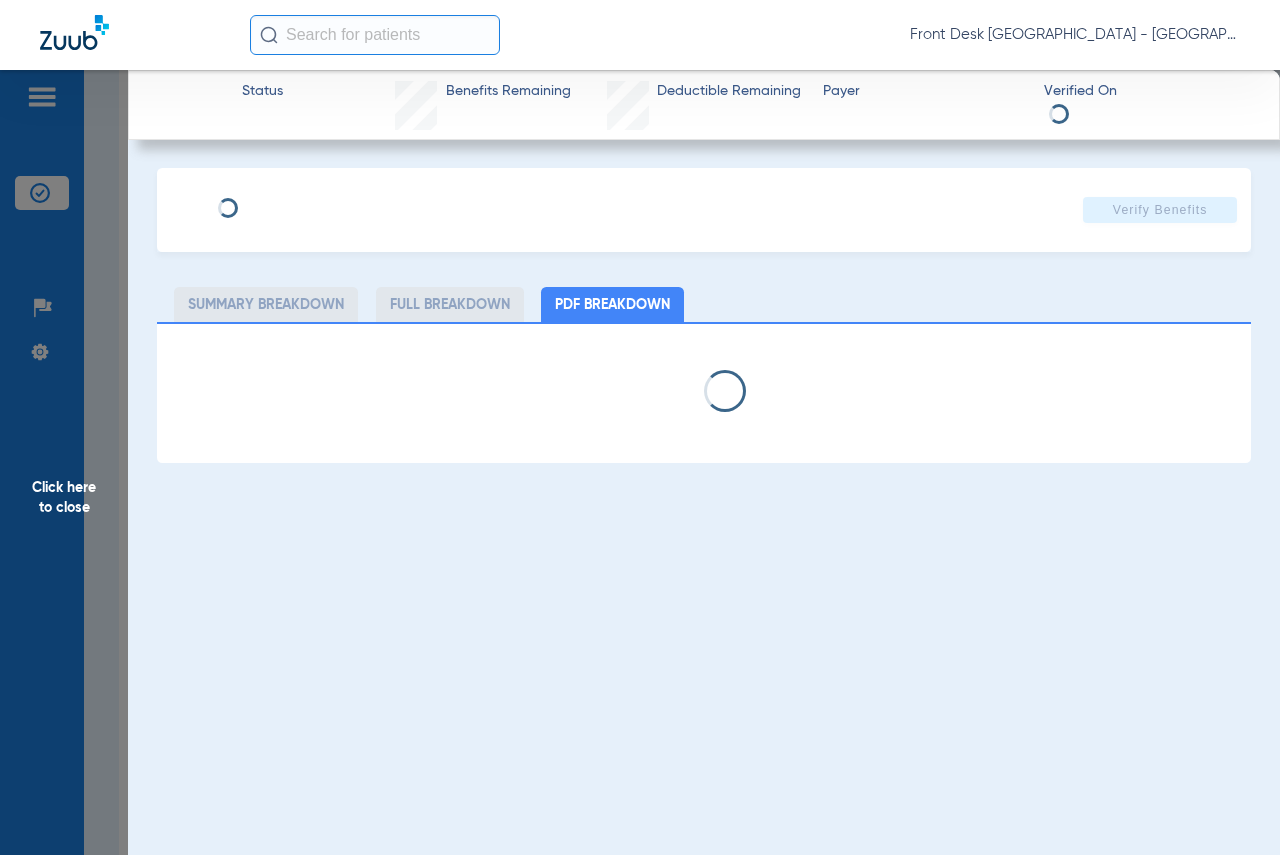 select on "page-width" 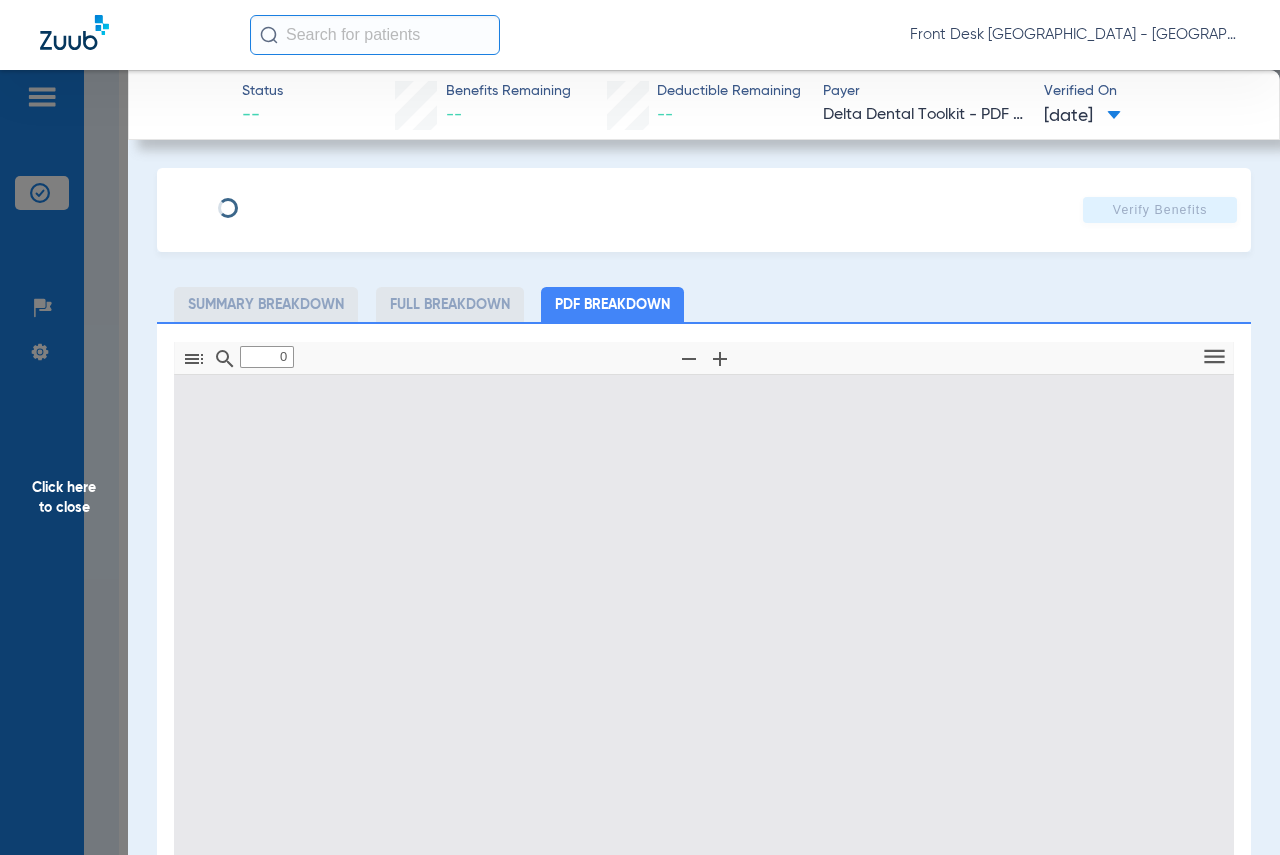 type on "1" 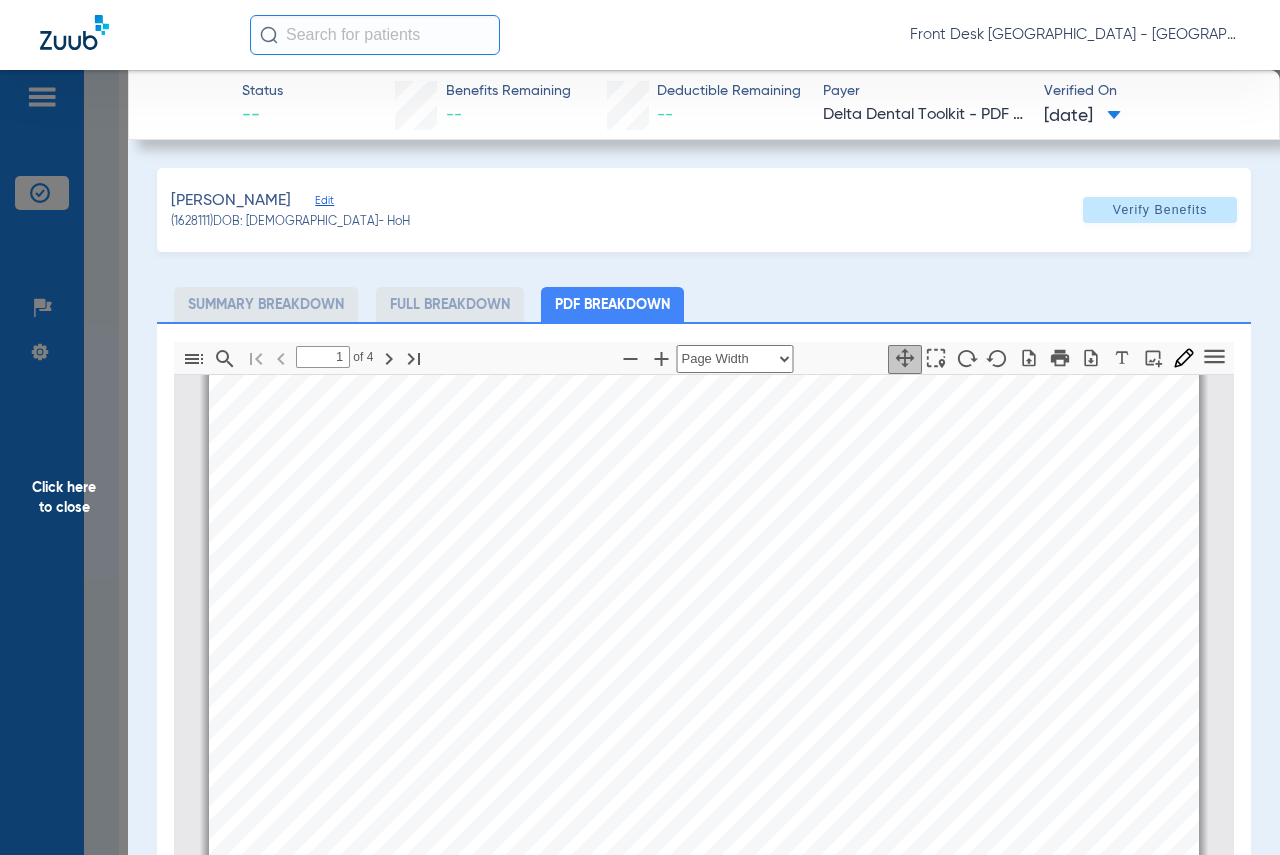 scroll, scrollTop: 210, scrollLeft: 0, axis: vertical 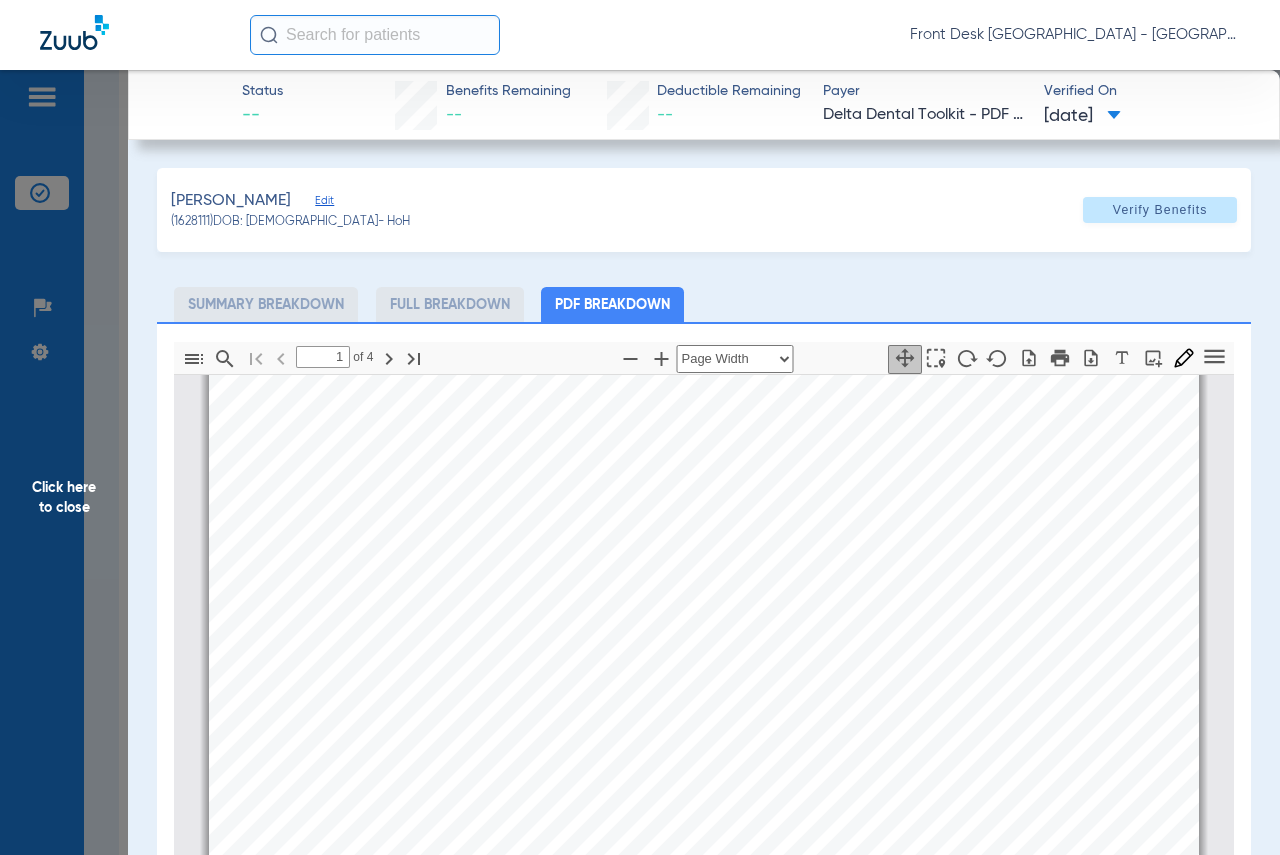 click on "Click here to close" 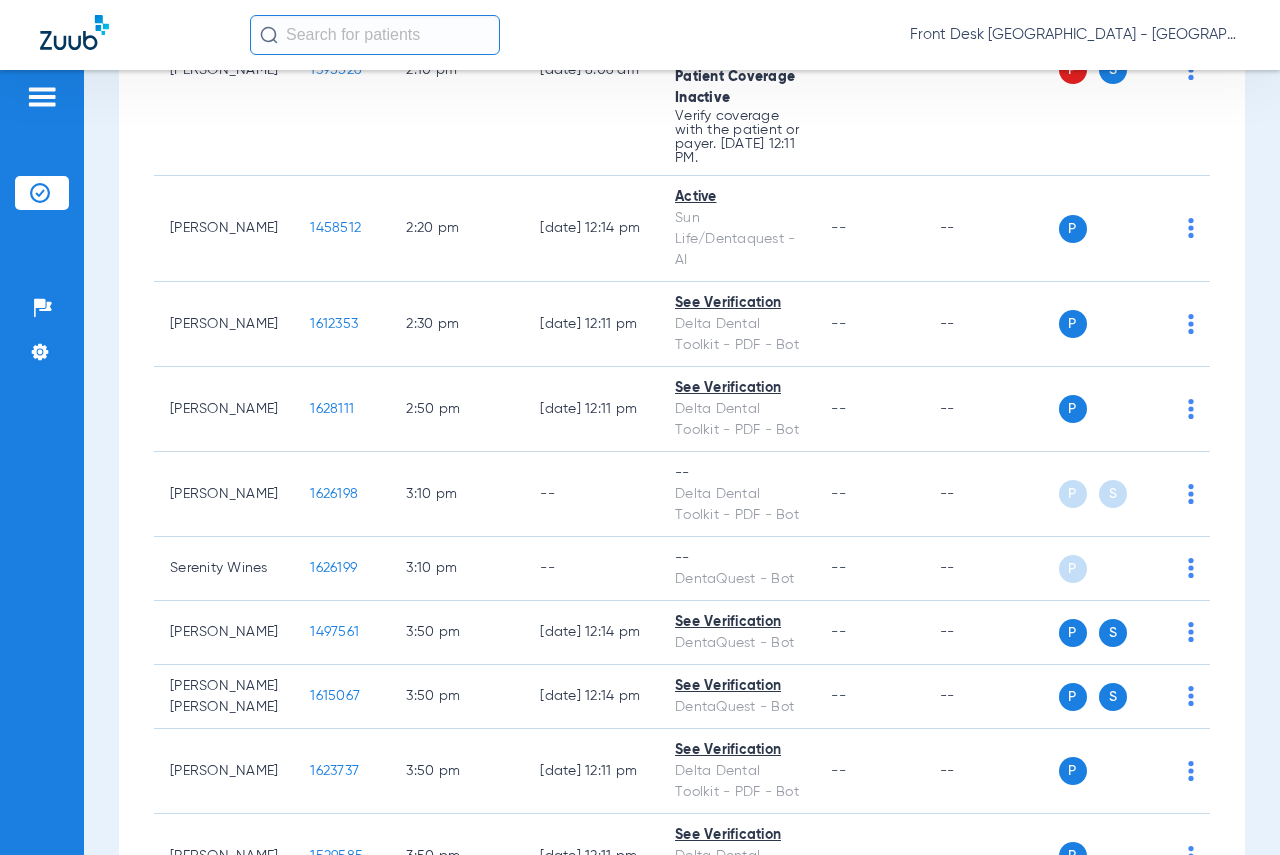 click on "Schedule Insurance Verification History  Last Appt. Sync Time:   [DATE] - 10:23 AM   [DATE]   [DATE]   [DATE]   [DATE]   [DATE]   [DATE]   [DATE]   [DATE]   [DATE]   [DATE]   [DATE]   [DATE]   [DATE]   [DATE]   [DATE]   [DATE]   [DATE]   [DATE]   [DATE]   [DATE]   [DATE]   [DATE]   [DATE]   [DATE]   [DATE]   [DATE]   [DATE]   [DATE]   [DATE]   [DATE]   [DATE]   [DATE]   [DATE]   [DATE]   [DATE]   [DATE]   [DATE]   [DATE]   [DATE]   [DATE]   [DATE]  Su Mo" at bounding box center [682, 462] 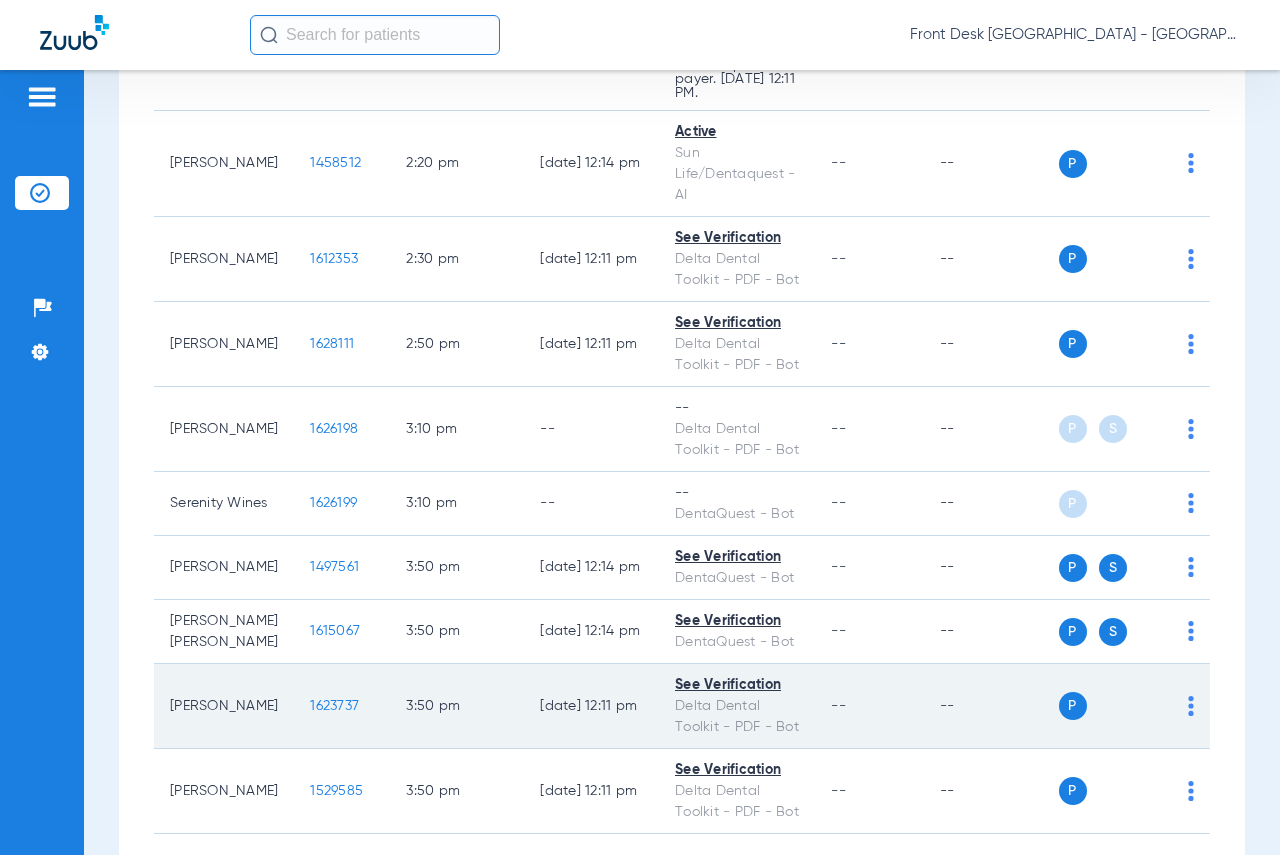 scroll, scrollTop: 2500, scrollLeft: 0, axis: vertical 